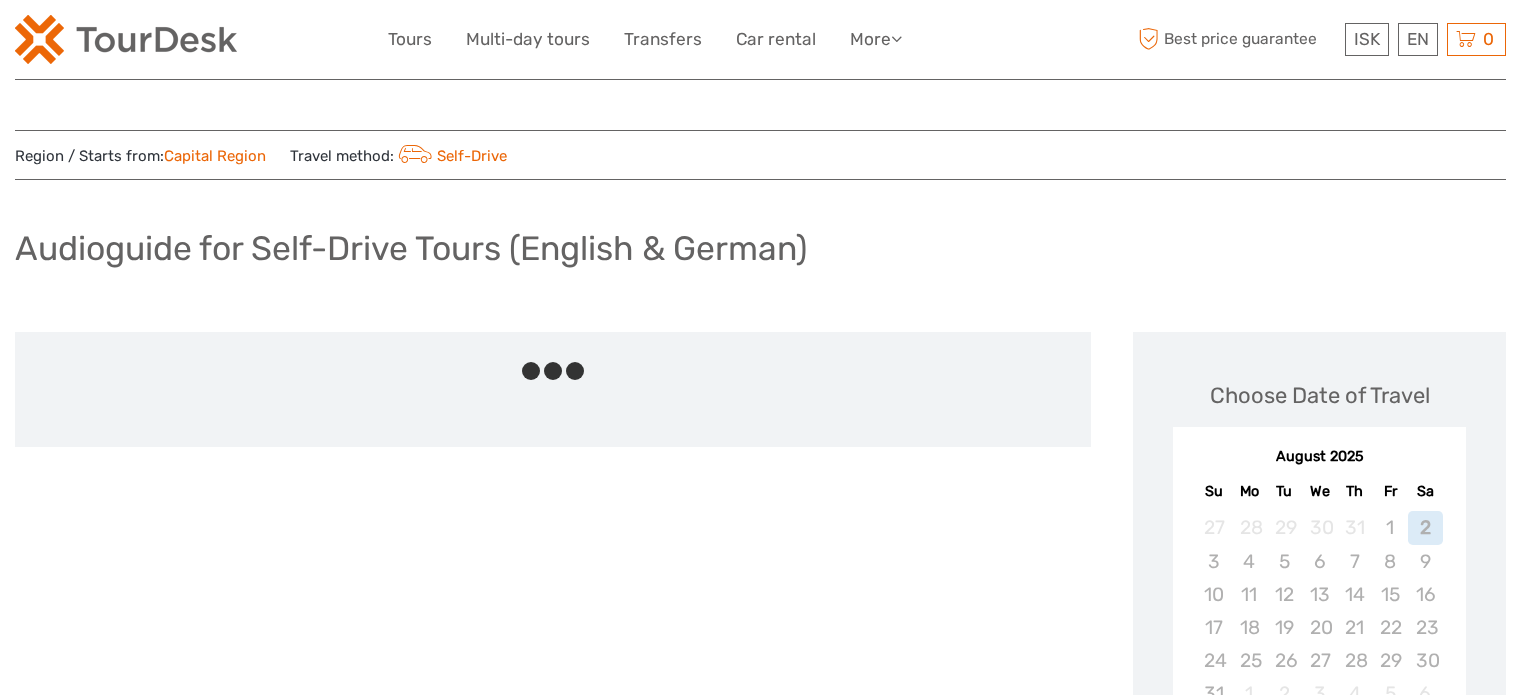 scroll, scrollTop: 0, scrollLeft: 0, axis: both 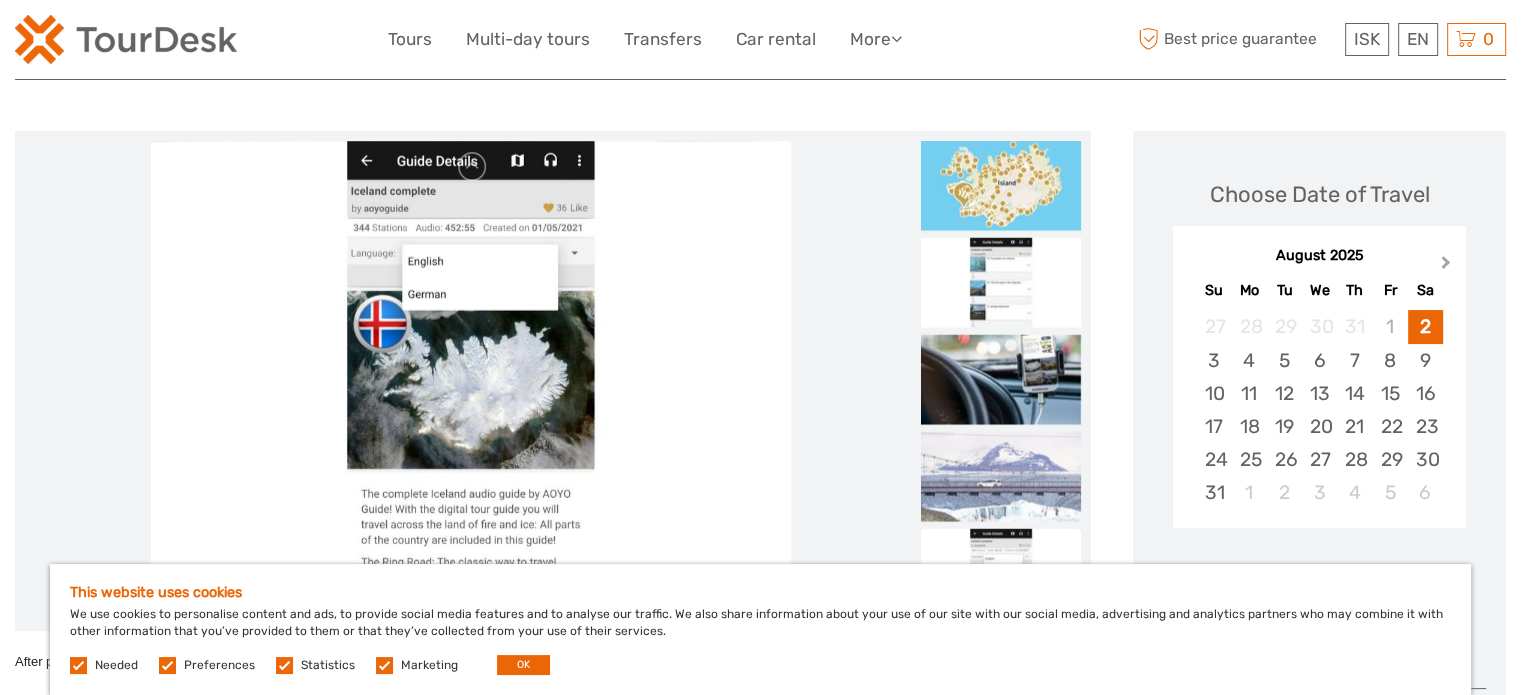 click on "Next Month" at bounding box center [1446, 266] 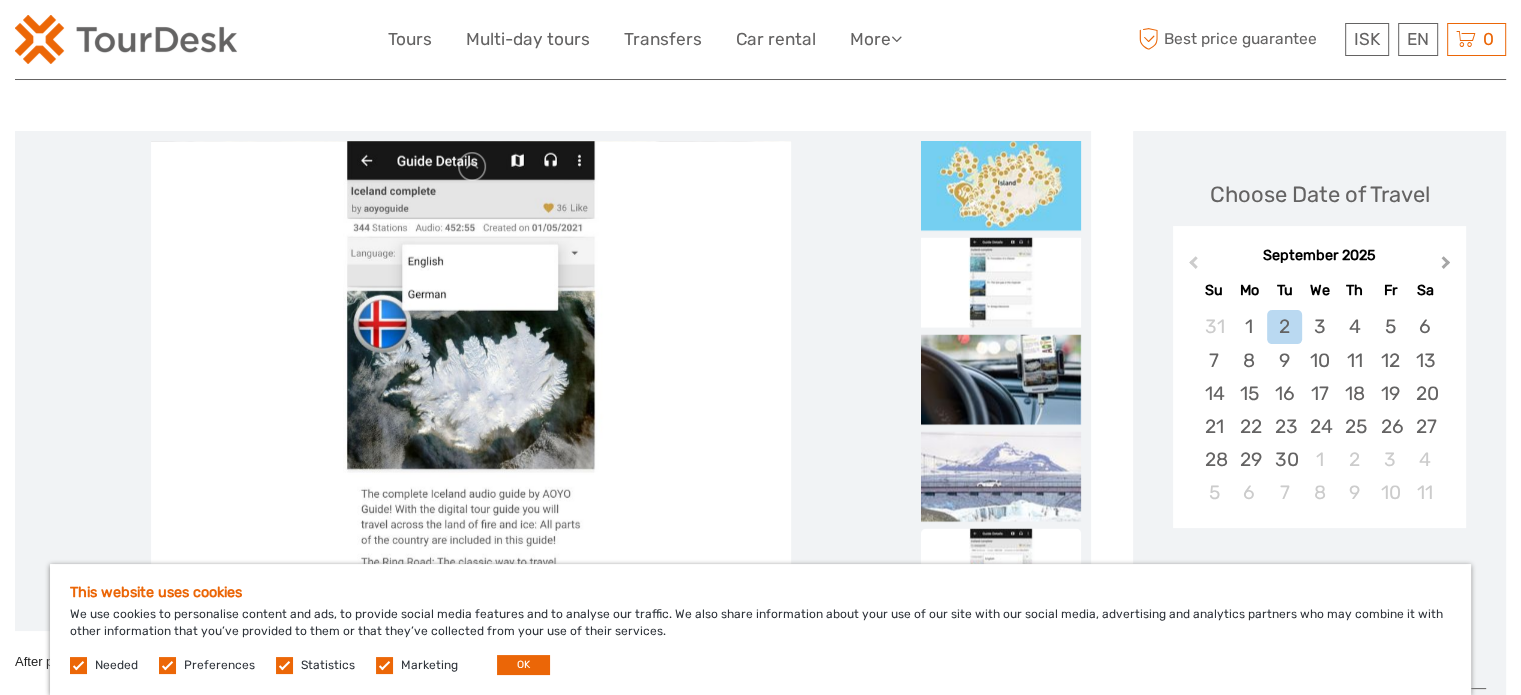 click on "Next Month" at bounding box center [1446, 266] 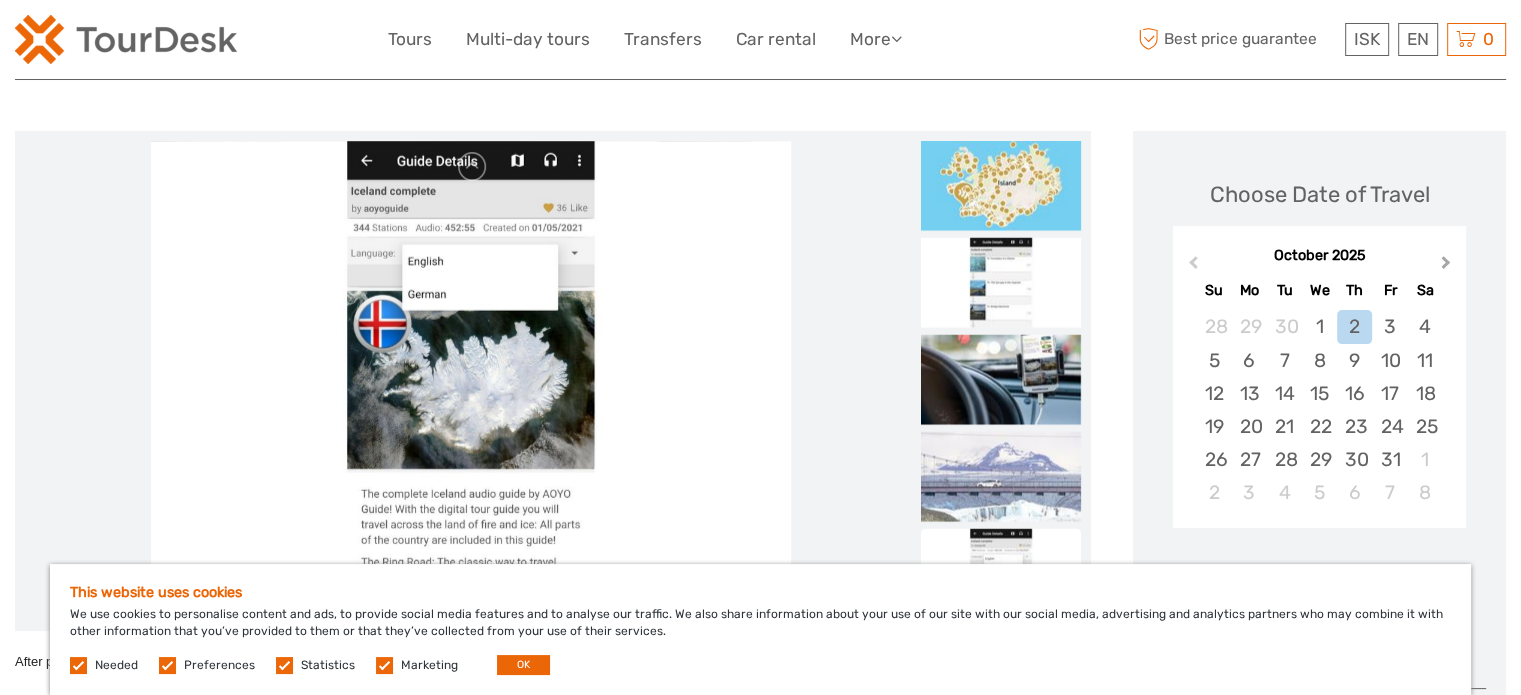 click on "Next Month" at bounding box center (1446, 266) 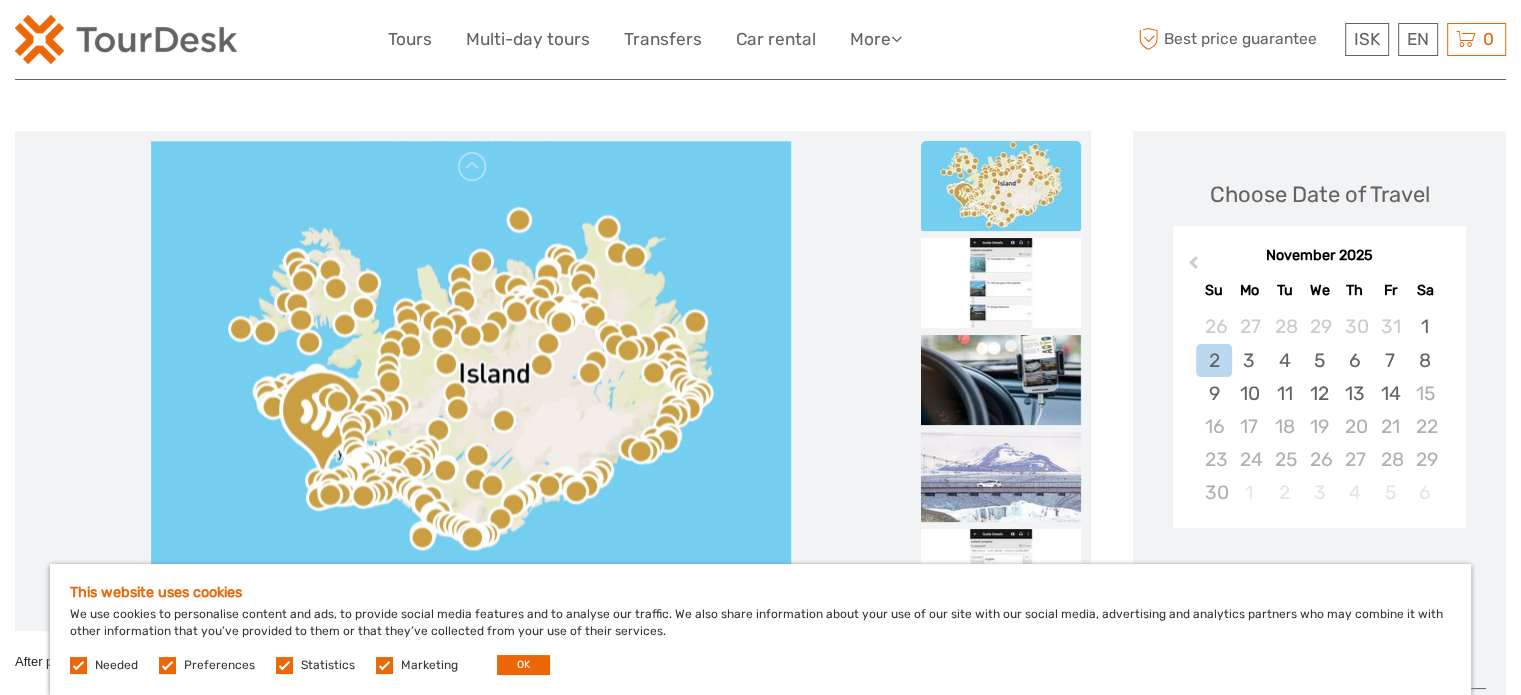 click on "November 2025" at bounding box center [1319, 256] 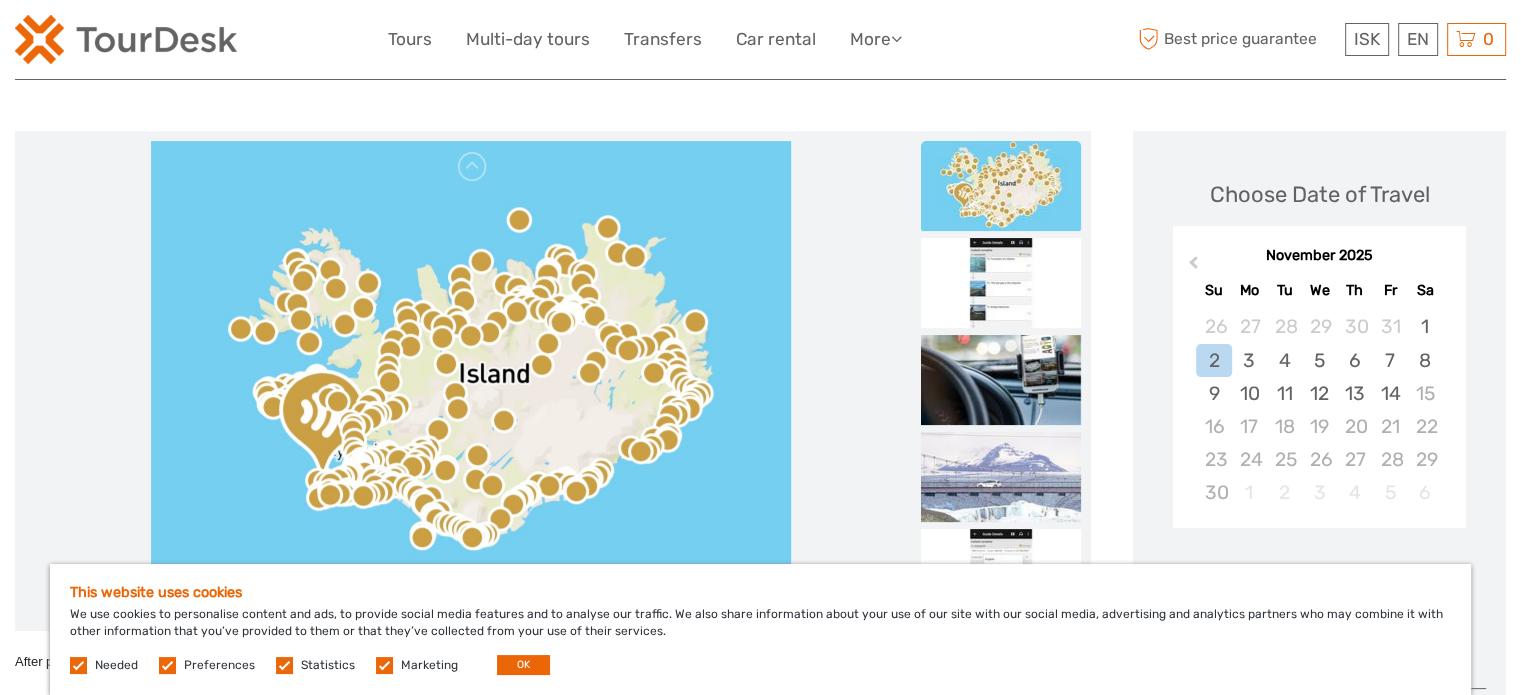 click on "November 2025" at bounding box center [1319, 256] 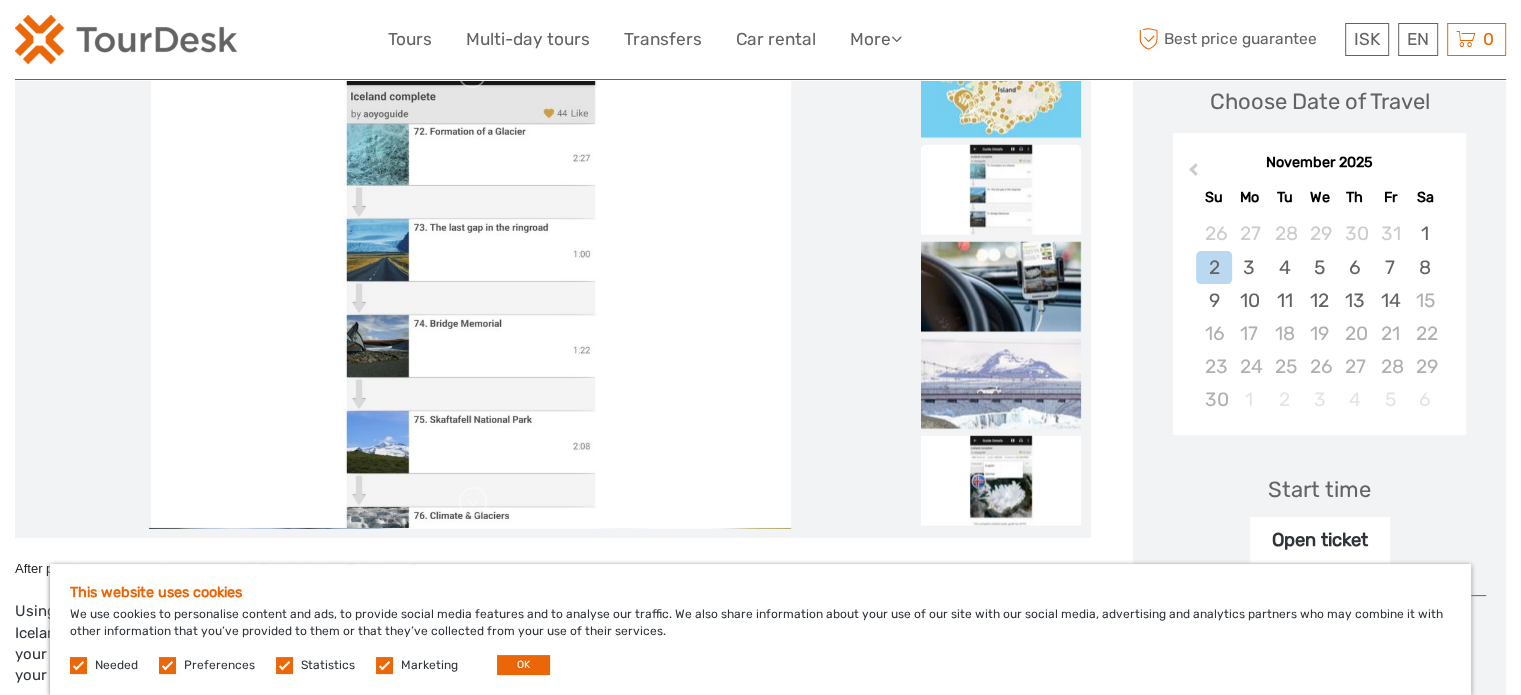 scroll, scrollTop: 298, scrollLeft: 0, axis: vertical 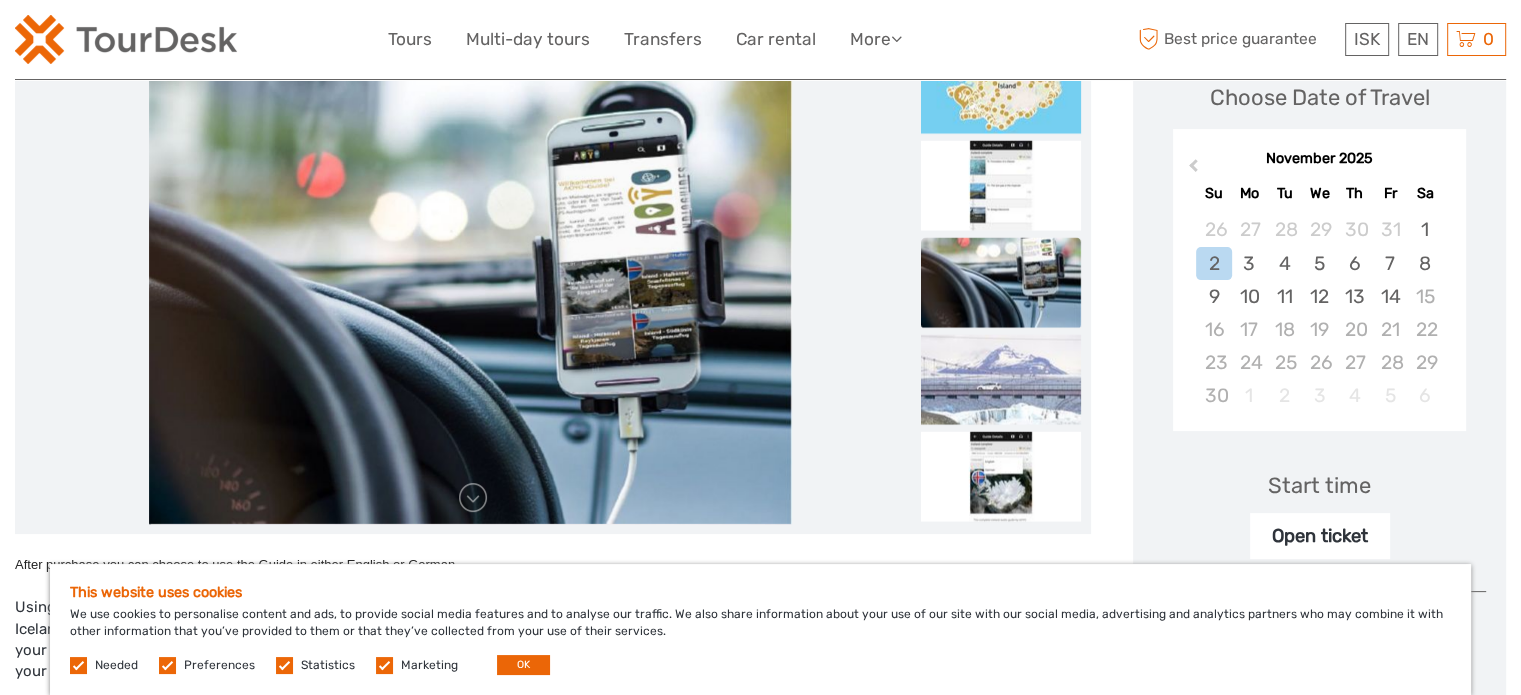 click at bounding box center (1001, 283) 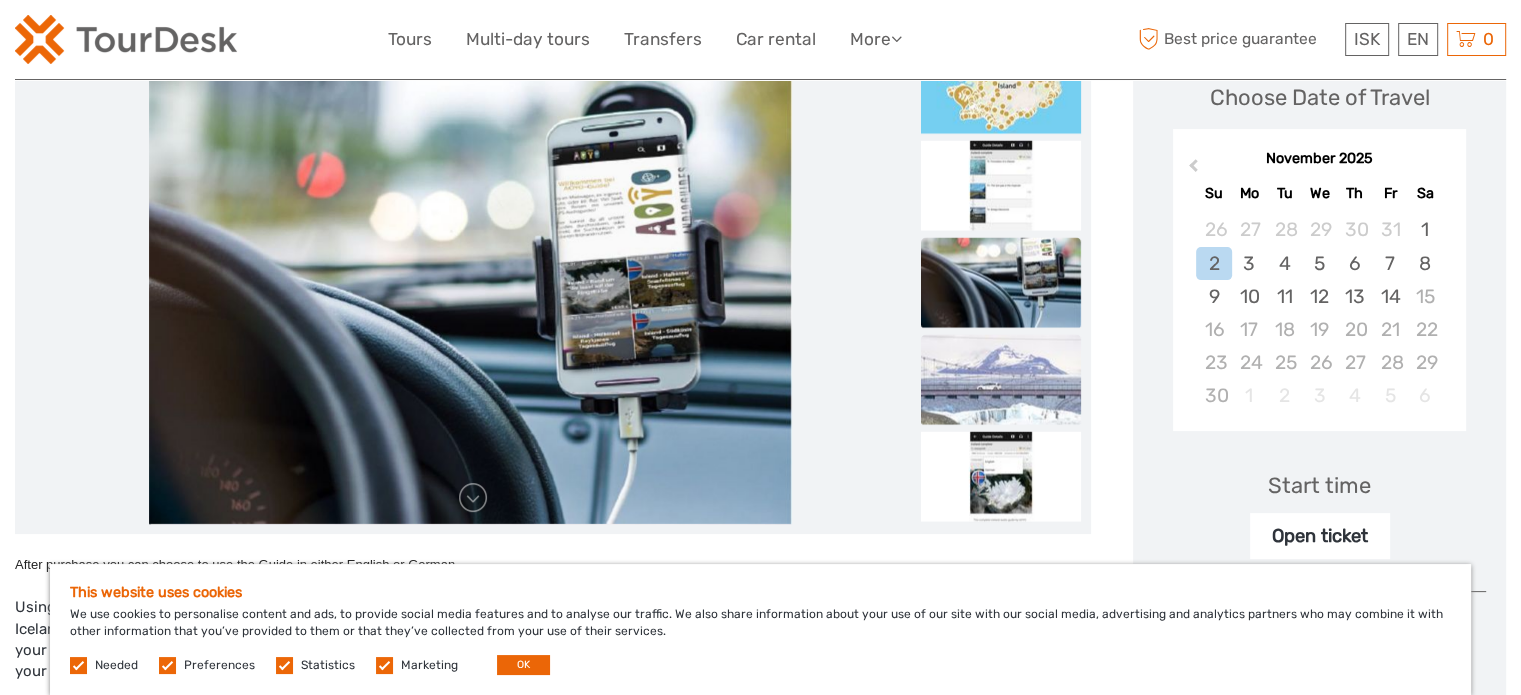 click at bounding box center [1001, 380] 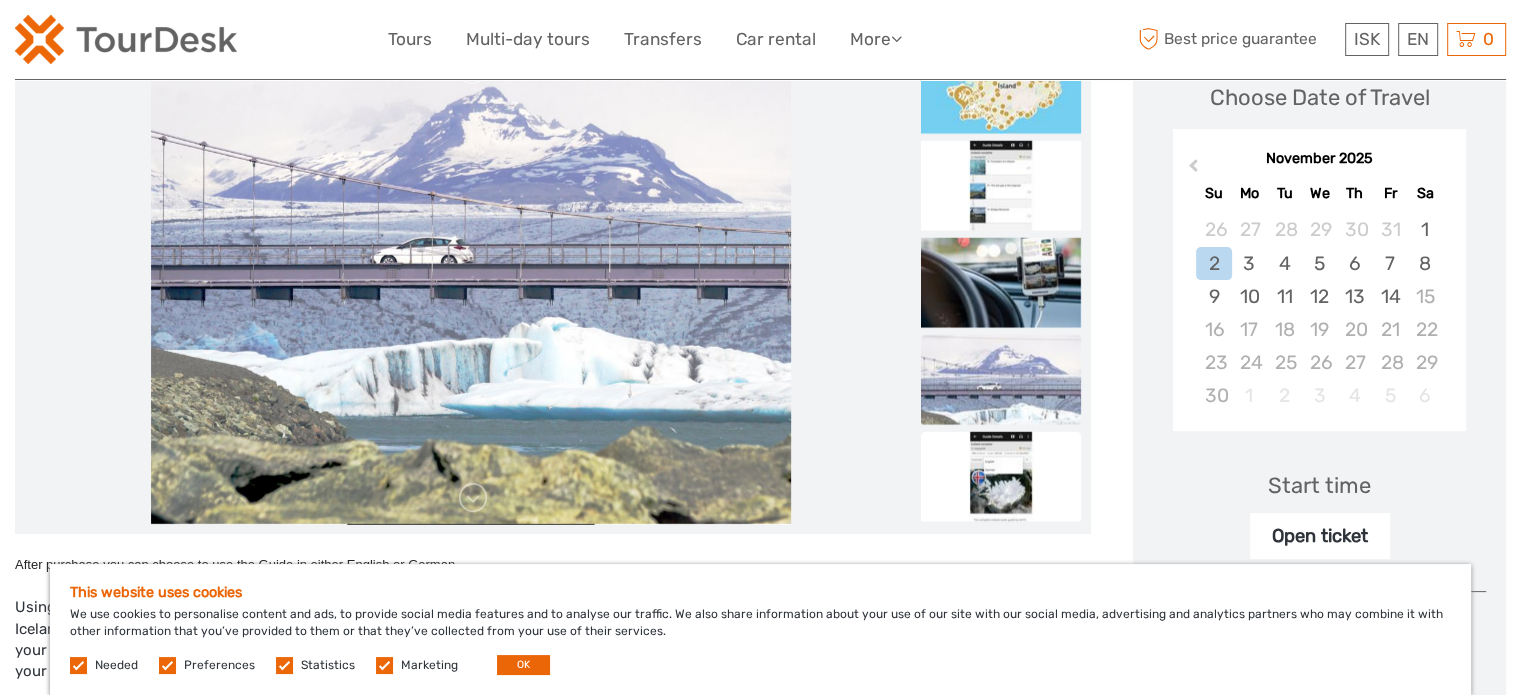 click at bounding box center [1001, 477] 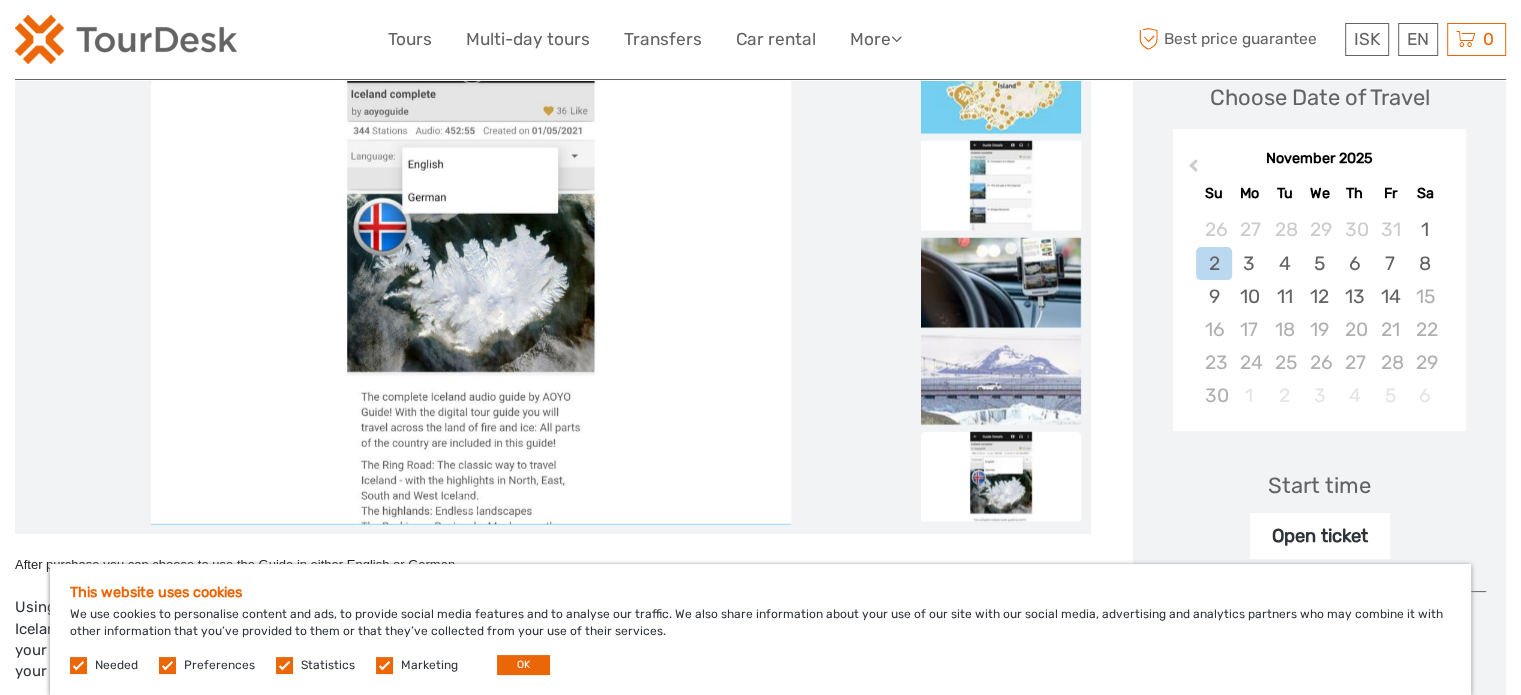 scroll, scrollTop: 320, scrollLeft: 0, axis: vertical 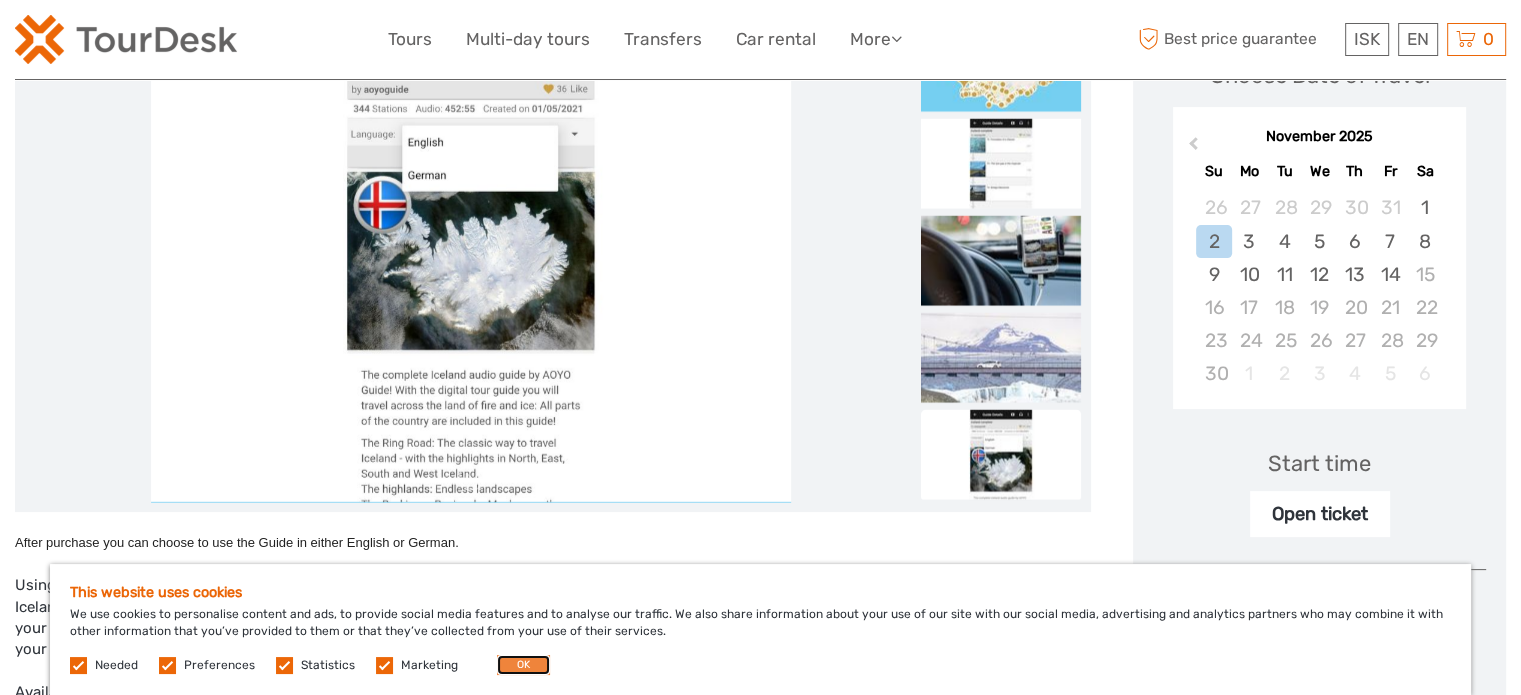 click on "OK" at bounding box center (523, 665) 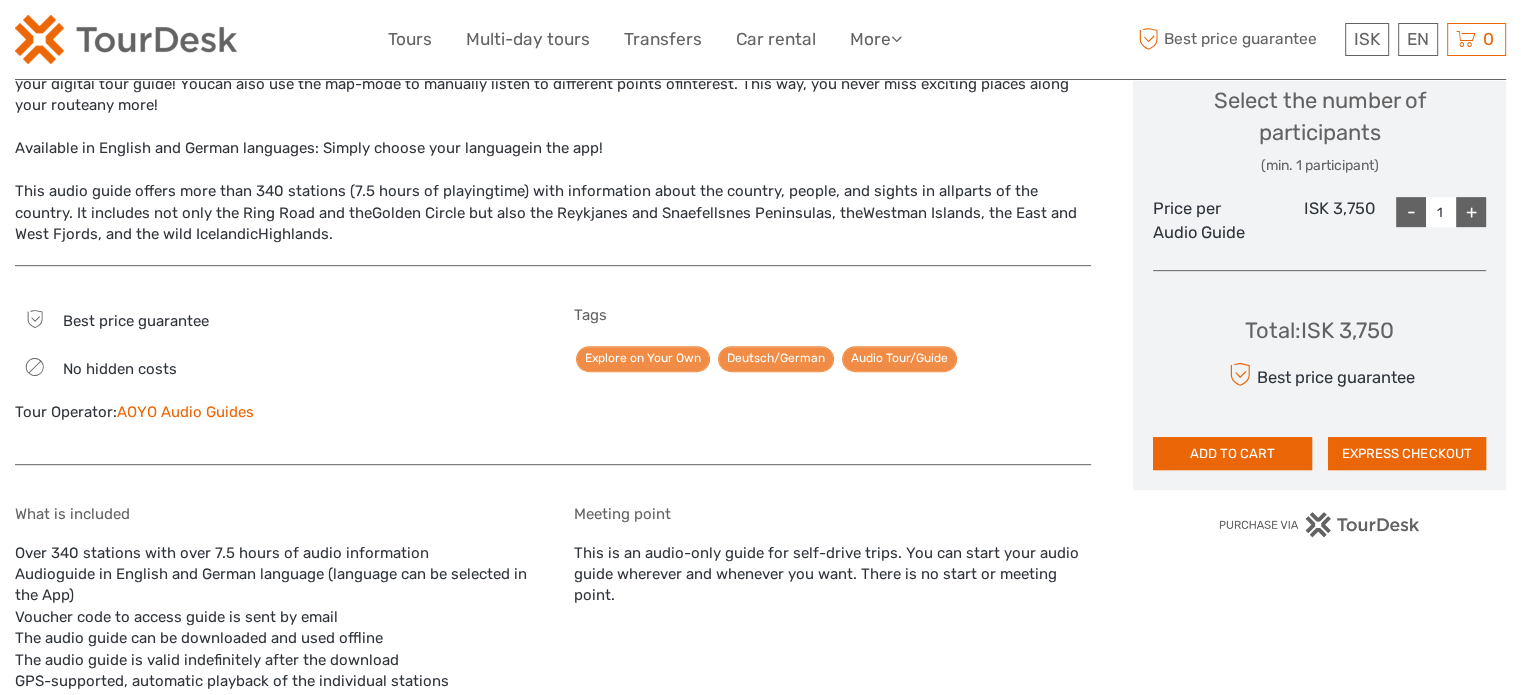 scroll, scrollTop: 1070, scrollLeft: 0, axis: vertical 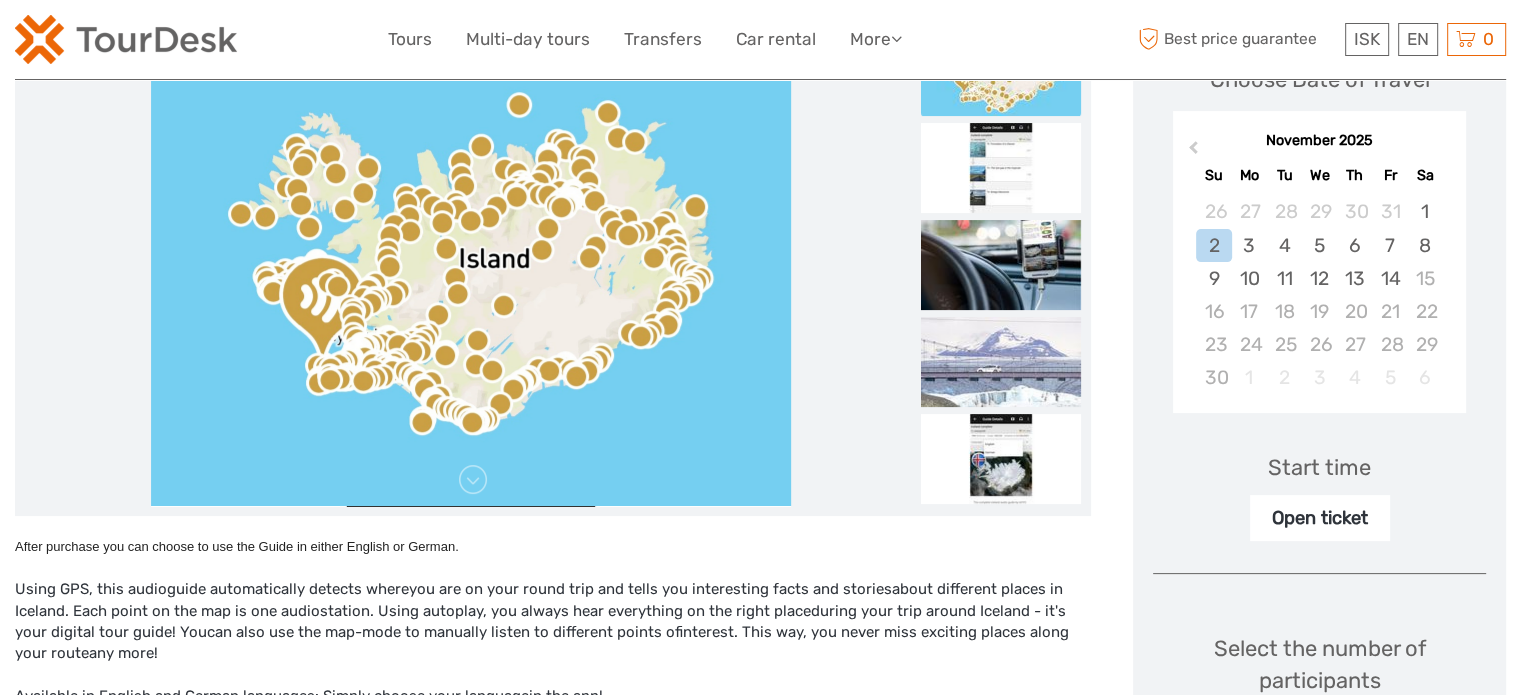 click at bounding box center (471, 266) 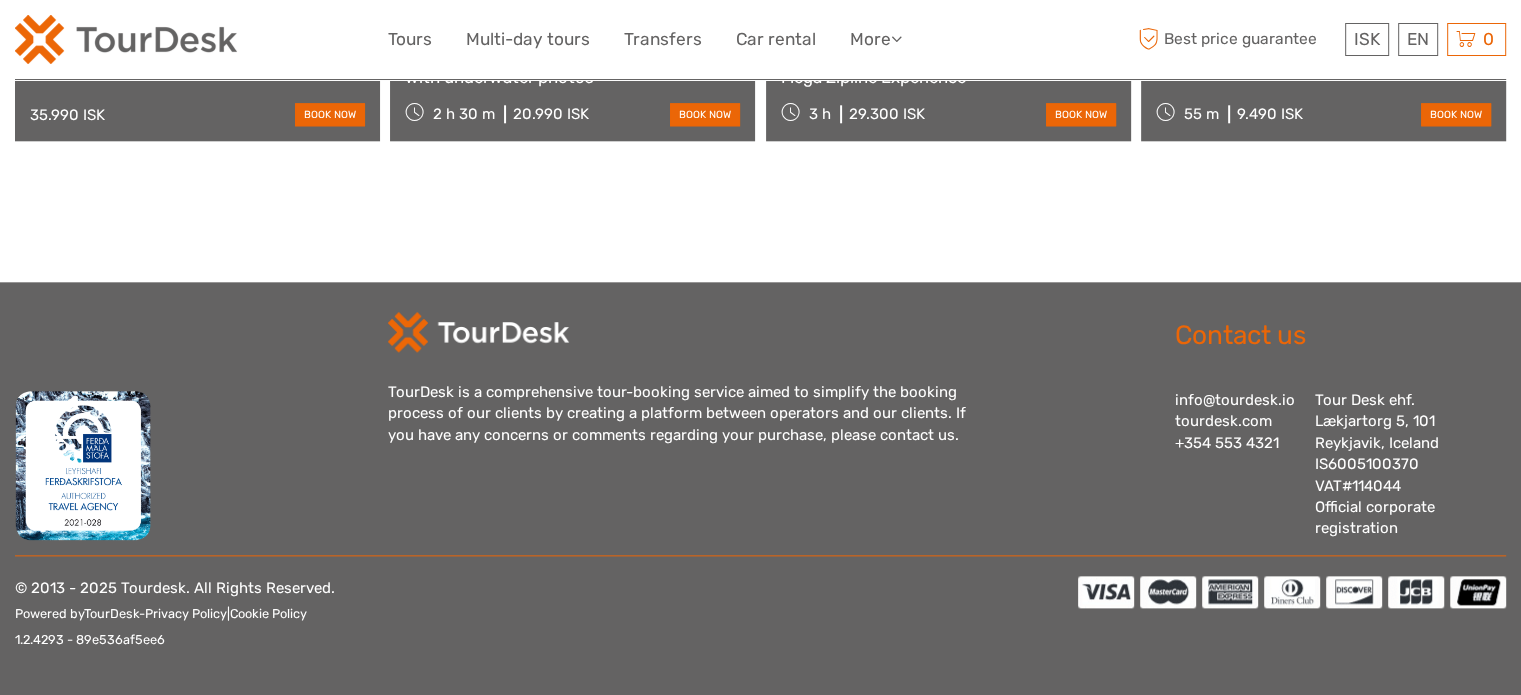 scroll, scrollTop: 0, scrollLeft: 0, axis: both 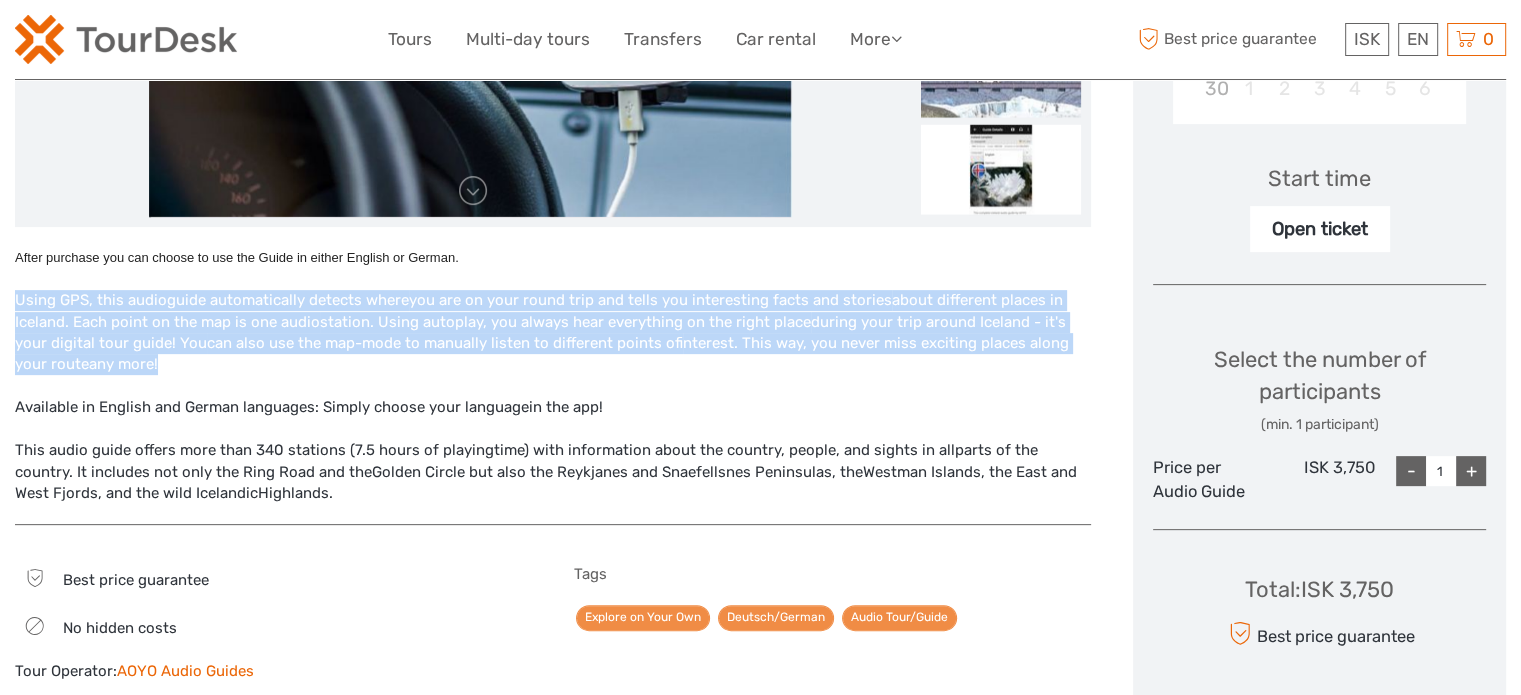 drag, startPoint x: 20, startPoint y: 301, endPoint x: 198, endPoint y: 359, distance: 187.2111 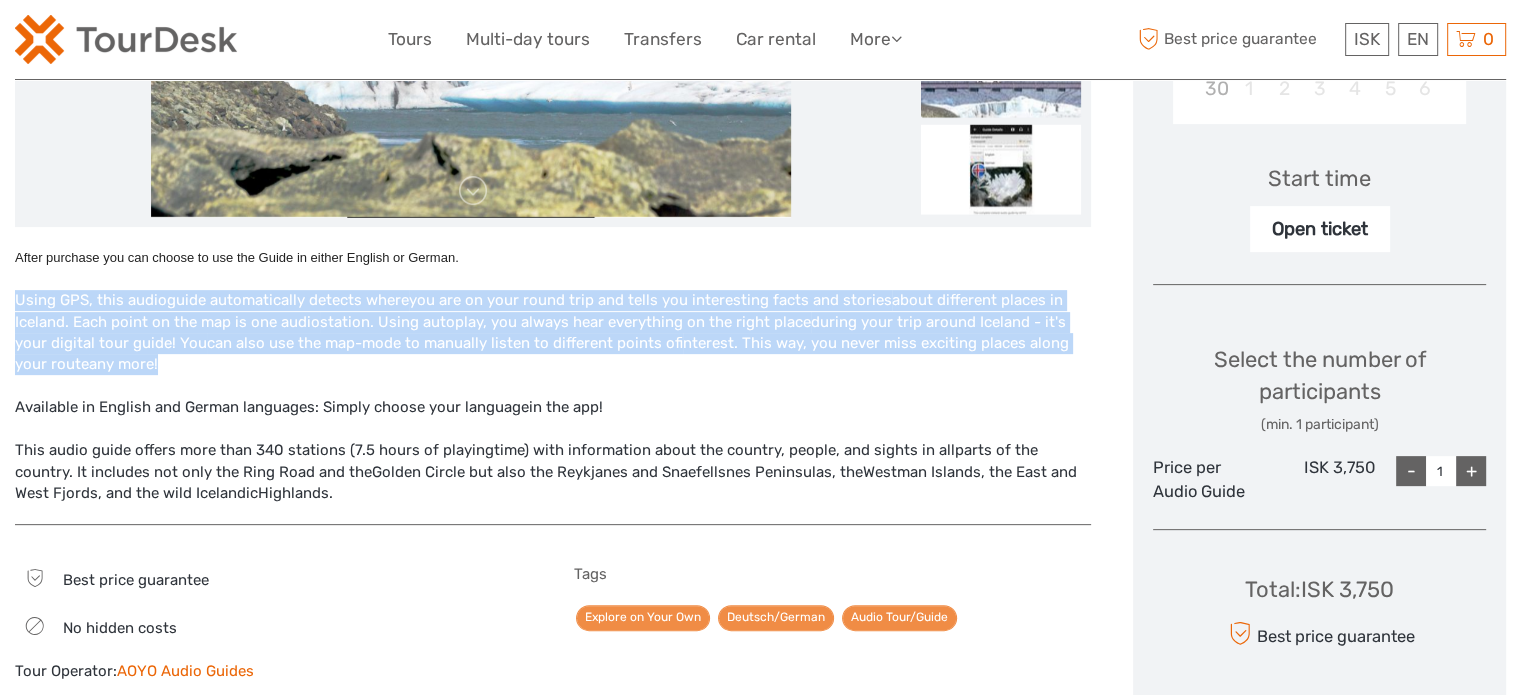 drag, startPoint x: 171, startPoint y: 359, endPoint x: 12, endPoint y: 307, distance: 167.28719 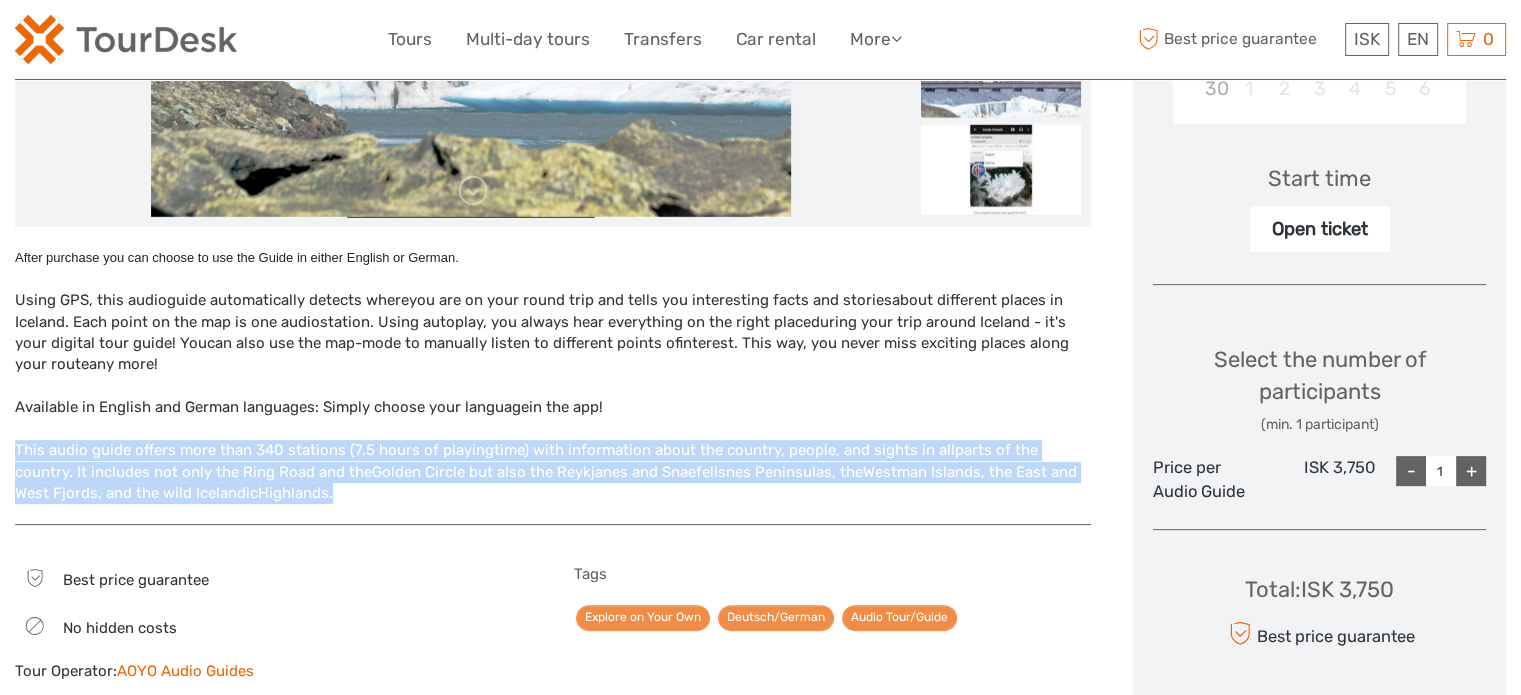 drag, startPoint x: 14, startPoint y: 446, endPoint x: 304, endPoint y: 499, distance: 294.8033 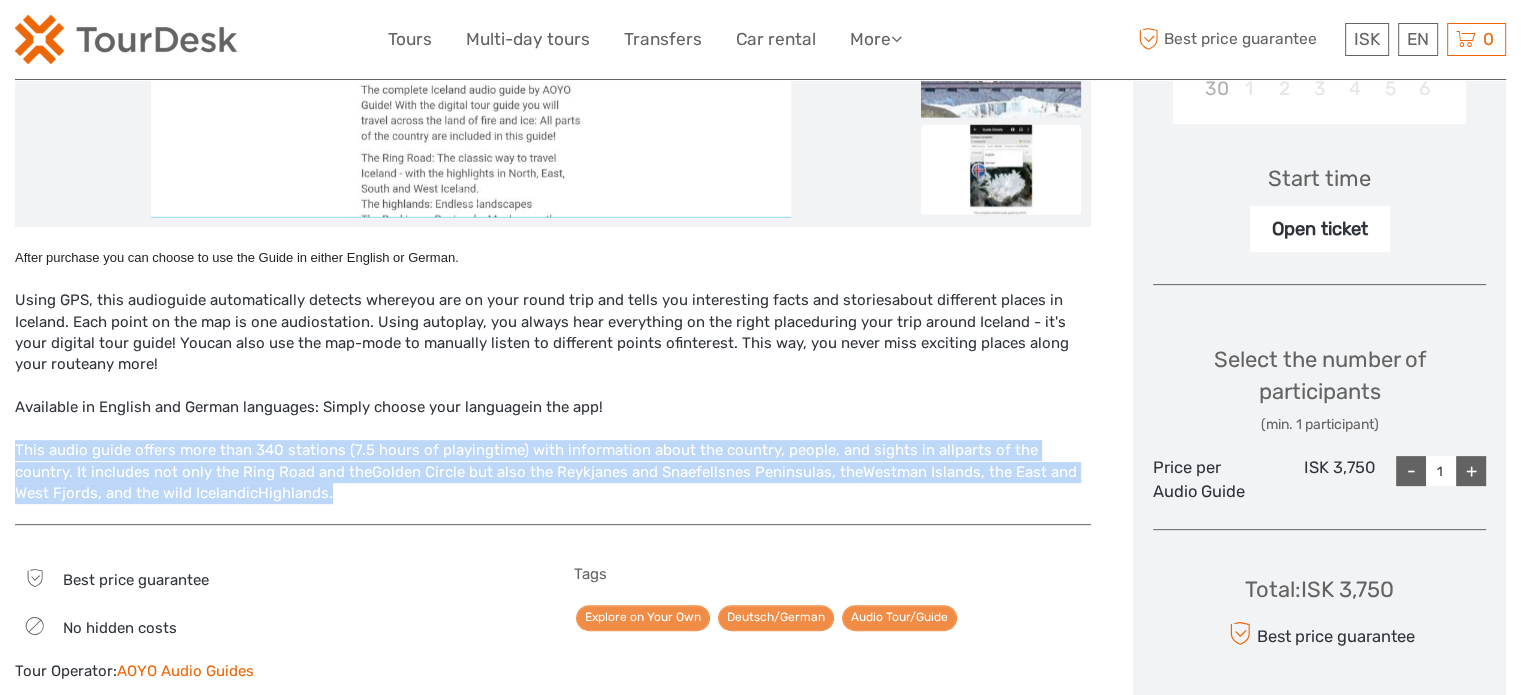 drag, startPoint x: 324, startPoint y: 500, endPoint x: 0, endPoint y: 444, distance: 328.8039 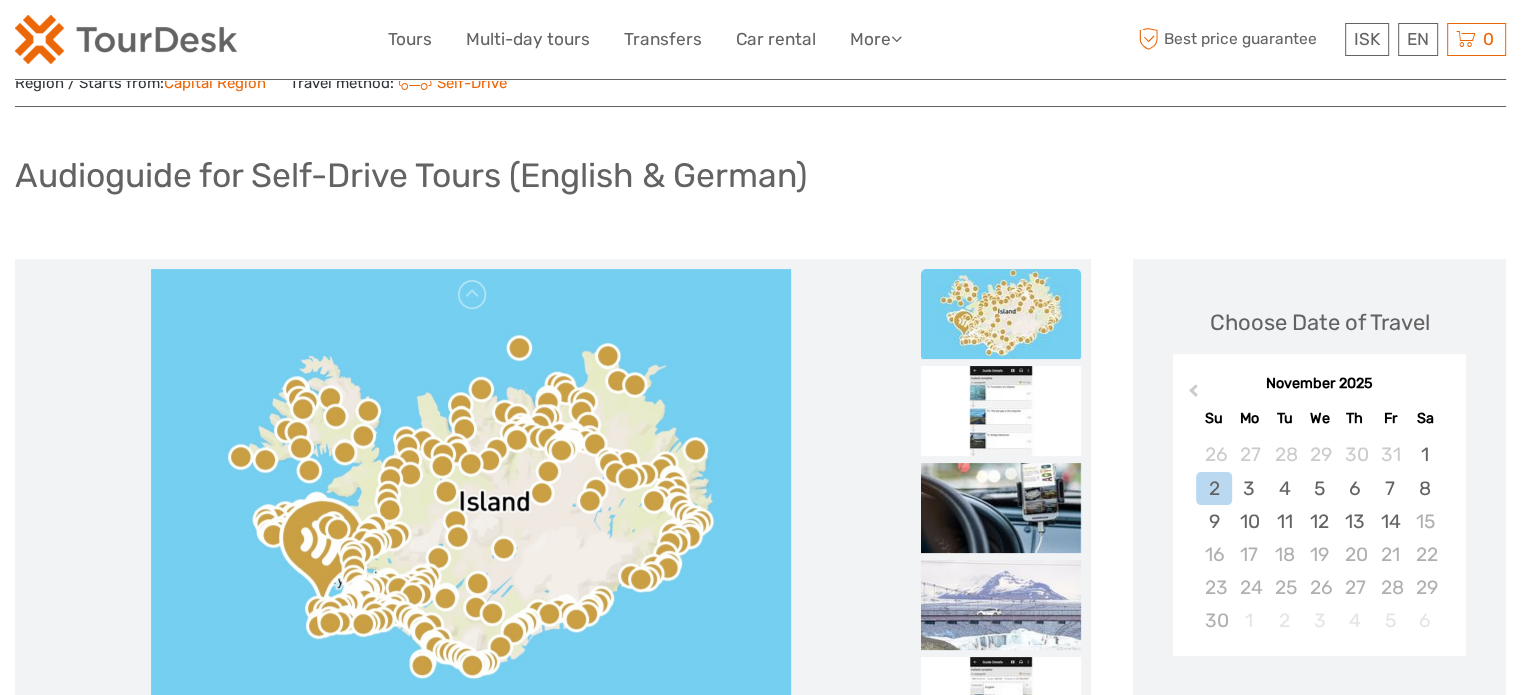 scroll, scrollTop: 84, scrollLeft: 0, axis: vertical 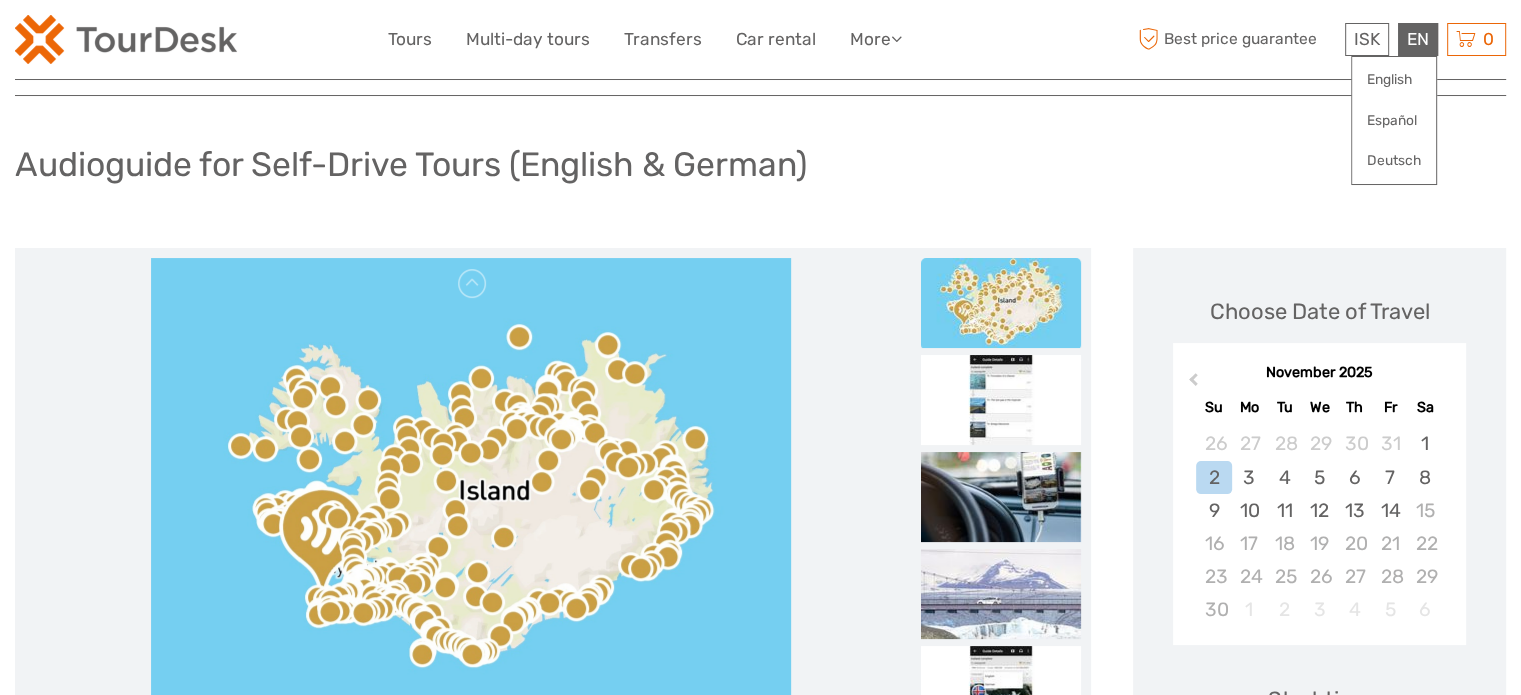 click on "EN
English
Español Deutsch" at bounding box center [1418, 39] 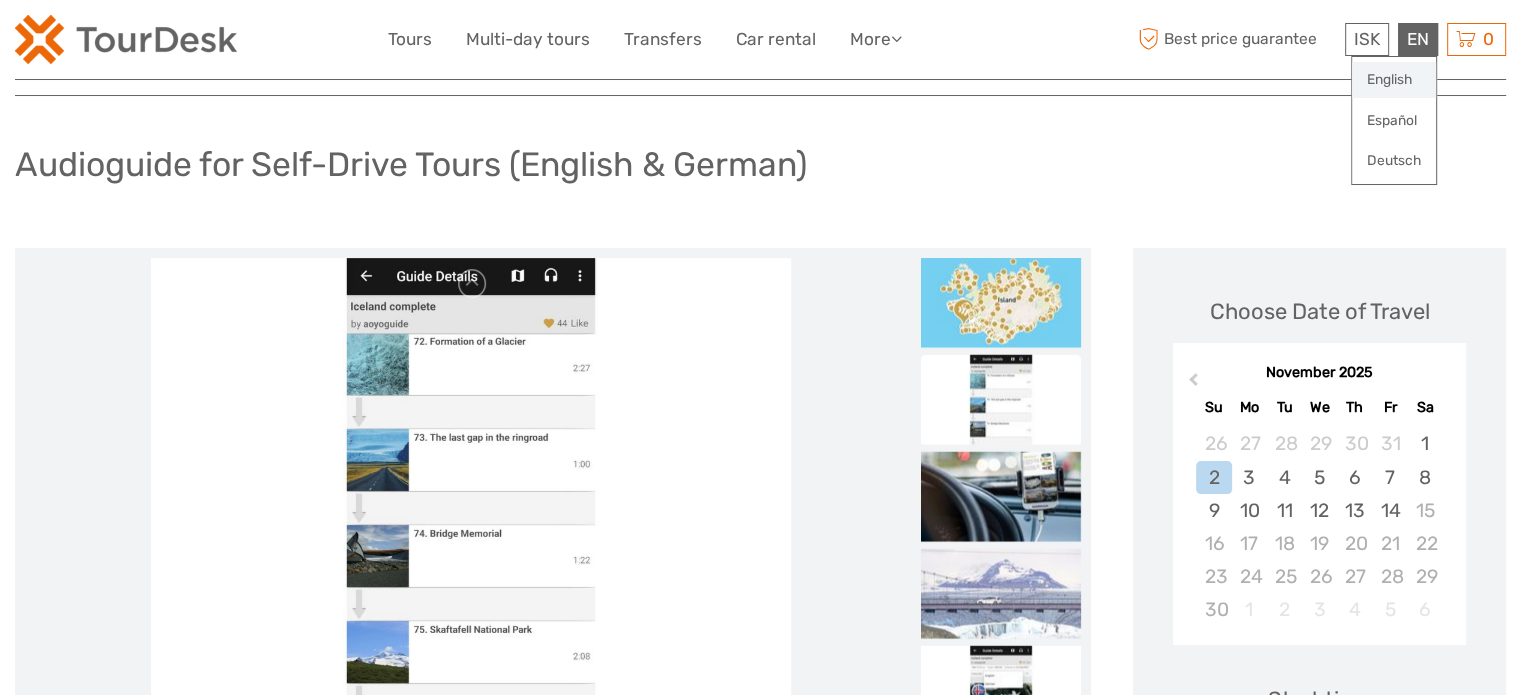 click on "English" at bounding box center [1394, 80] 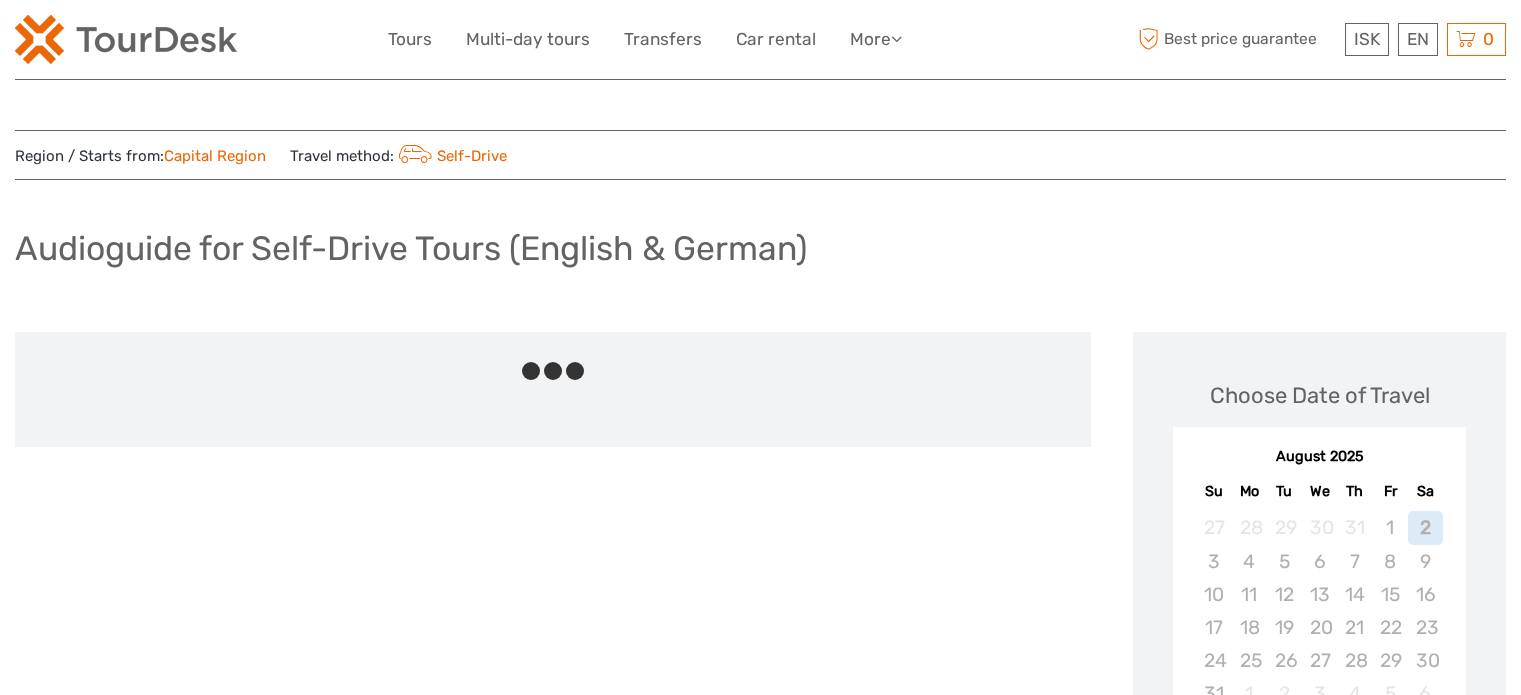 scroll, scrollTop: 0, scrollLeft: 0, axis: both 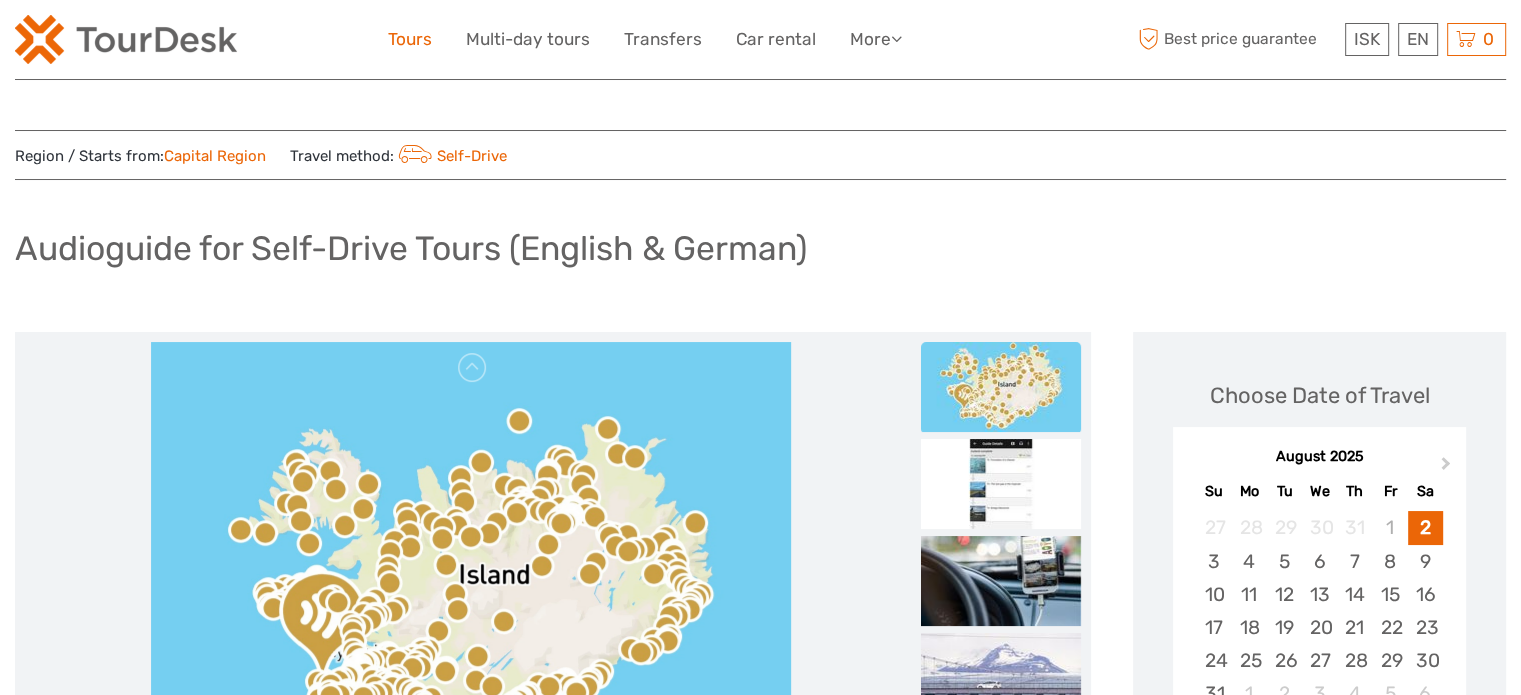 click on "Tours" at bounding box center (410, 39) 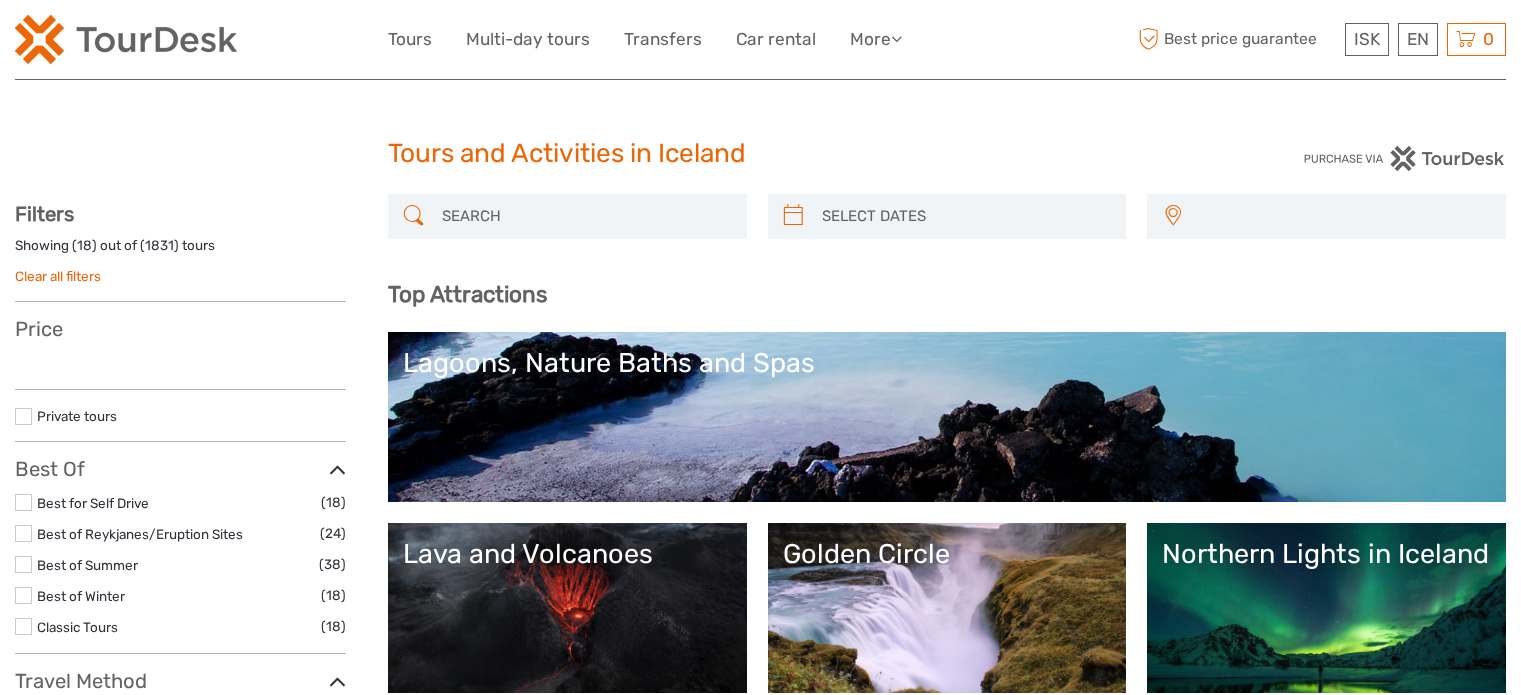 select 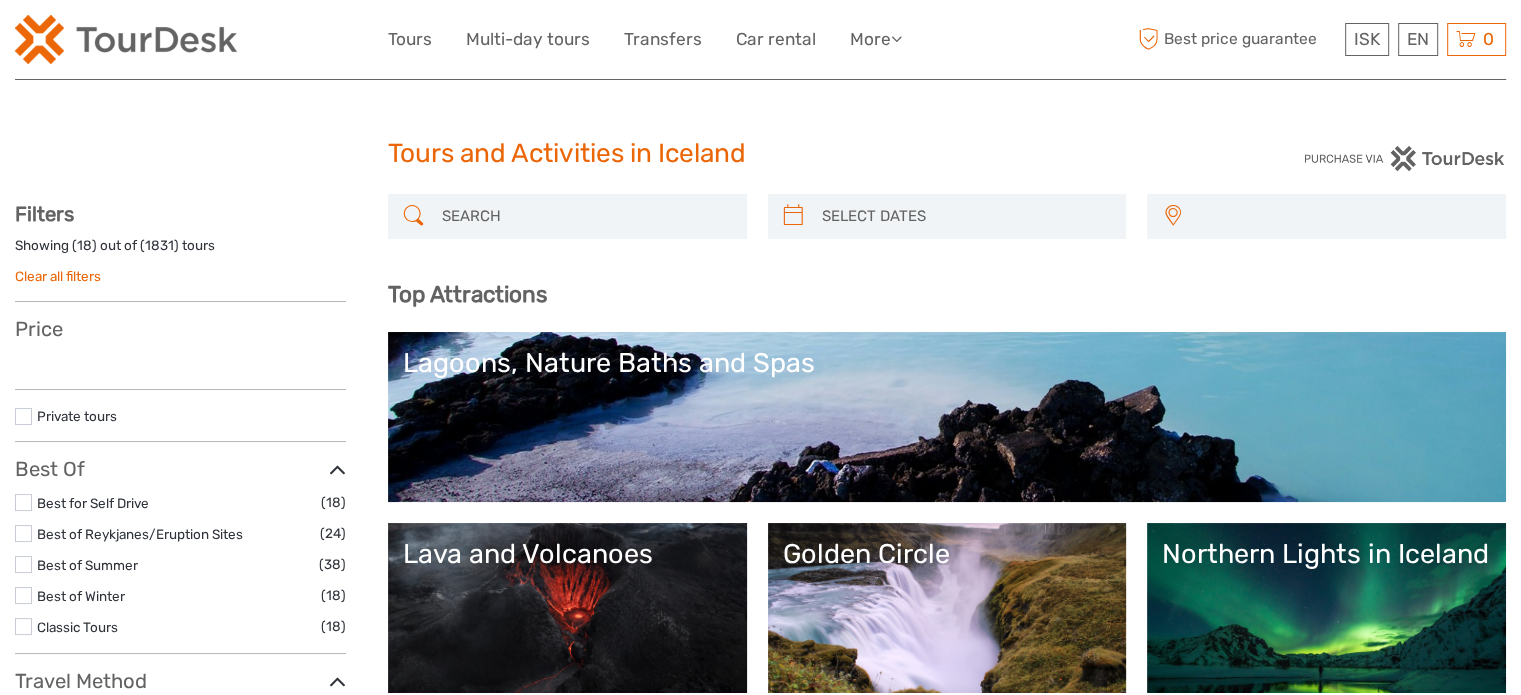 select 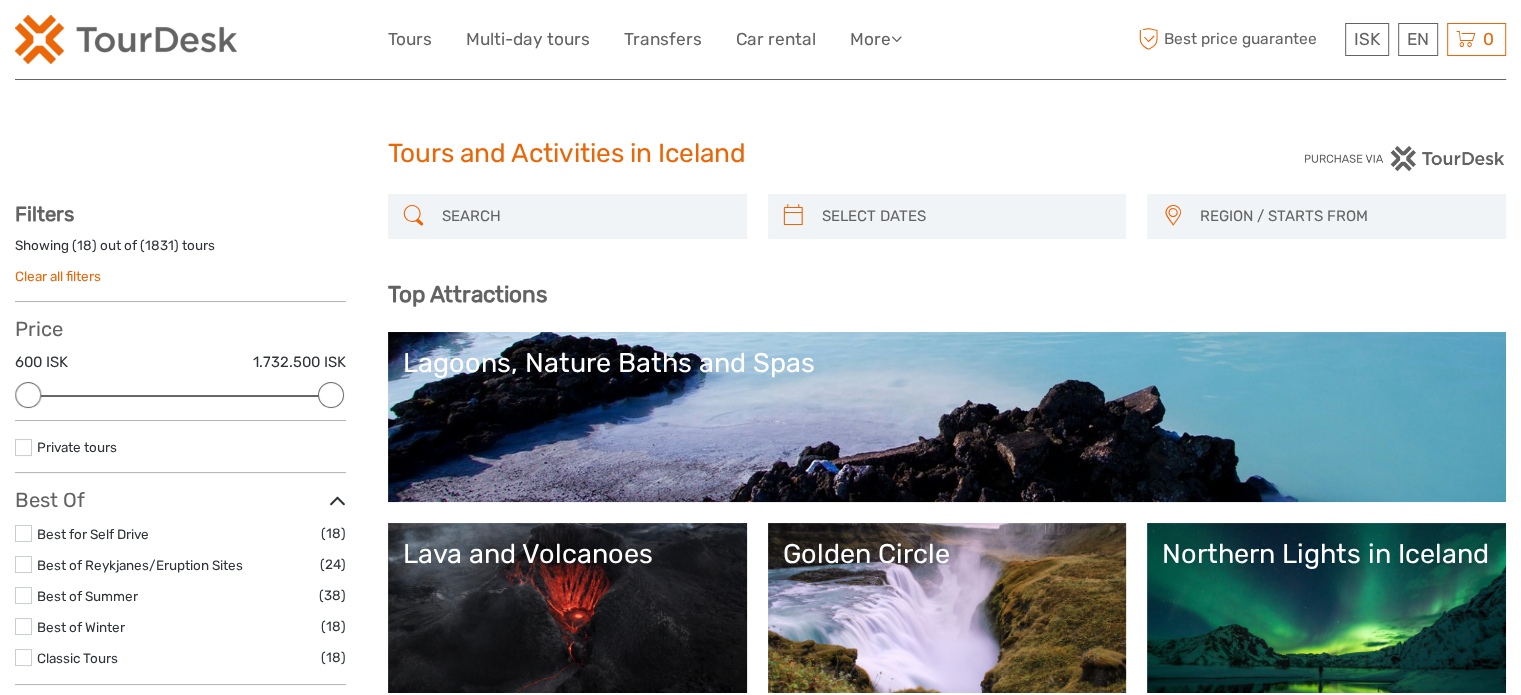 scroll, scrollTop: 0, scrollLeft: 0, axis: both 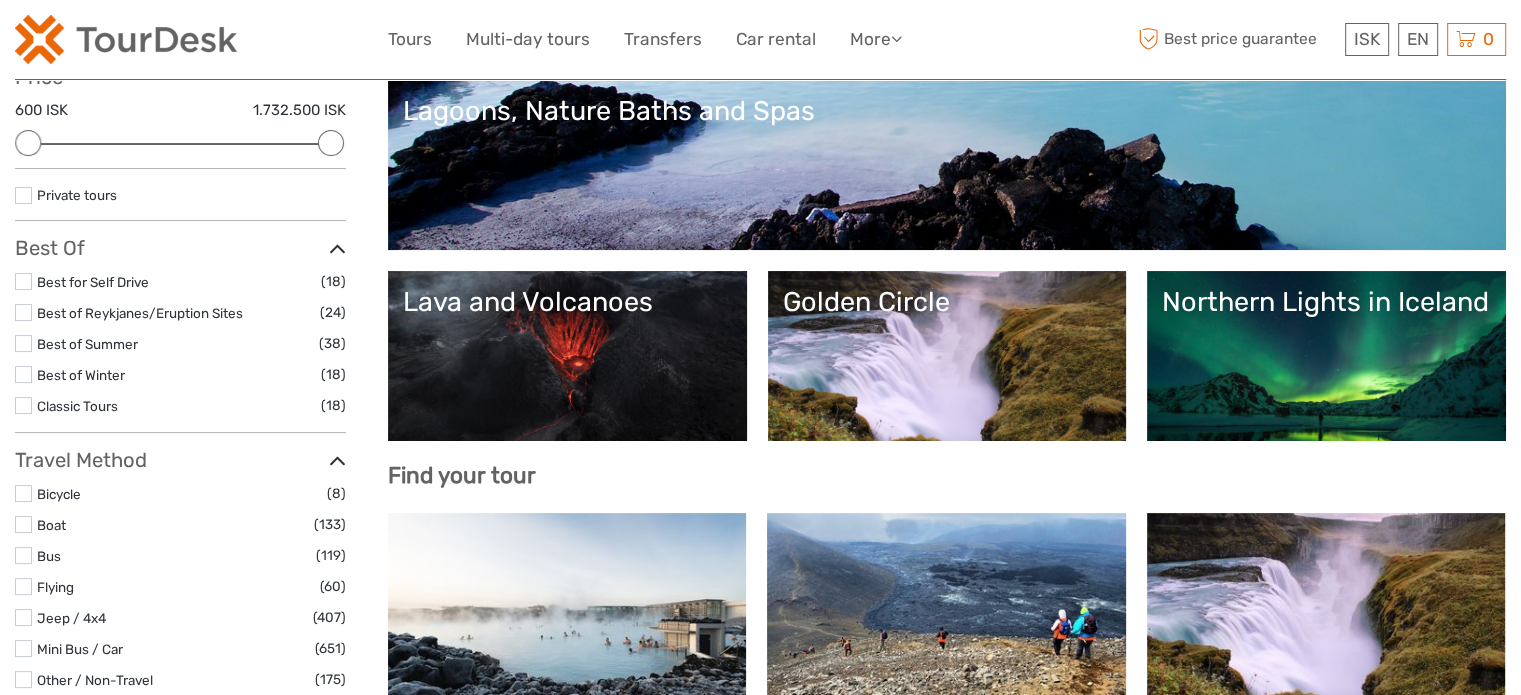 click at bounding box center [23, 374] 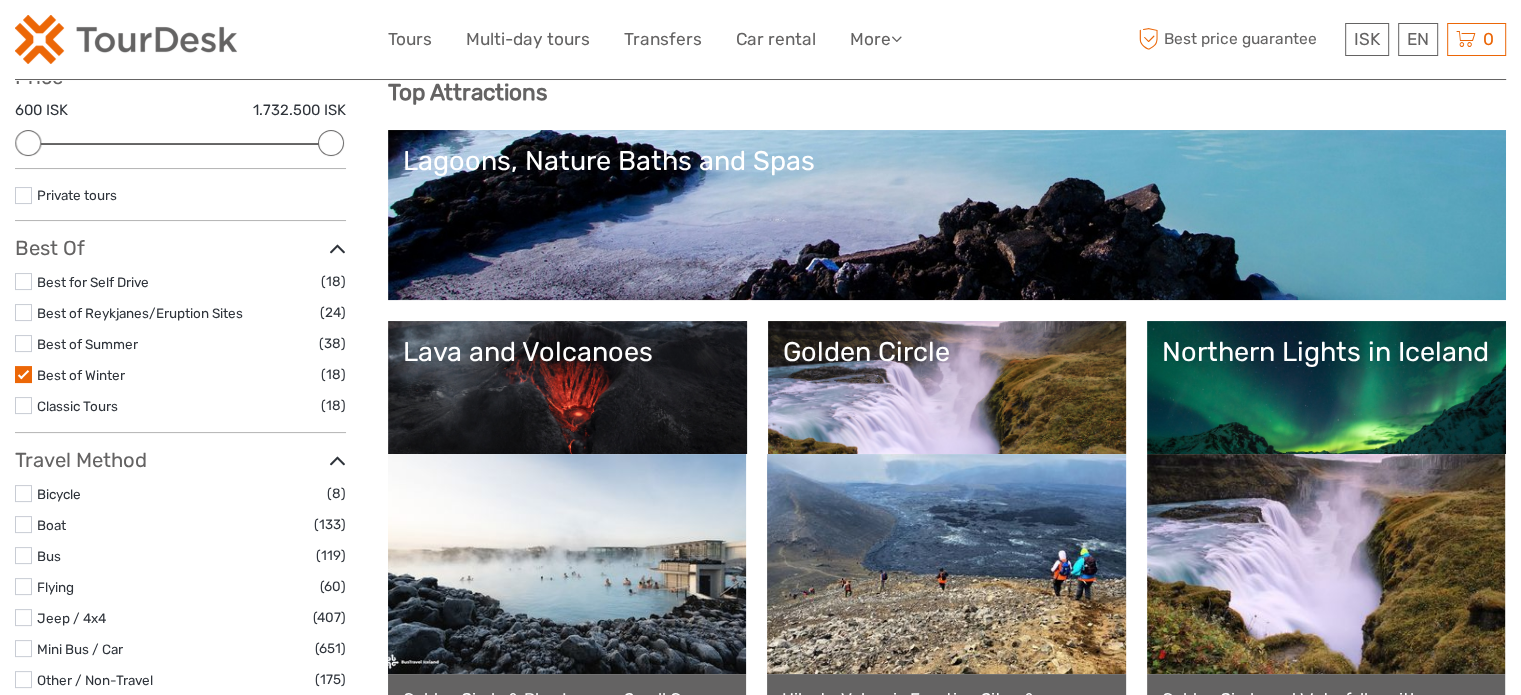 scroll, scrollTop: 182, scrollLeft: 0, axis: vertical 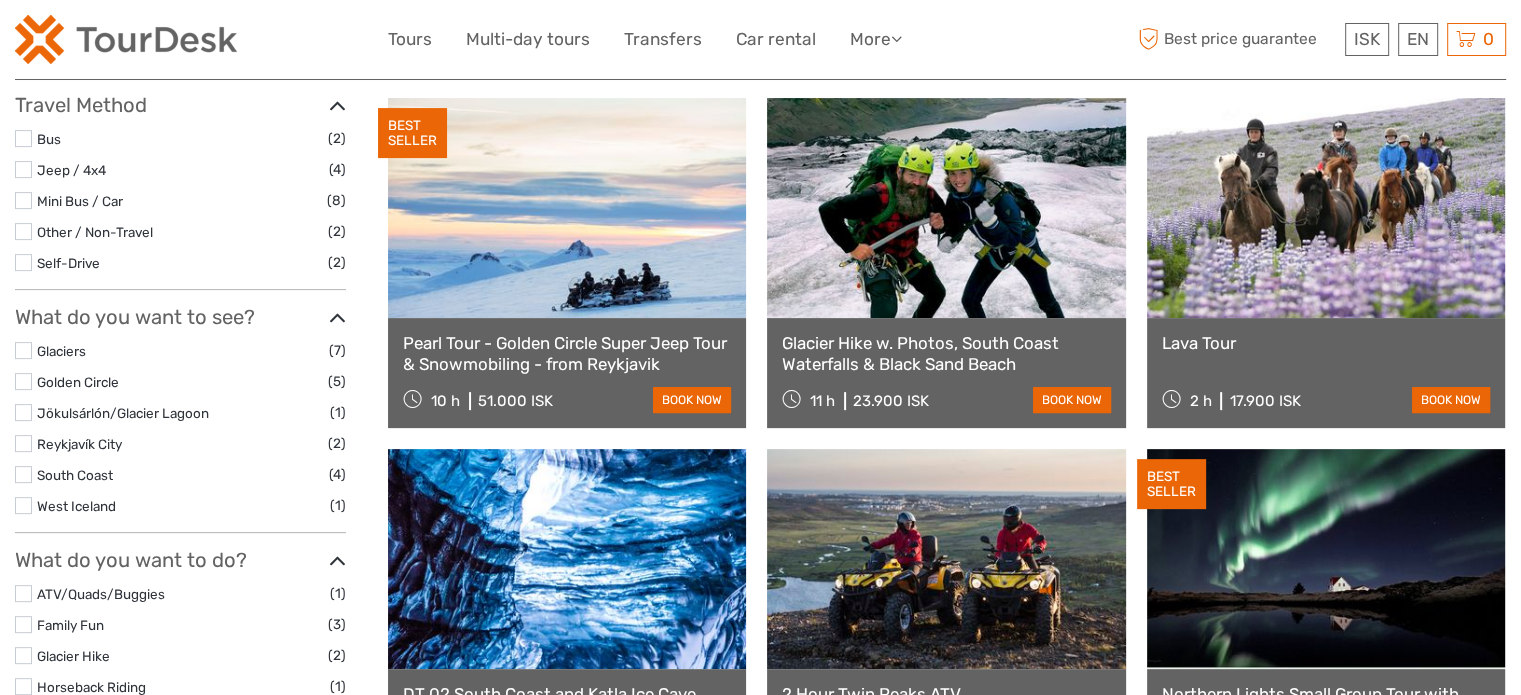 click at bounding box center [23, 262] 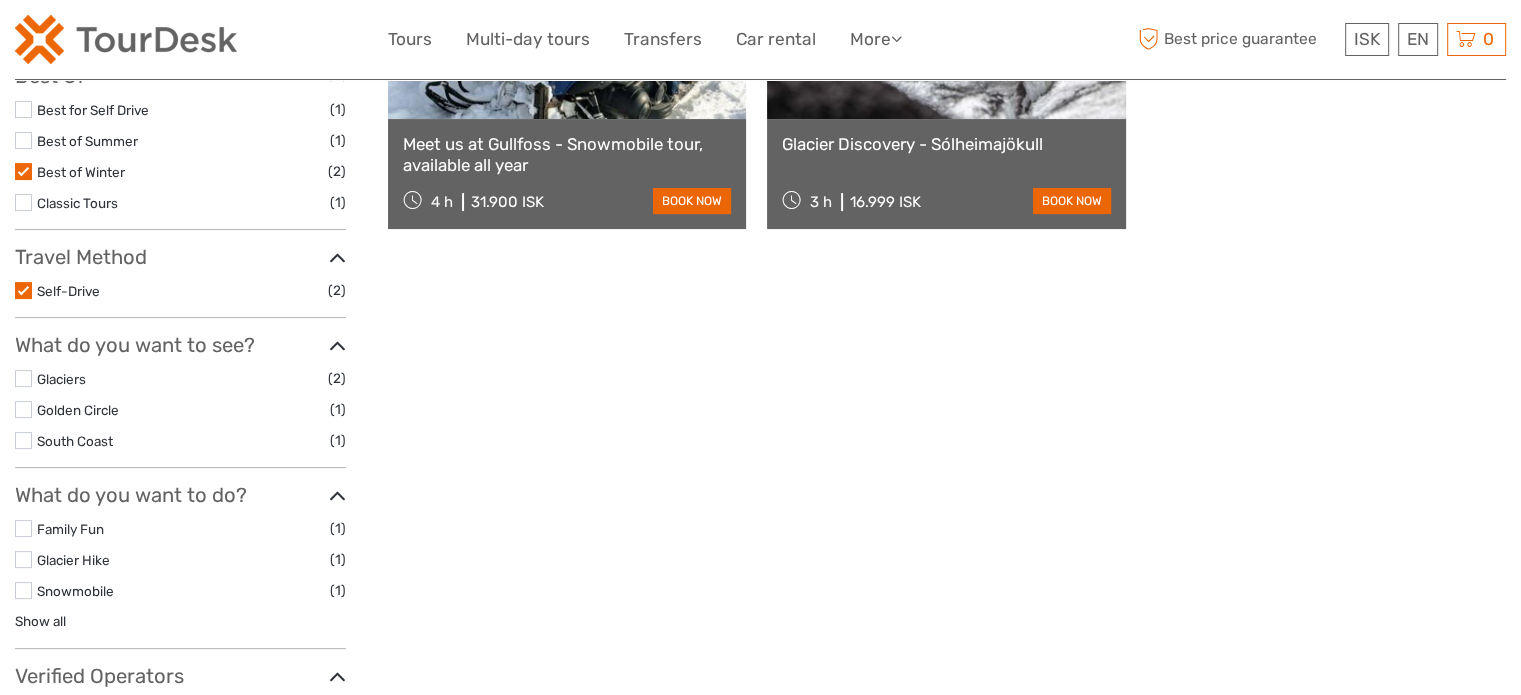 scroll, scrollTop: 113, scrollLeft: 0, axis: vertical 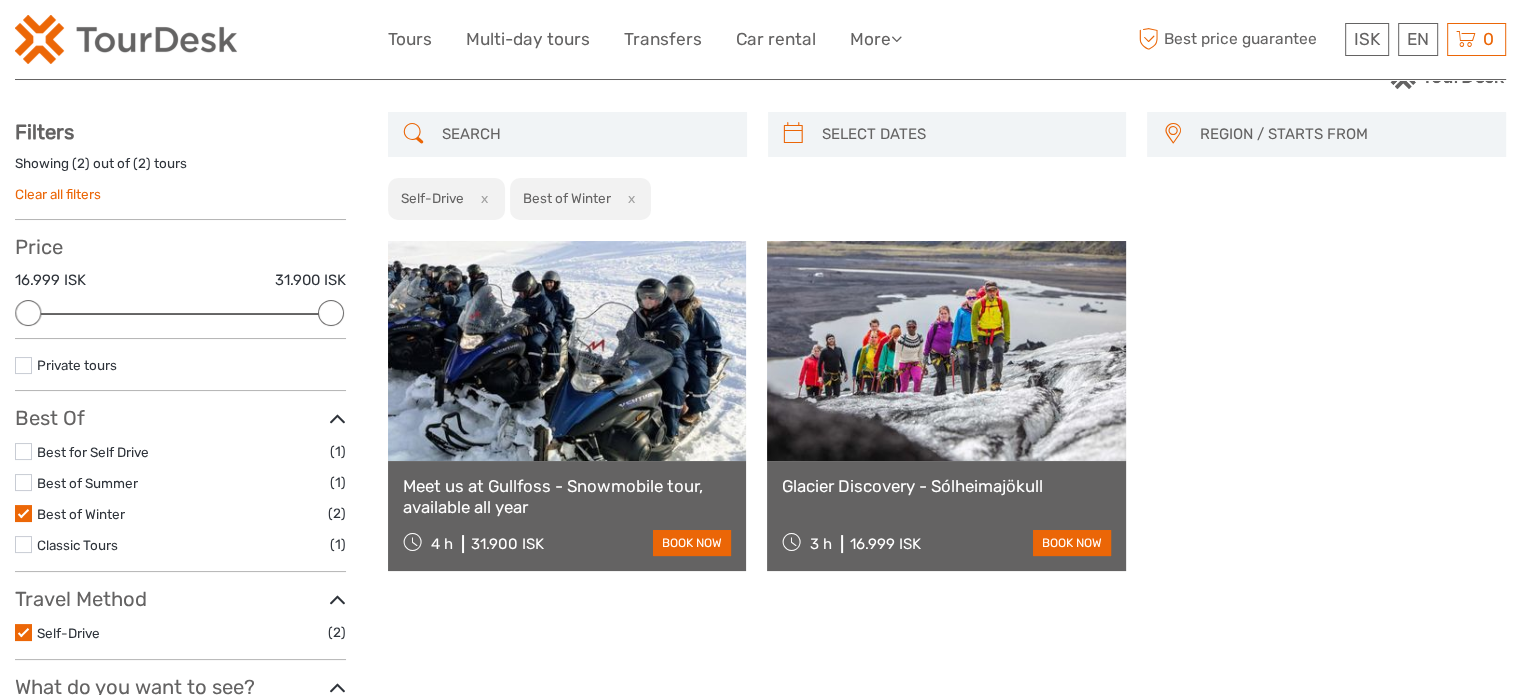drag, startPoint x: 176, startPoint y: 309, endPoint x: 0, endPoint y: 250, distance: 185.62596 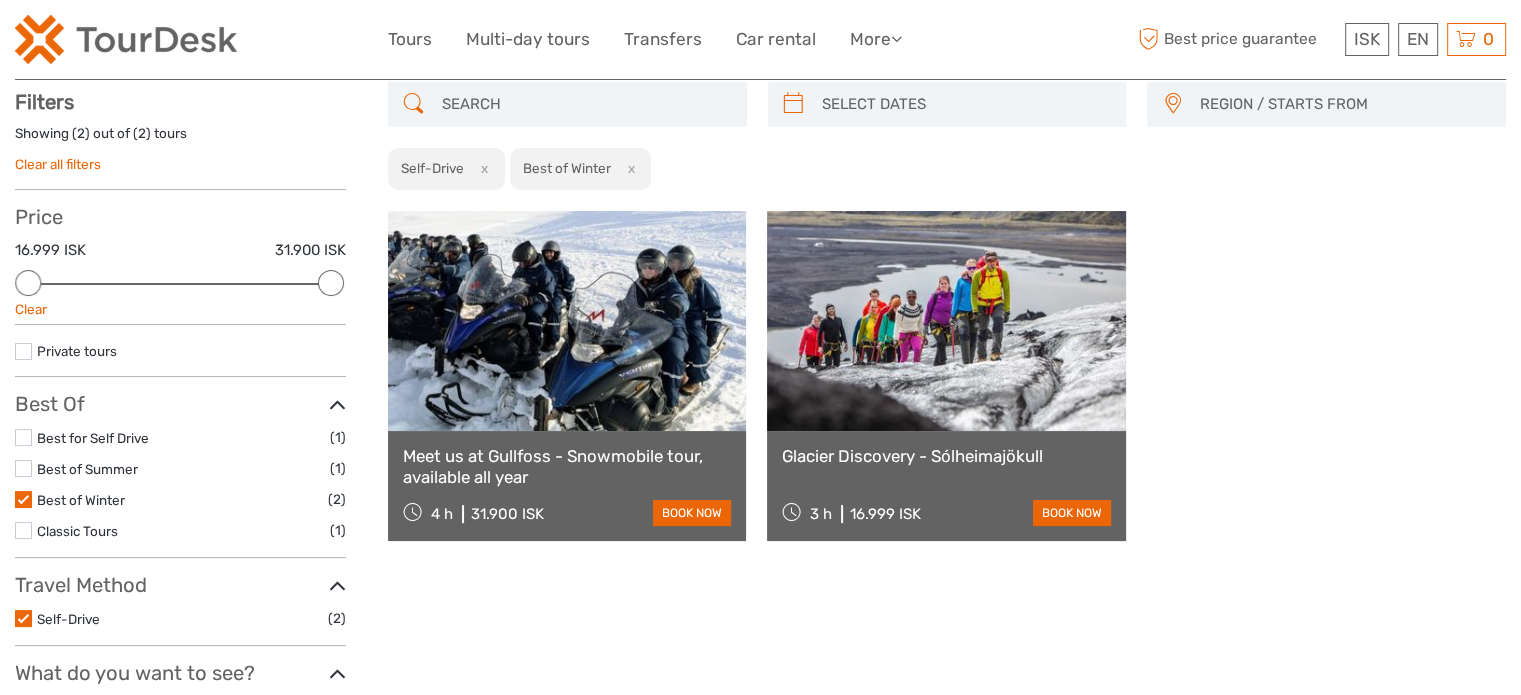 scroll, scrollTop: 113, scrollLeft: 0, axis: vertical 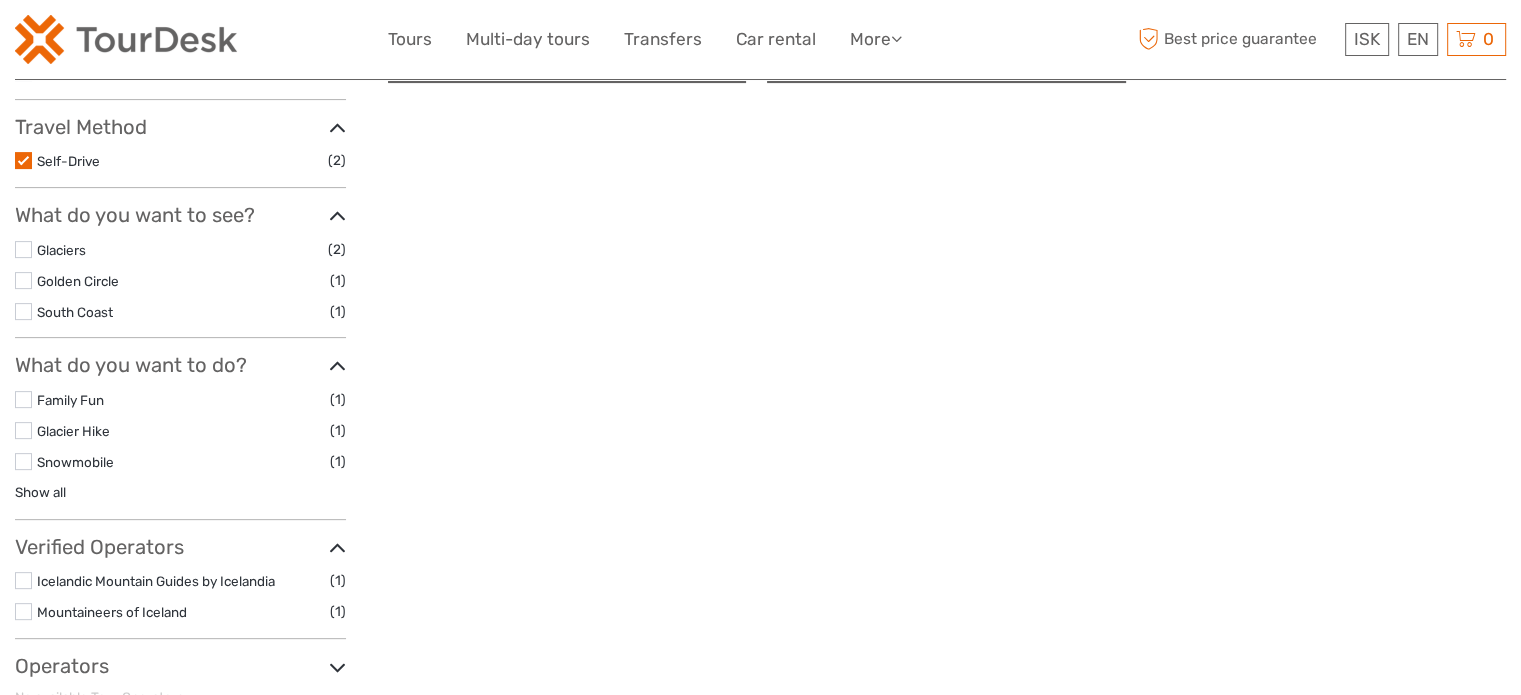 click at bounding box center [23, 249] 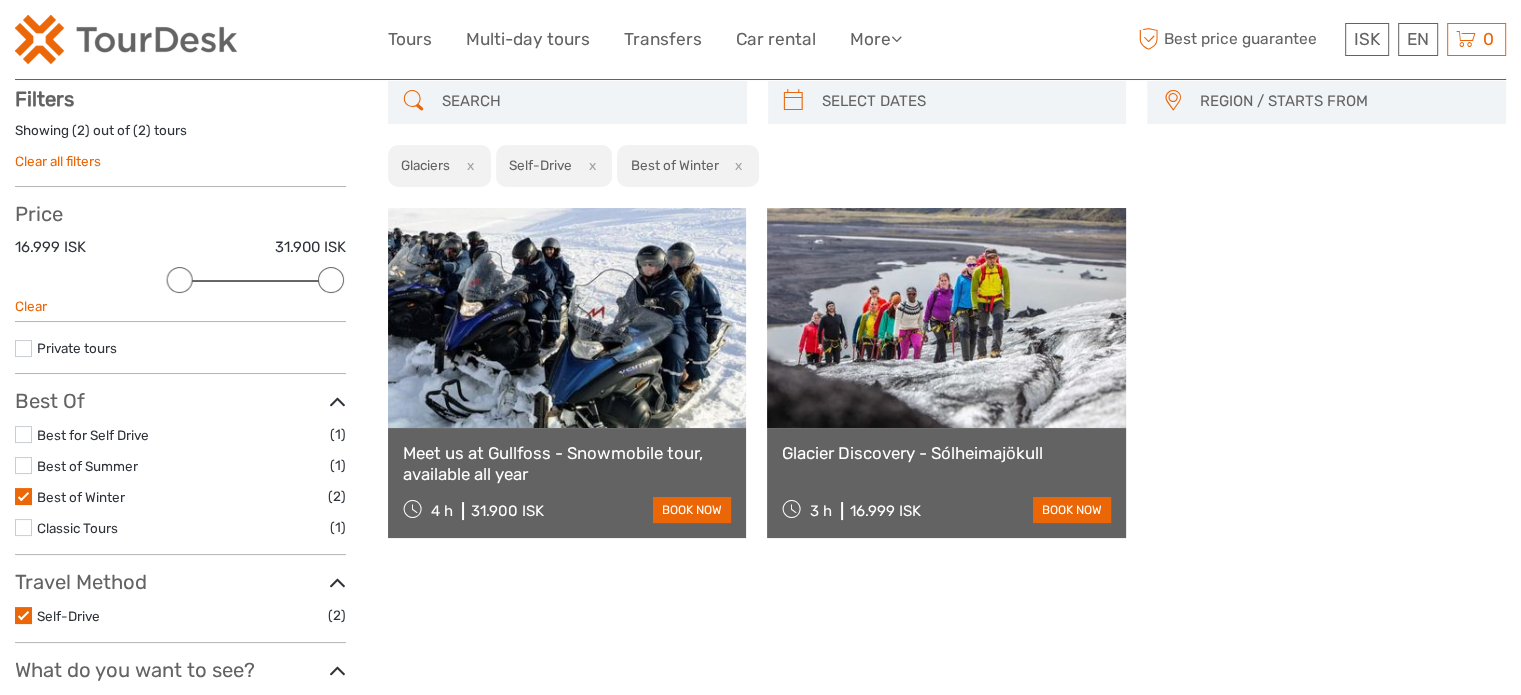 scroll, scrollTop: 113, scrollLeft: 0, axis: vertical 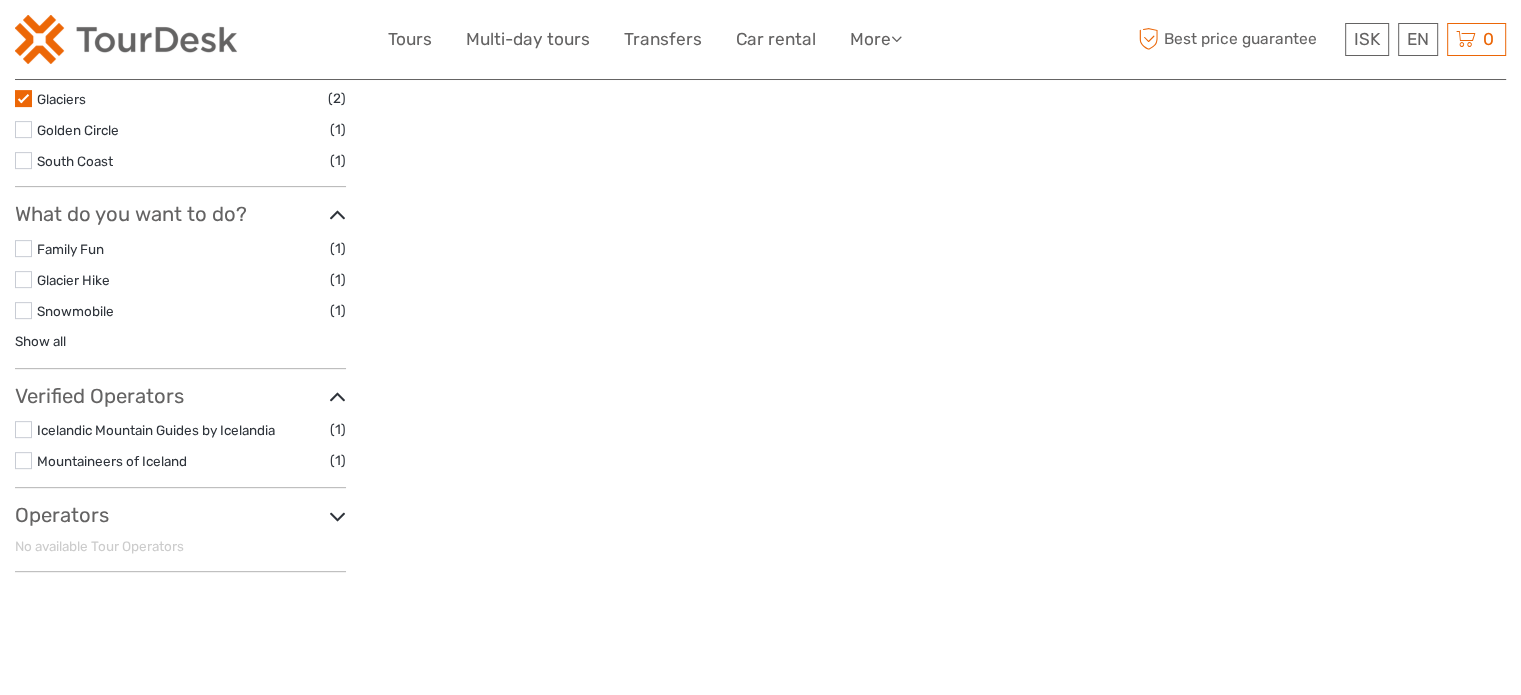 click on "Golden Circle
(1)" at bounding box center [180, 129] 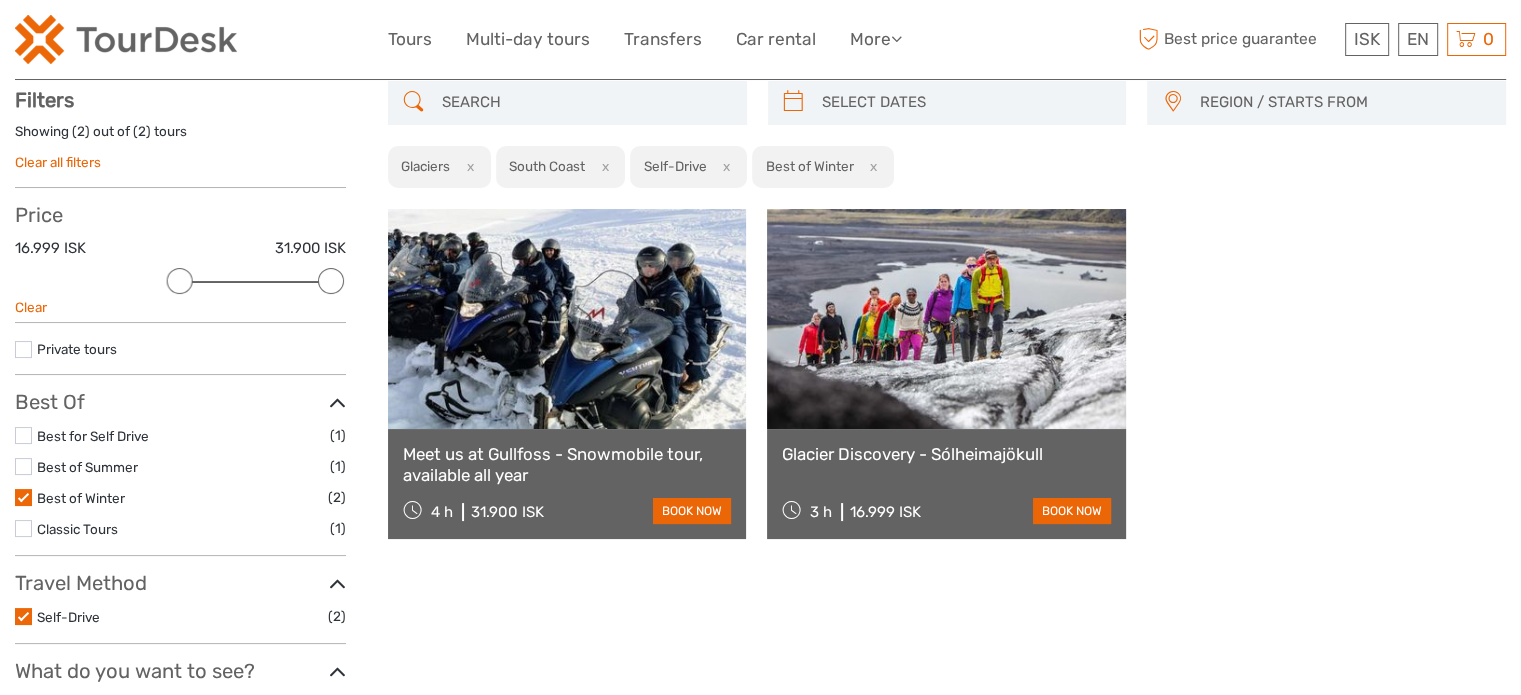 scroll, scrollTop: 113, scrollLeft: 0, axis: vertical 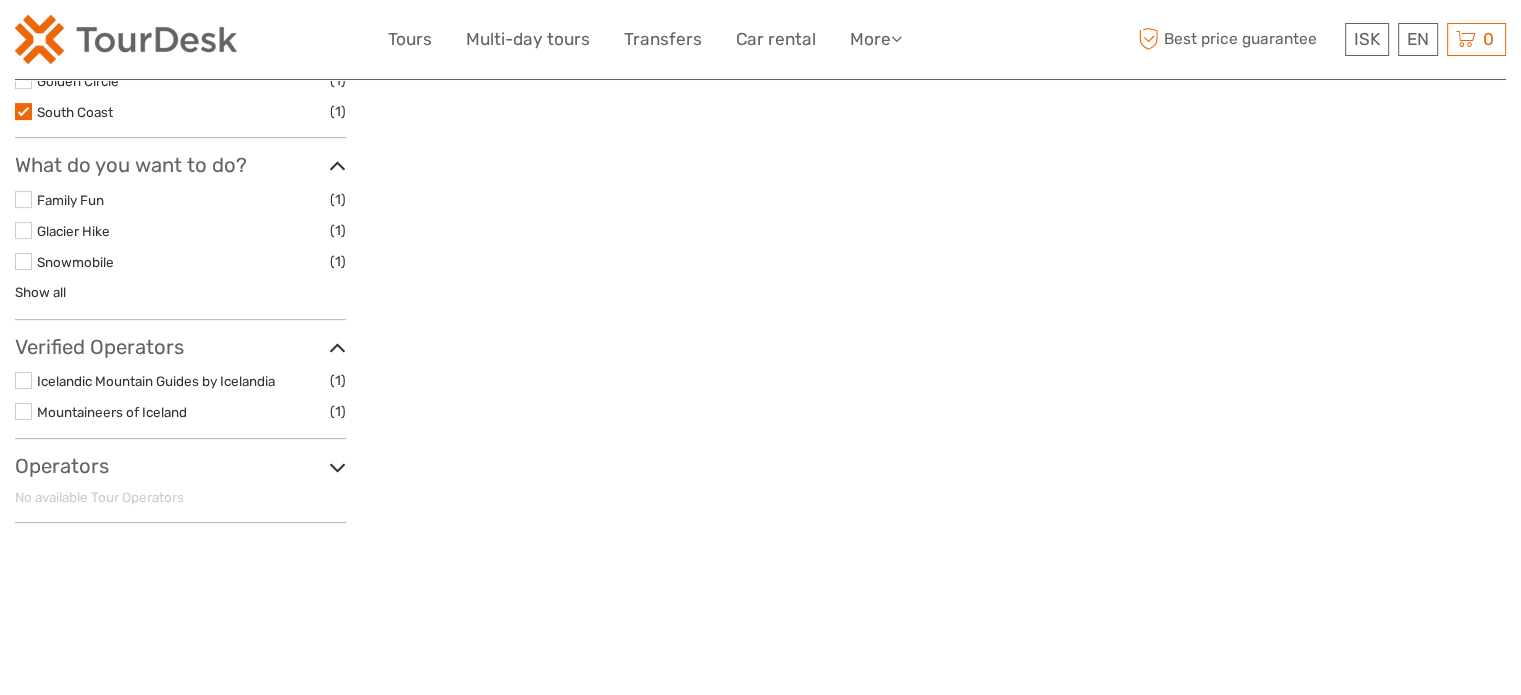 click at bounding box center [23, 261] 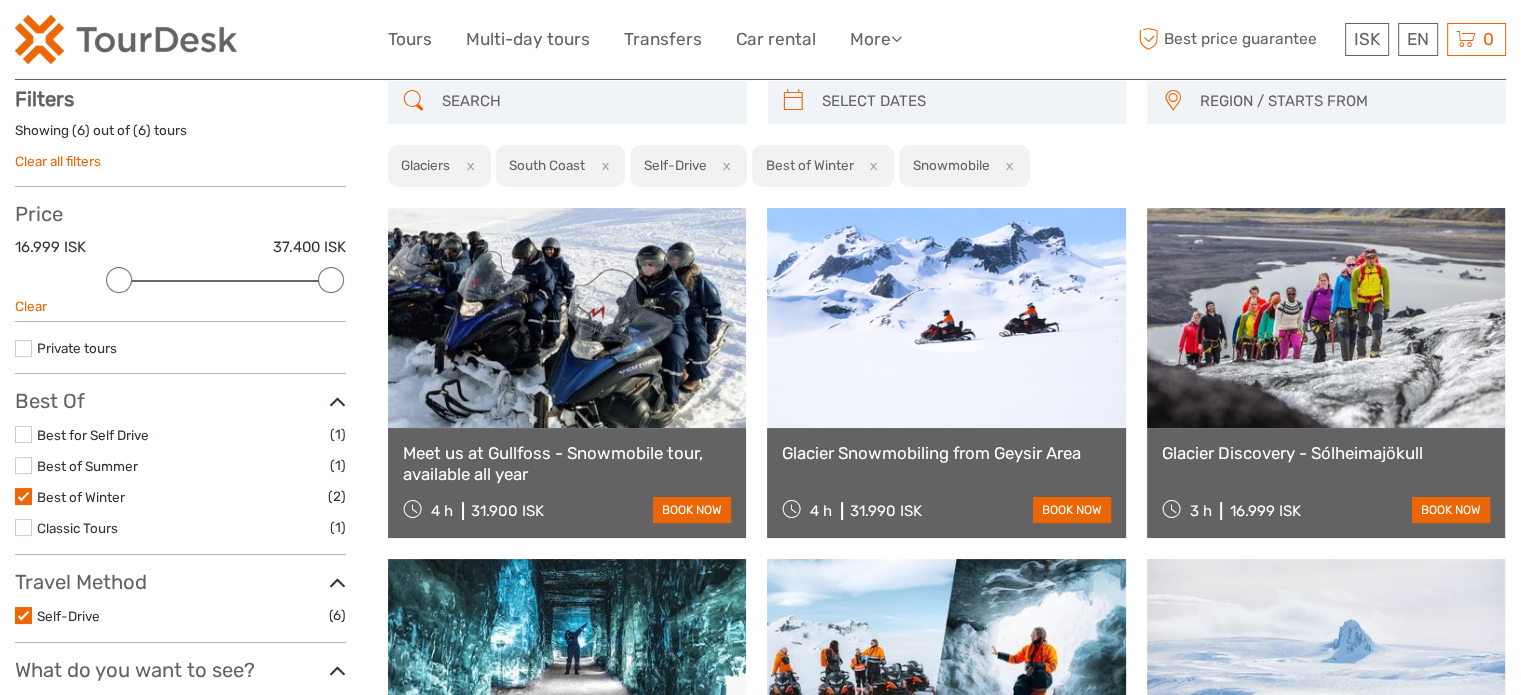 scroll, scrollTop: 113, scrollLeft: 0, axis: vertical 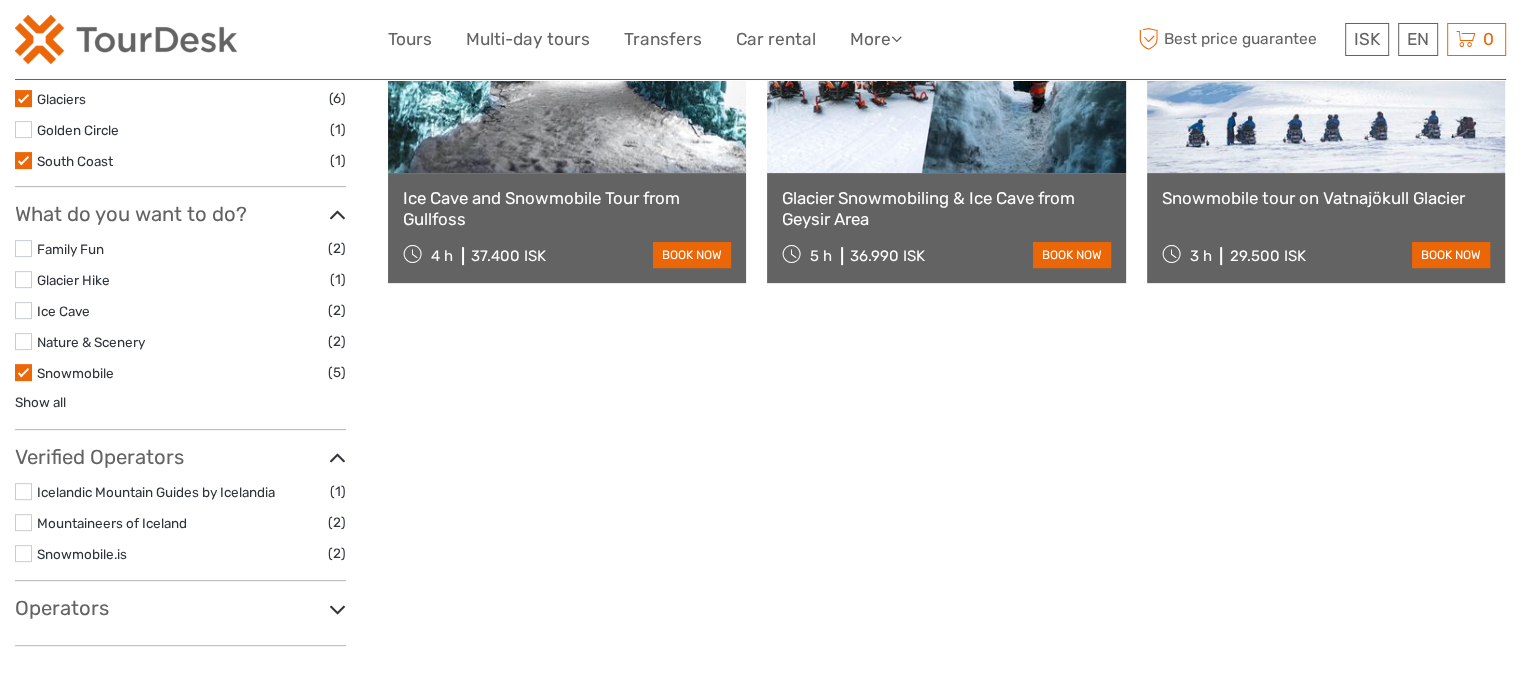 click at bounding box center (23, 129) 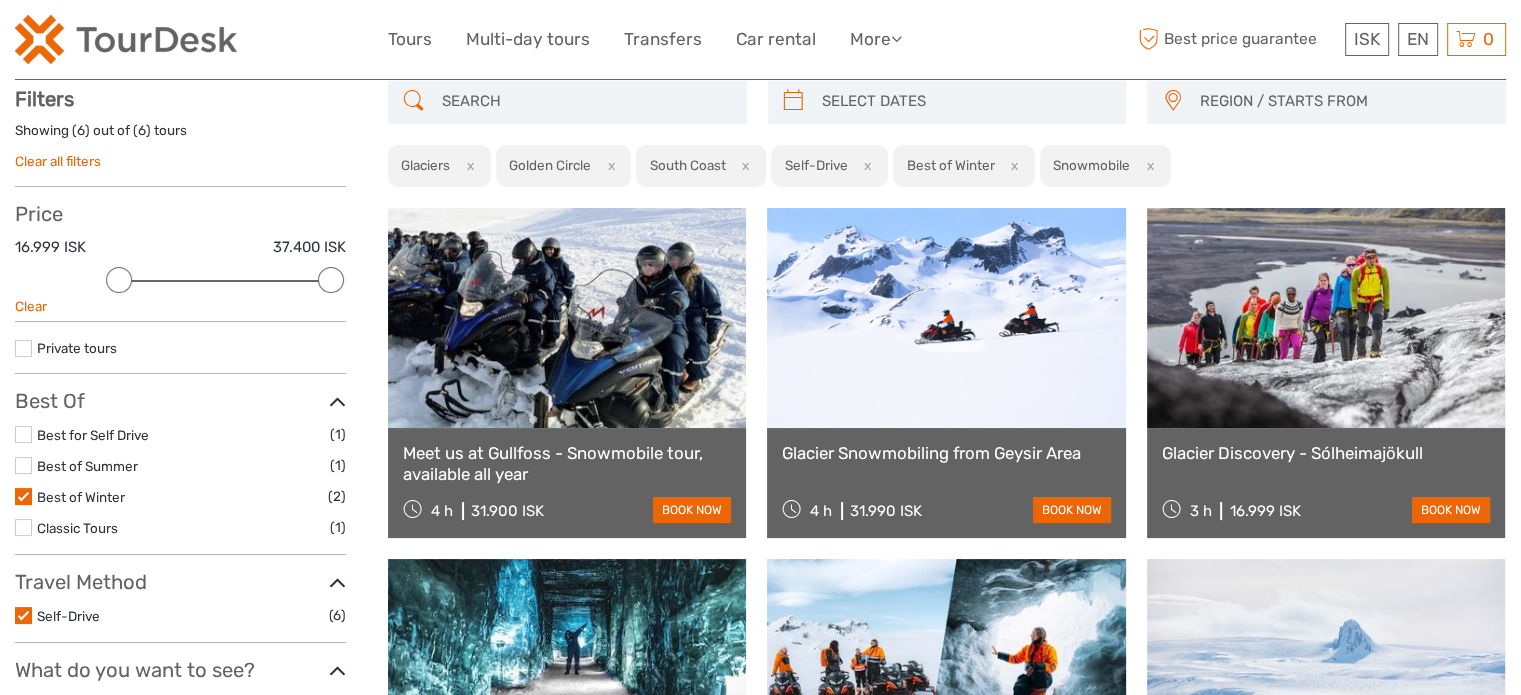 scroll, scrollTop: 113, scrollLeft: 0, axis: vertical 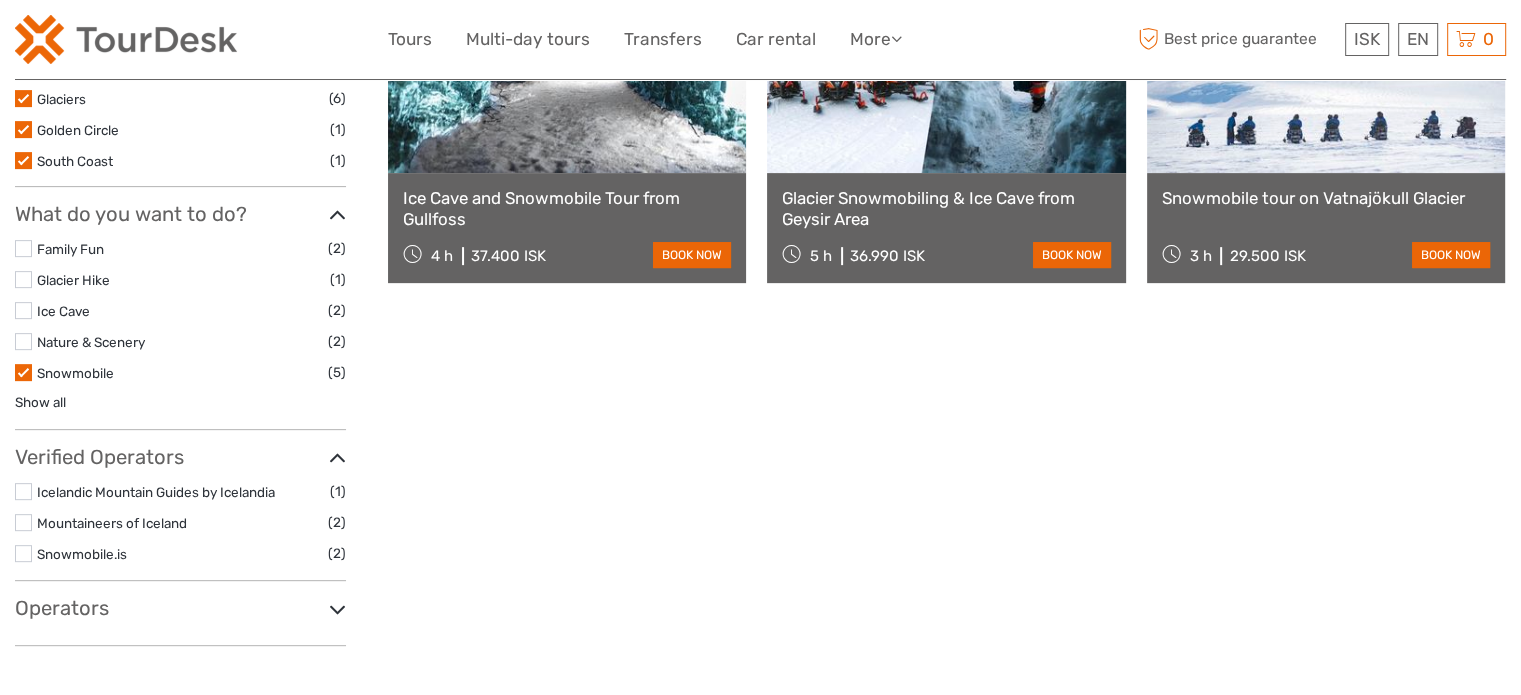 click at bounding box center [23, 279] 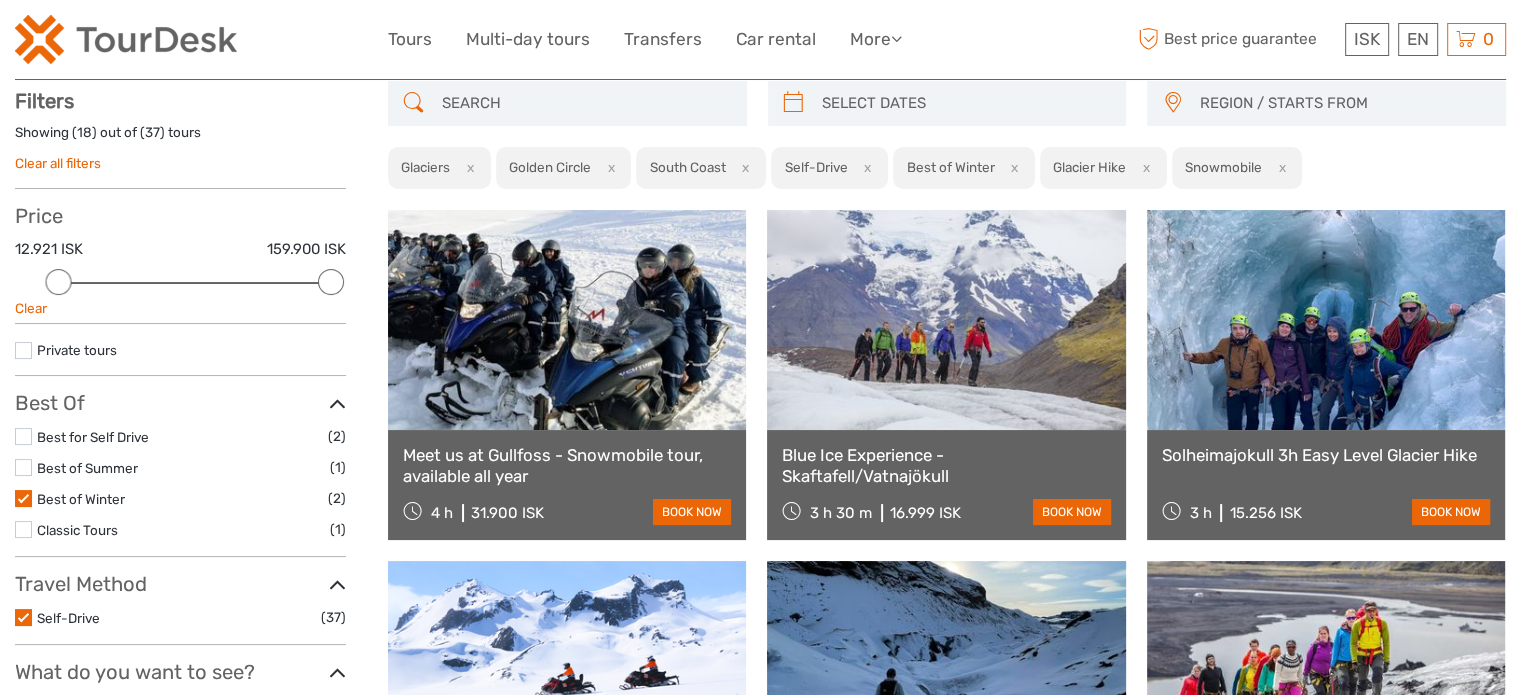 scroll, scrollTop: 721, scrollLeft: 0, axis: vertical 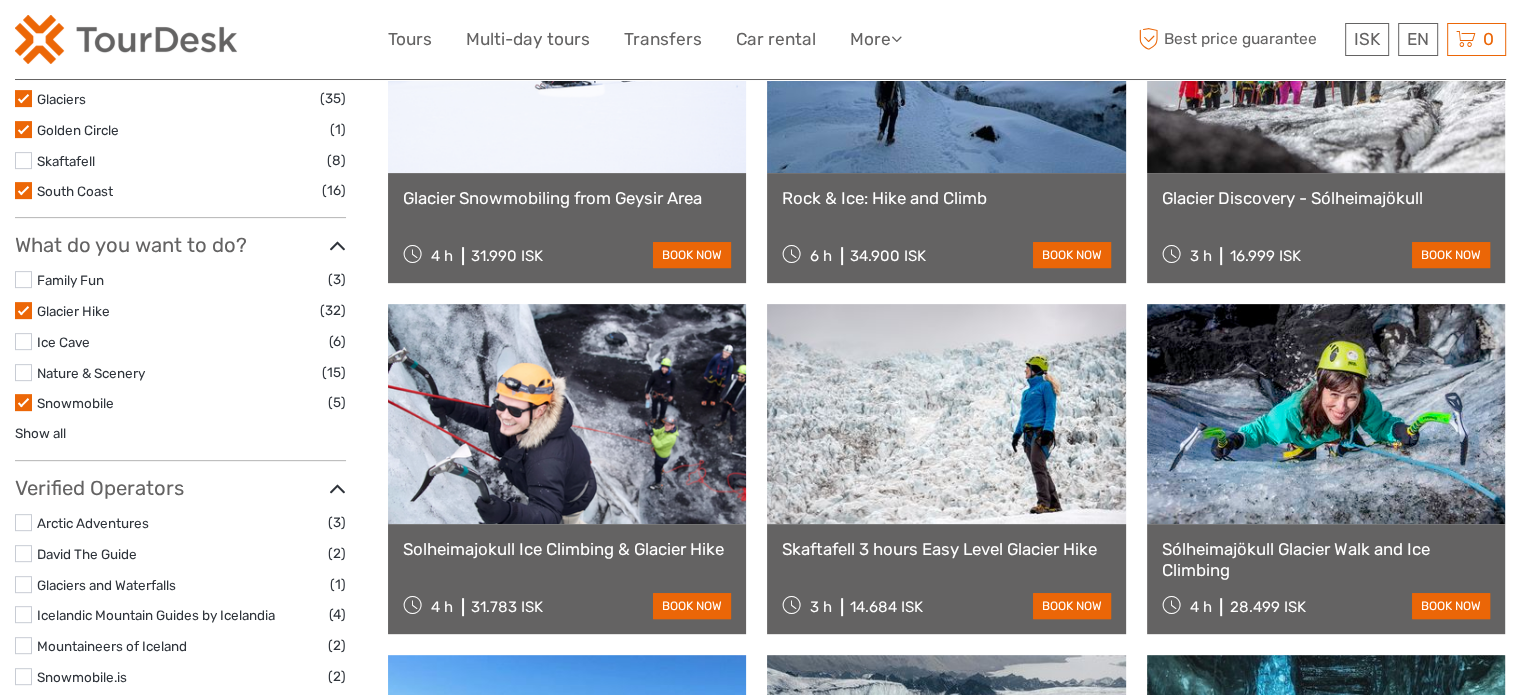 click at bounding box center (23, 341) 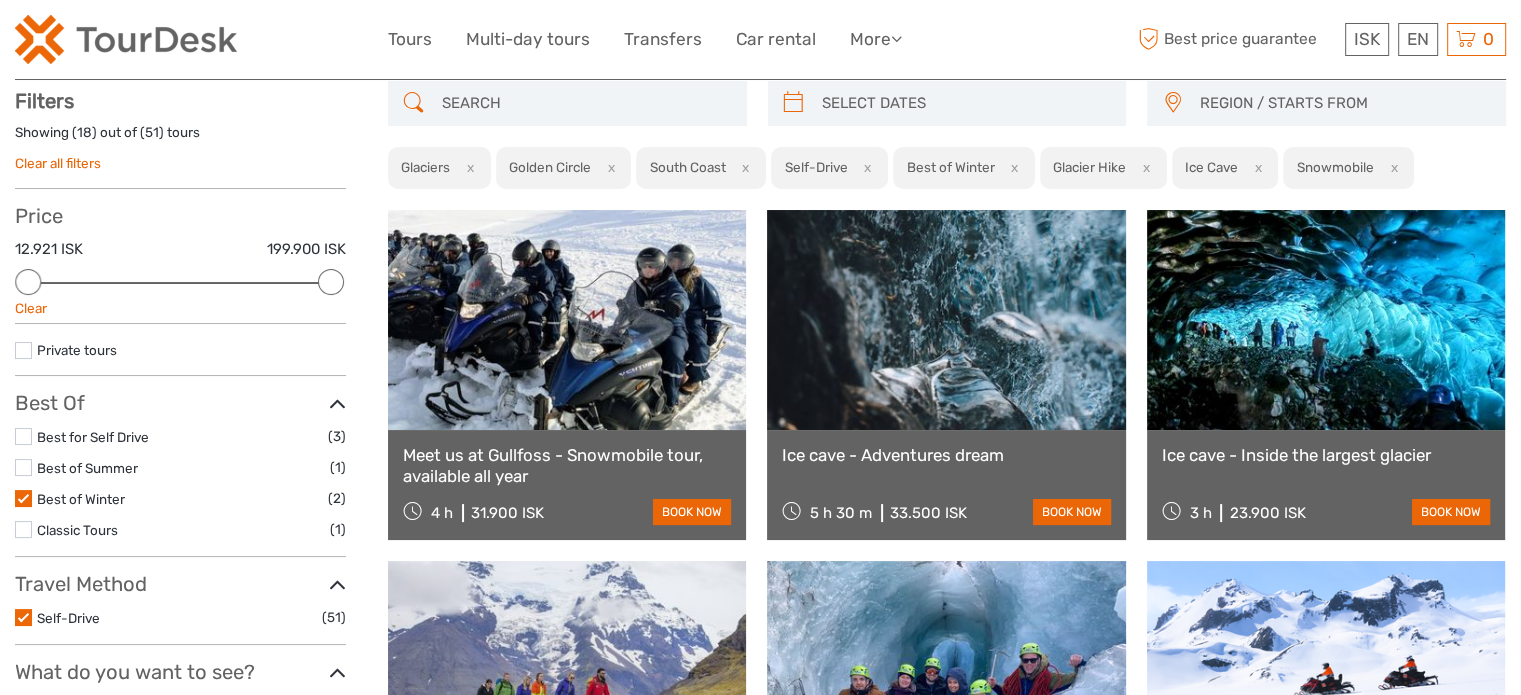 scroll, scrollTop: 721, scrollLeft: 0, axis: vertical 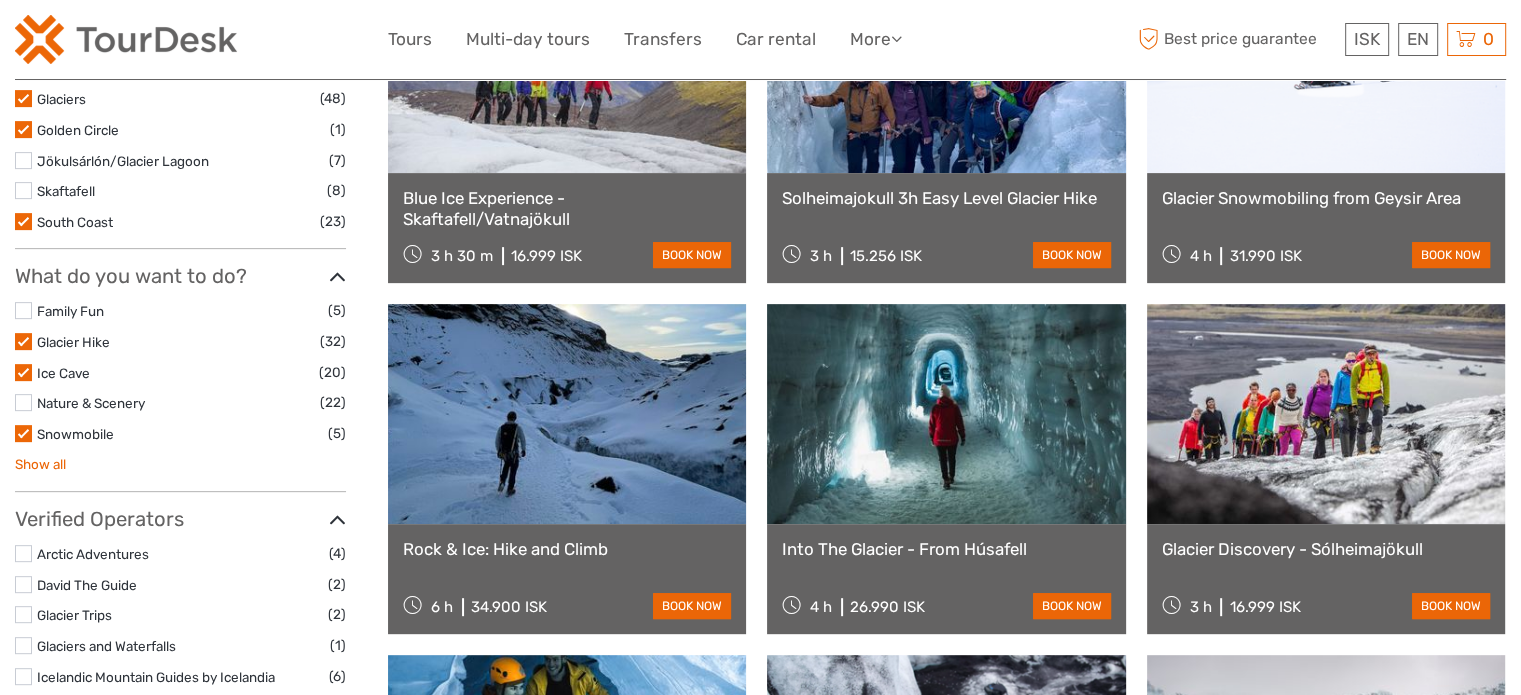 click on "Show all" at bounding box center [40, 464] 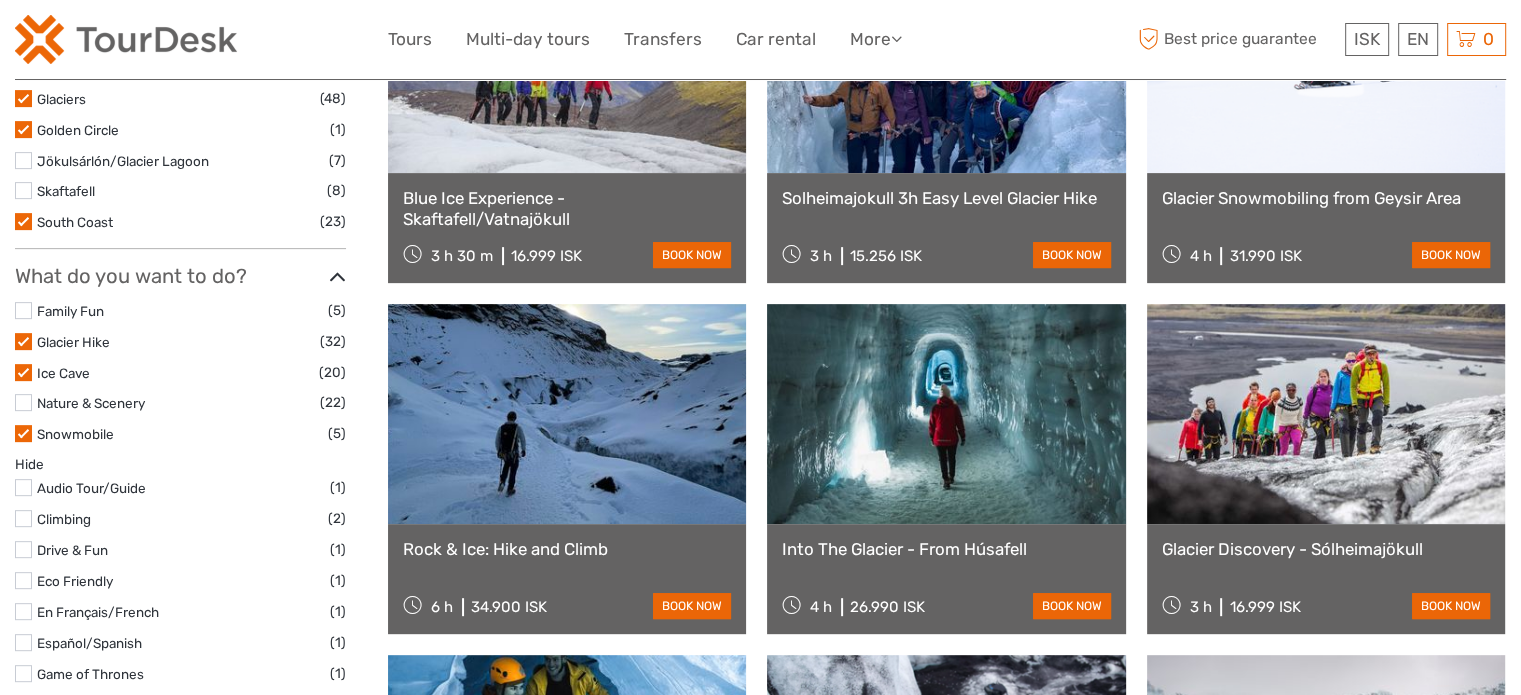 click at bounding box center [23, 487] 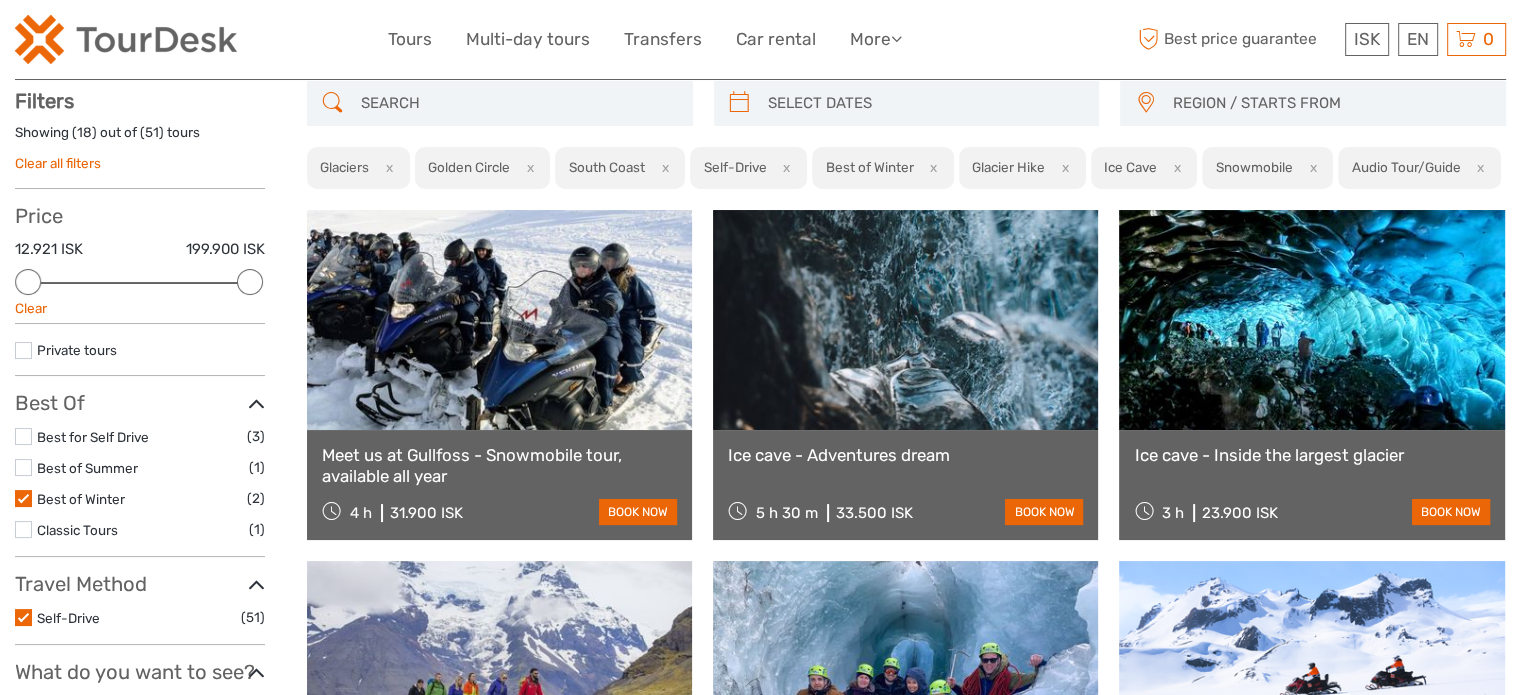 scroll, scrollTop: 721, scrollLeft: 0, axis: vertical 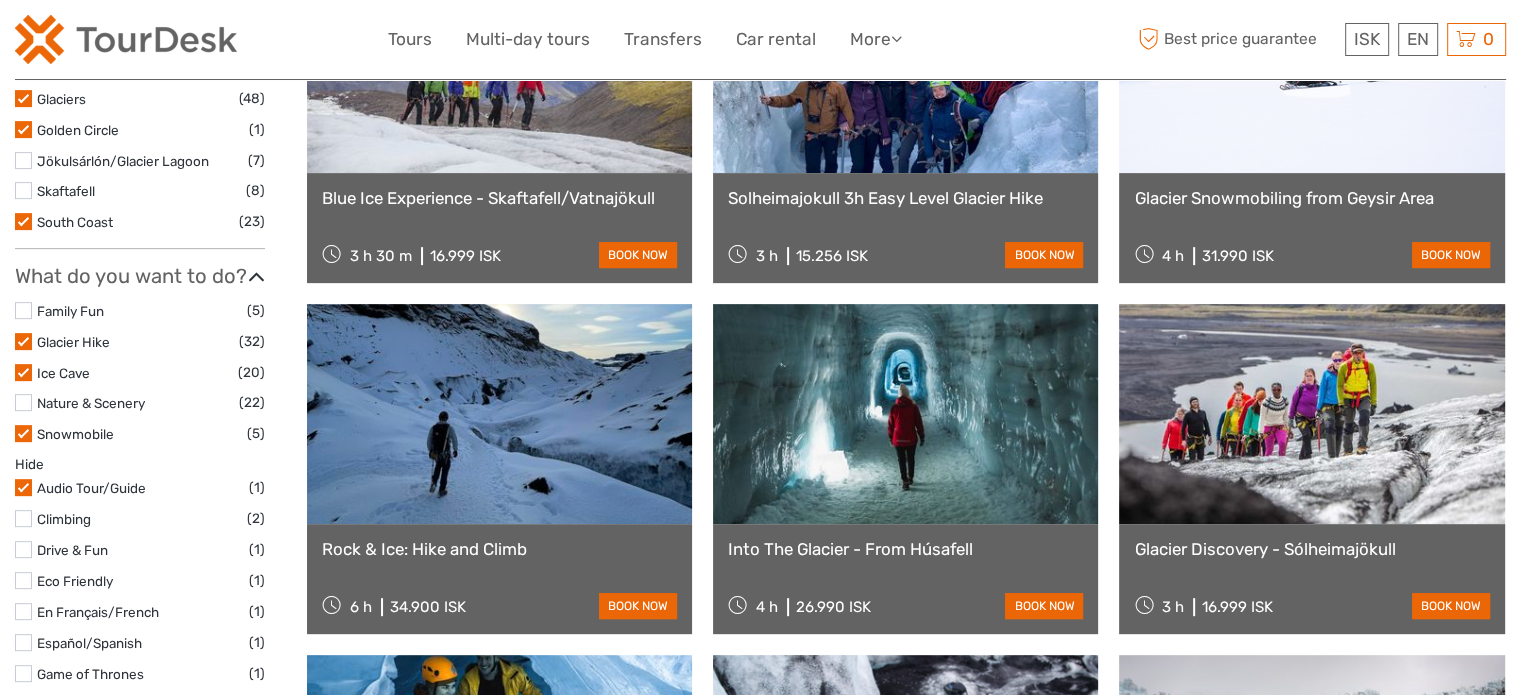 click at bounding box center [23, 549] 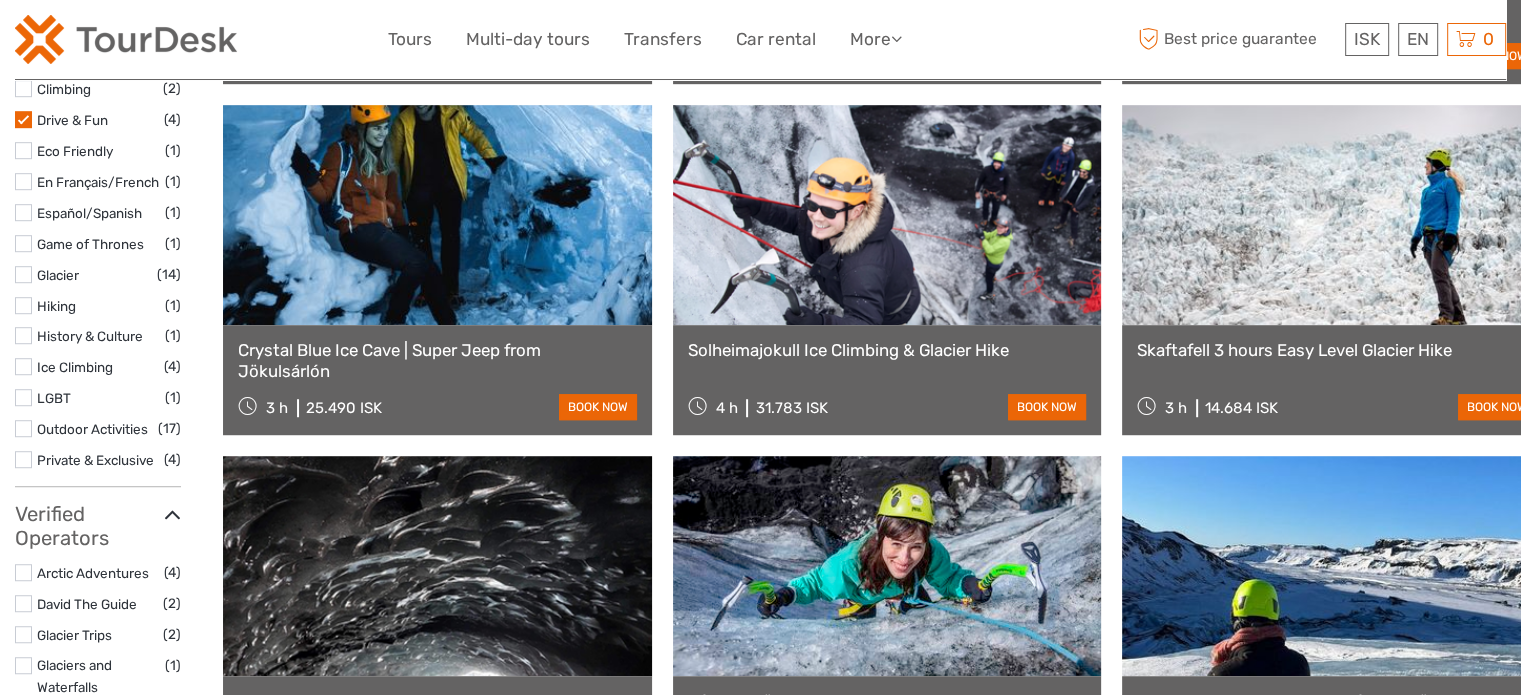 scroll, scrollTop: 1329, scrollLeft: 0, axis: vertical 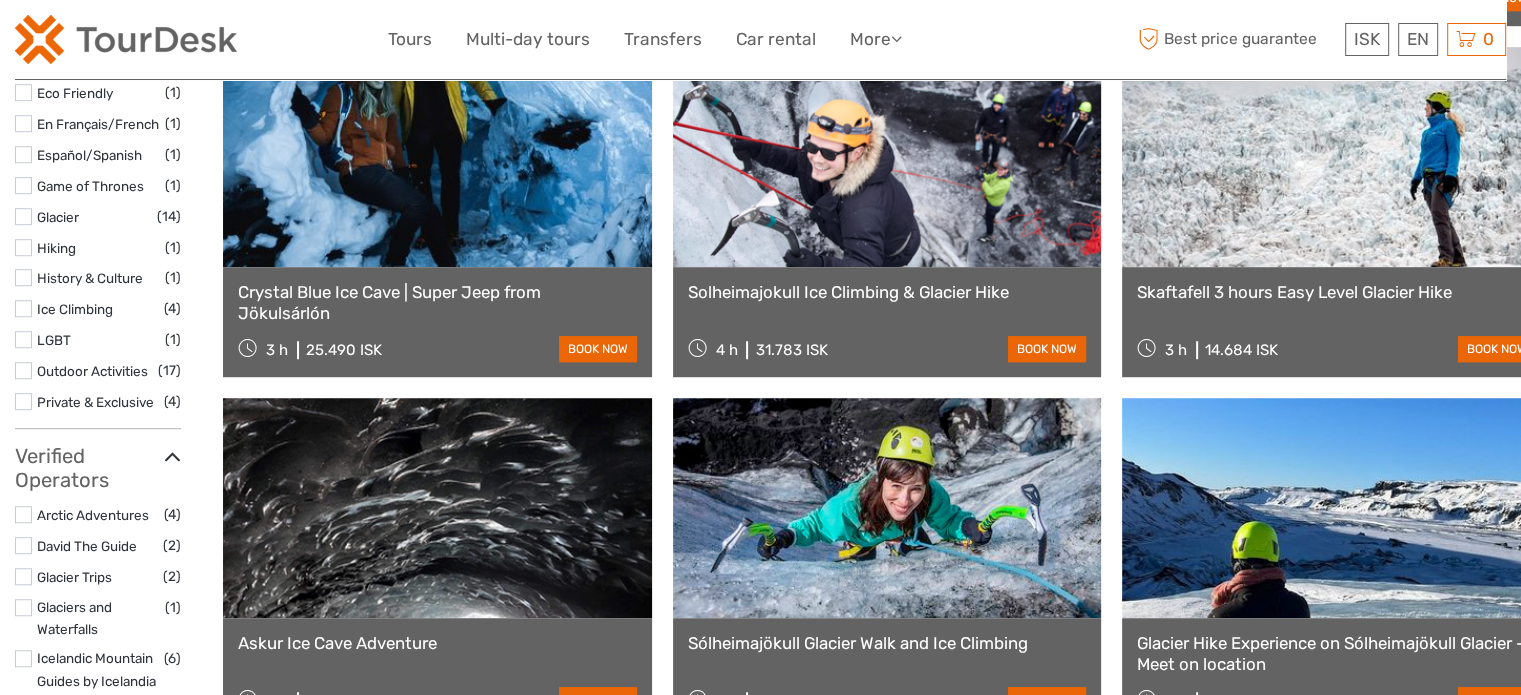 click at bounding box center (23, 185) 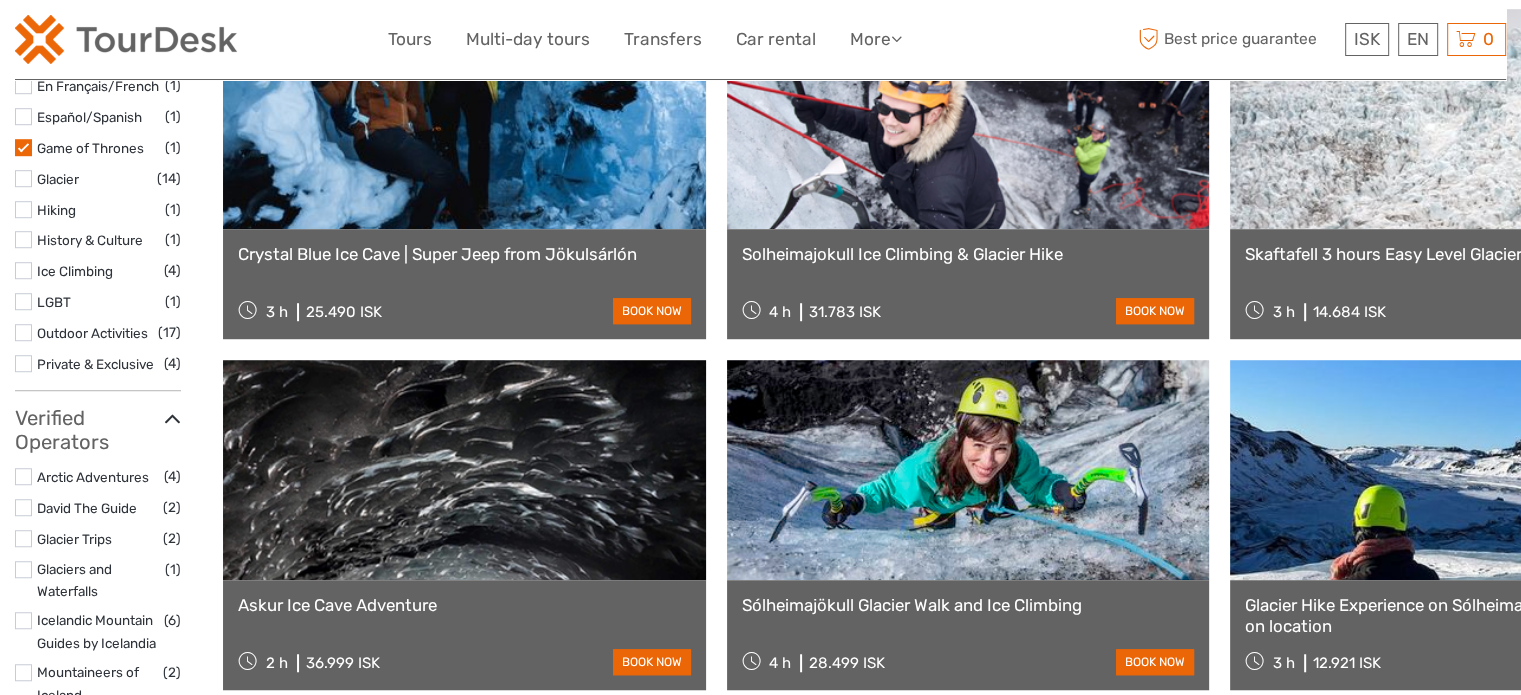 scroll, scrollTop: 1356, scrollLeft: 0, axis: vertical 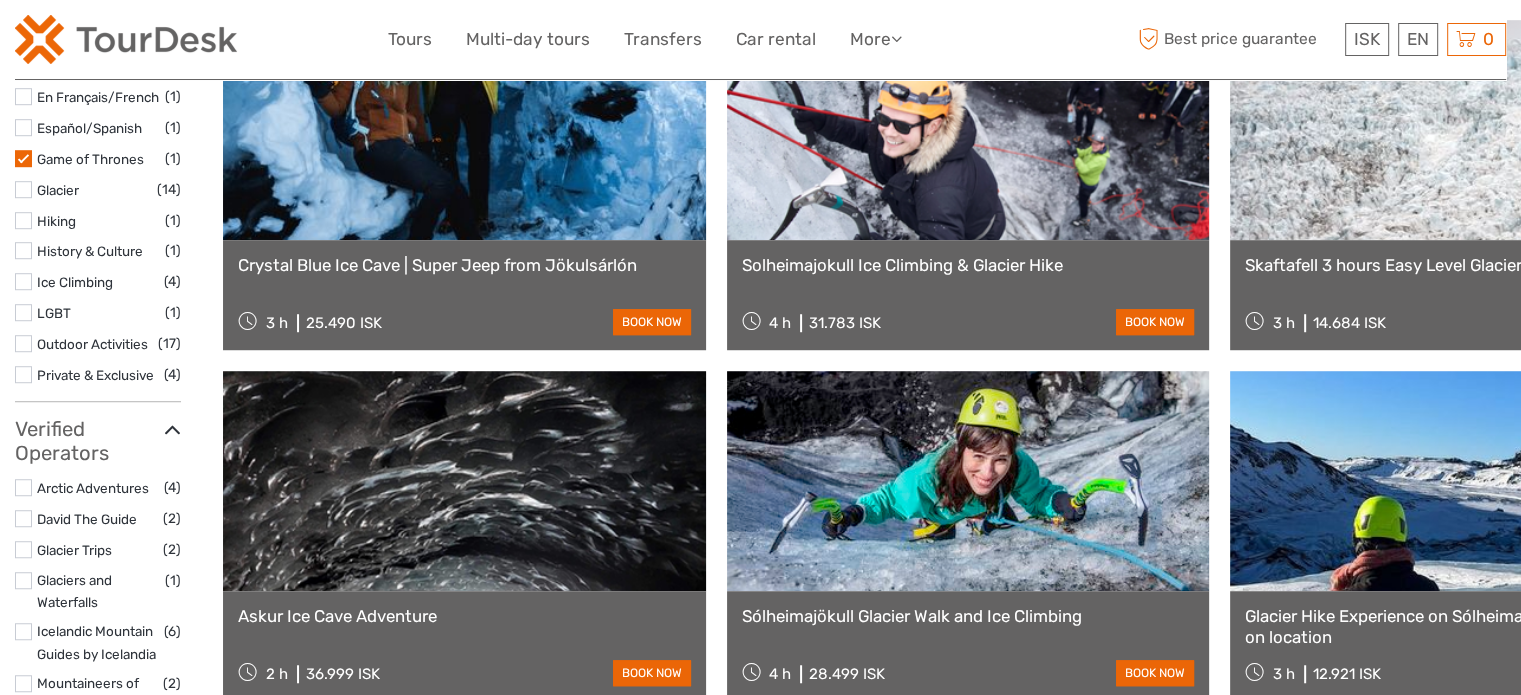 click at bounding box center [23, 189] 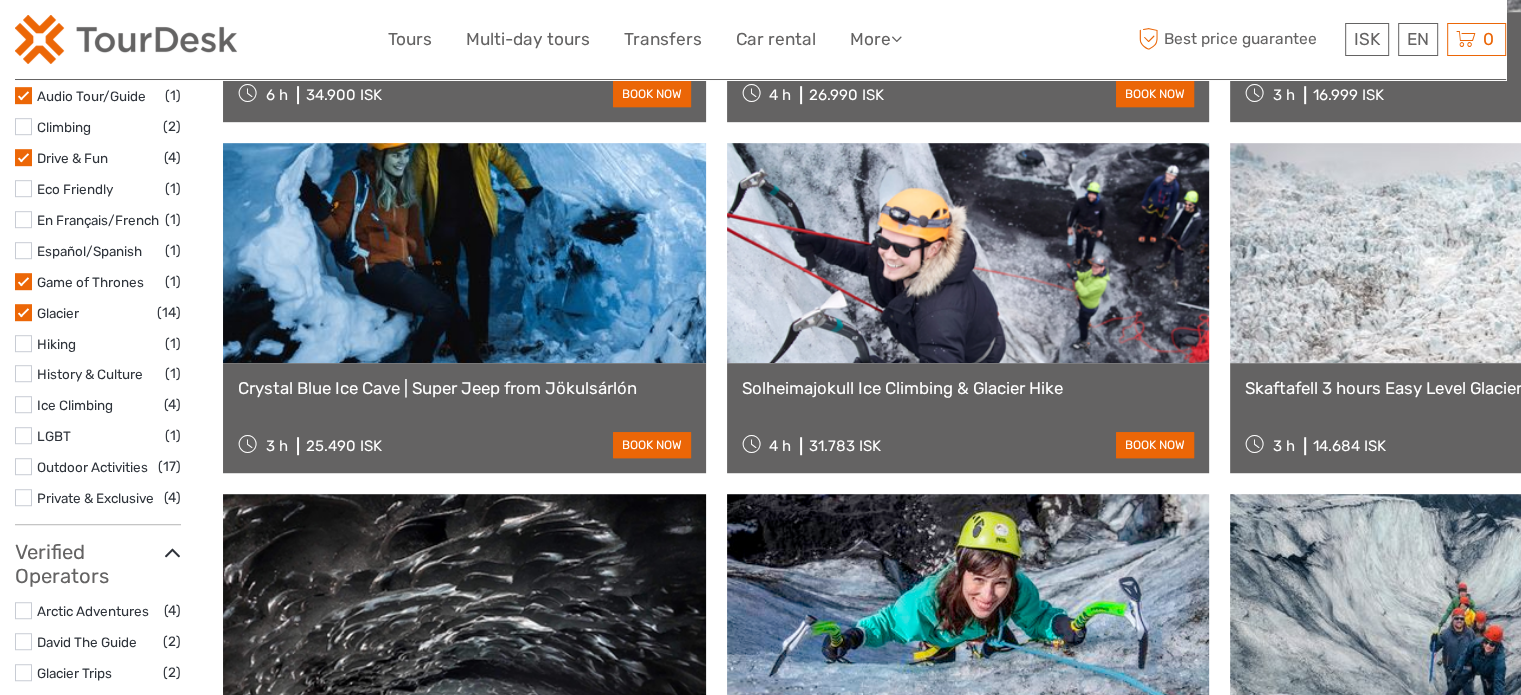 scroll, scrollTop: 1240, scrollLeft: 0, axis: vertical 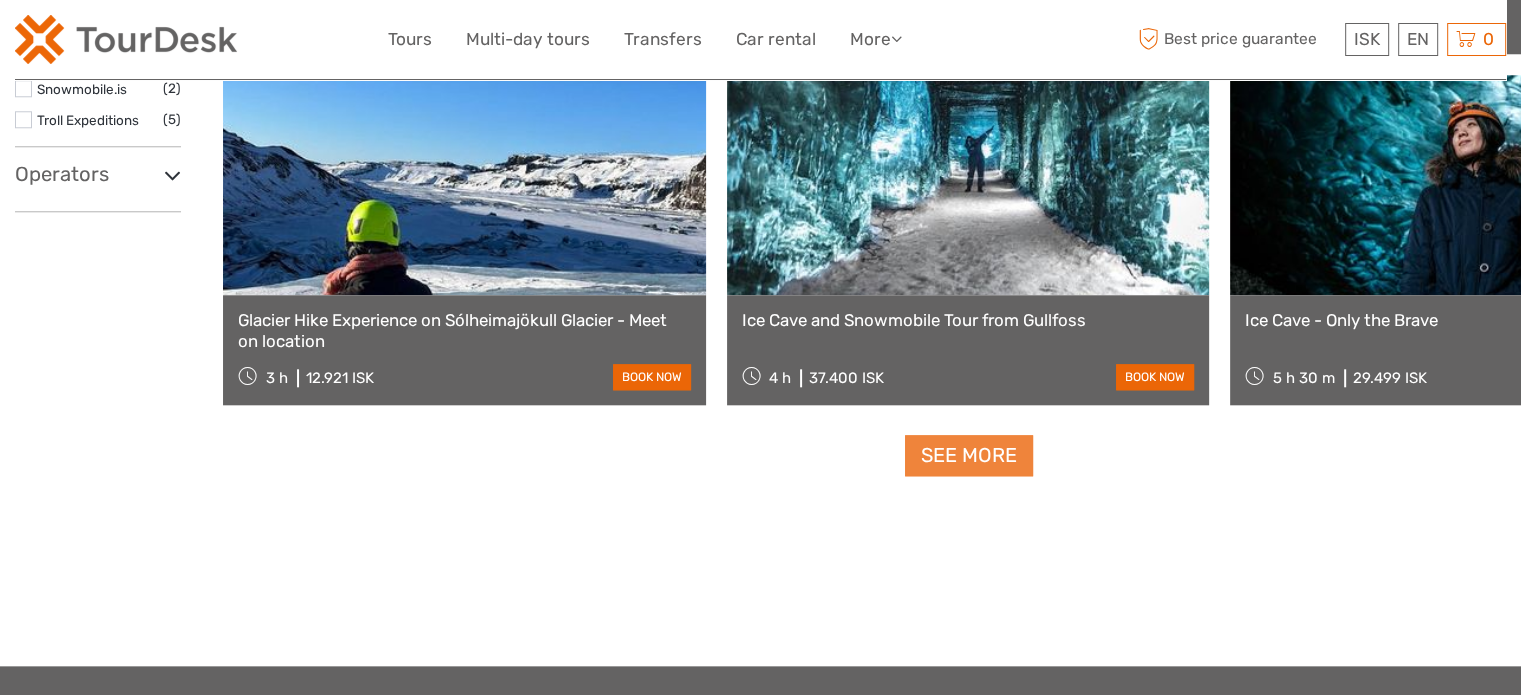 click on "See more" at bounding box center [969, 455] 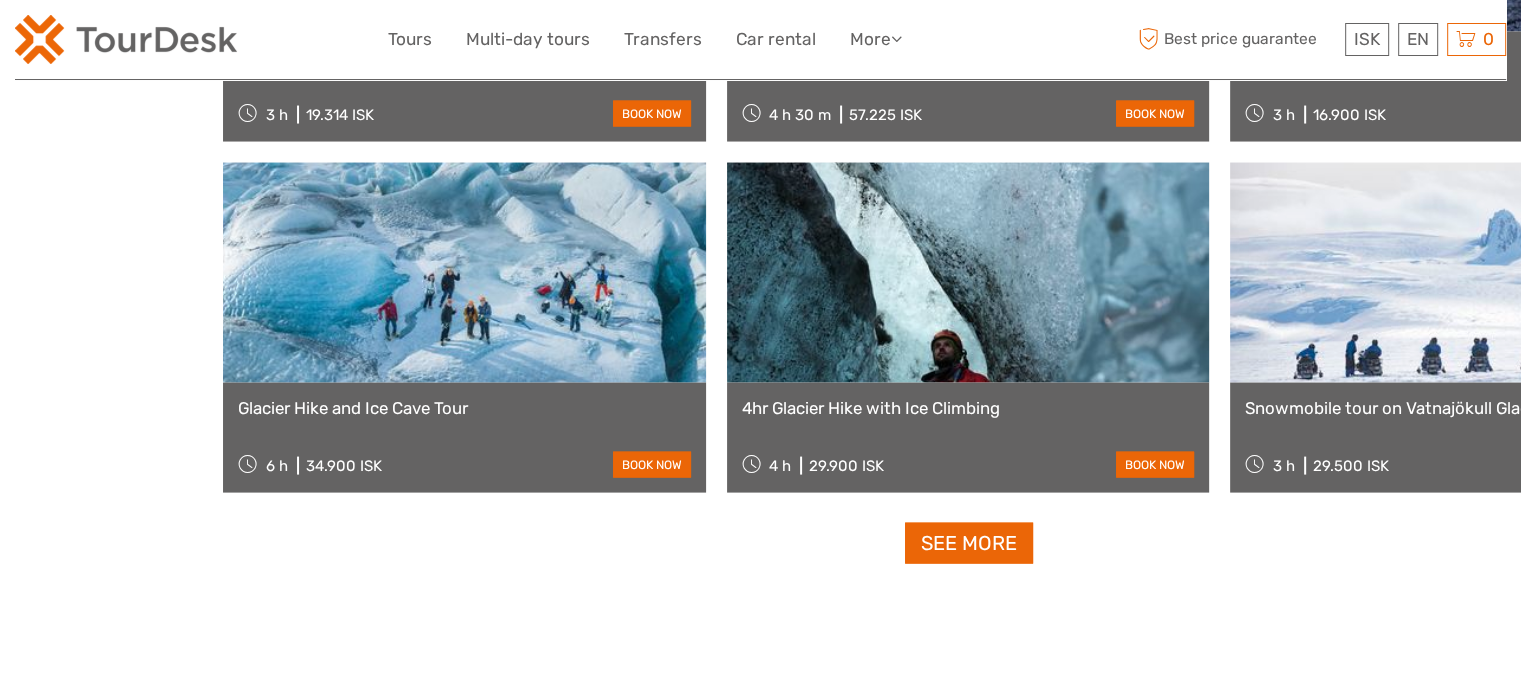 scroll, scrollTop: 4040, scrollLeft: 0, axis: vertical 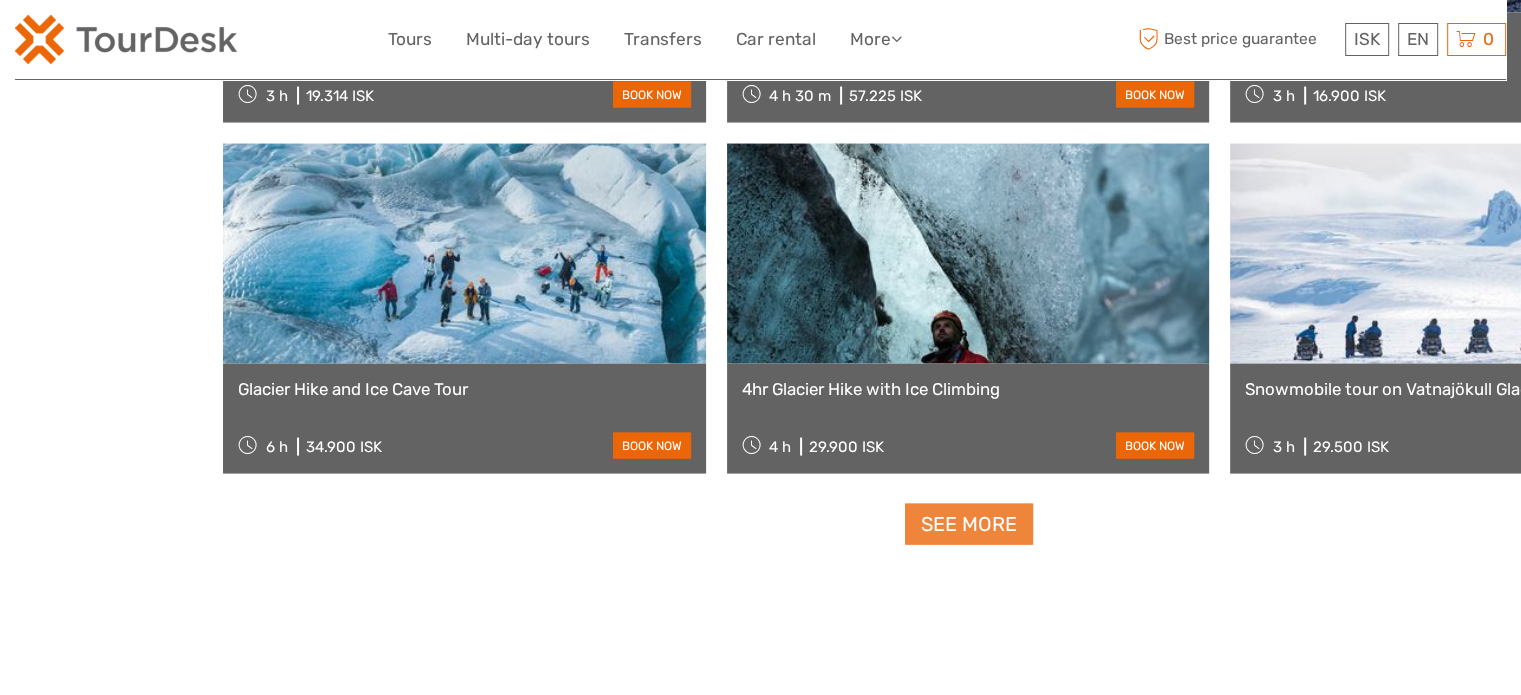 click on "See more" at bounding box center [969, 524] 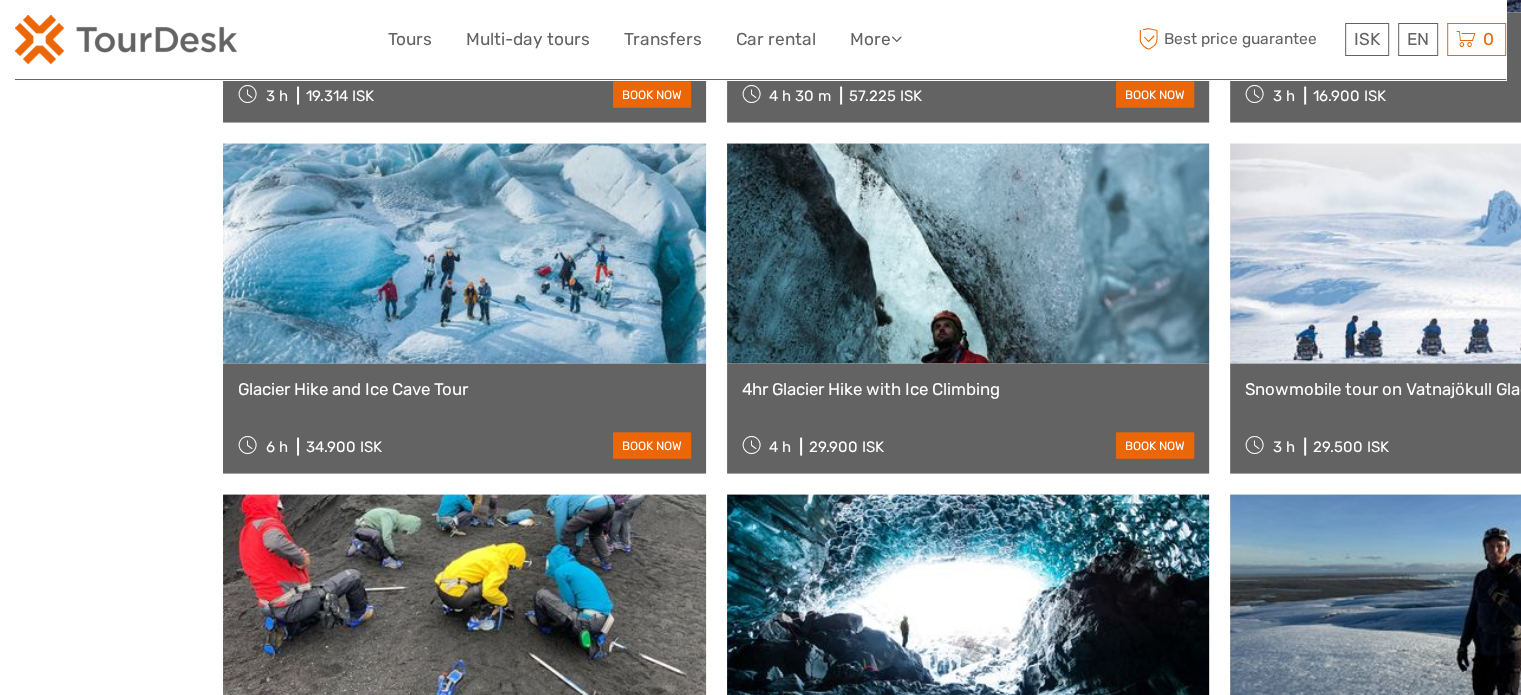 scroll, scrollTop: 4648, scrollLeft: 0, axis: vertical 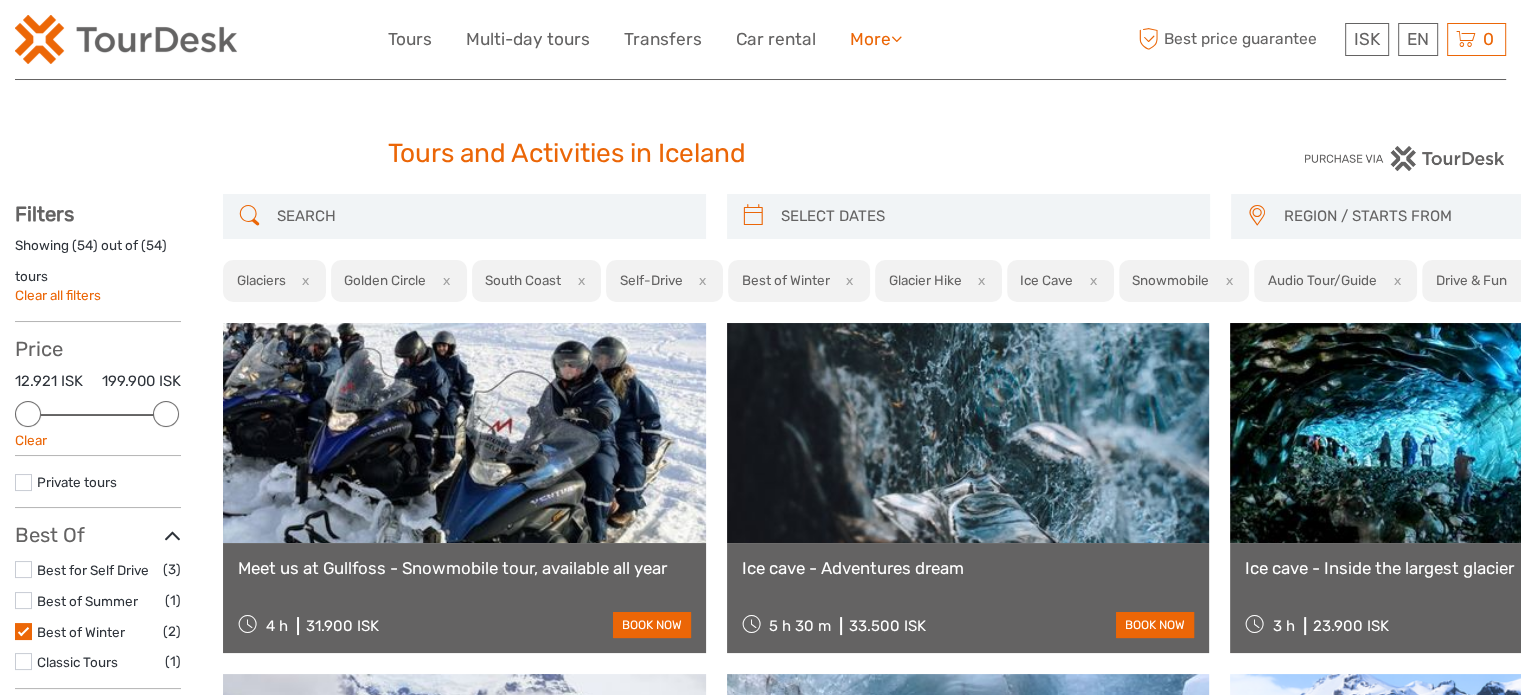 click on "More" at bounding box center [876, 39] 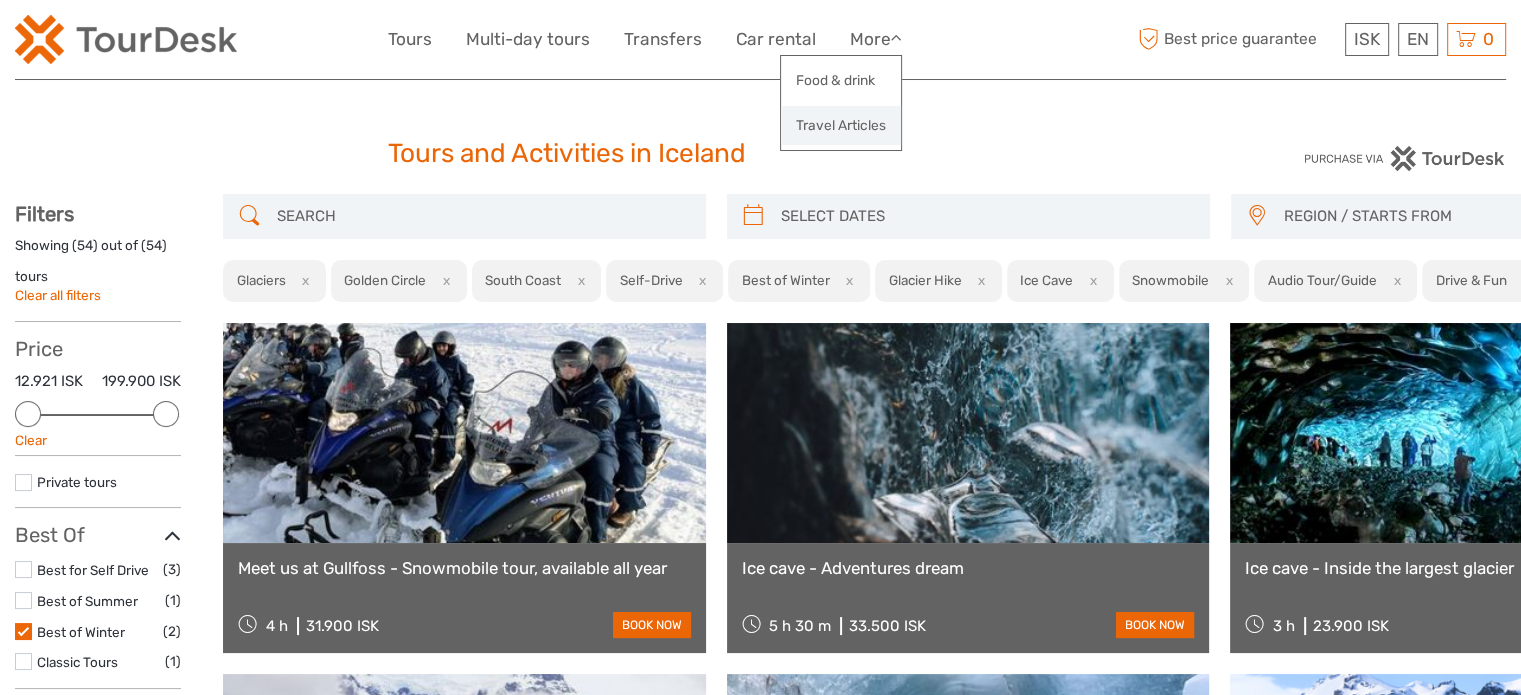 click on "Travel Articles" at bounding box center [841, 125] 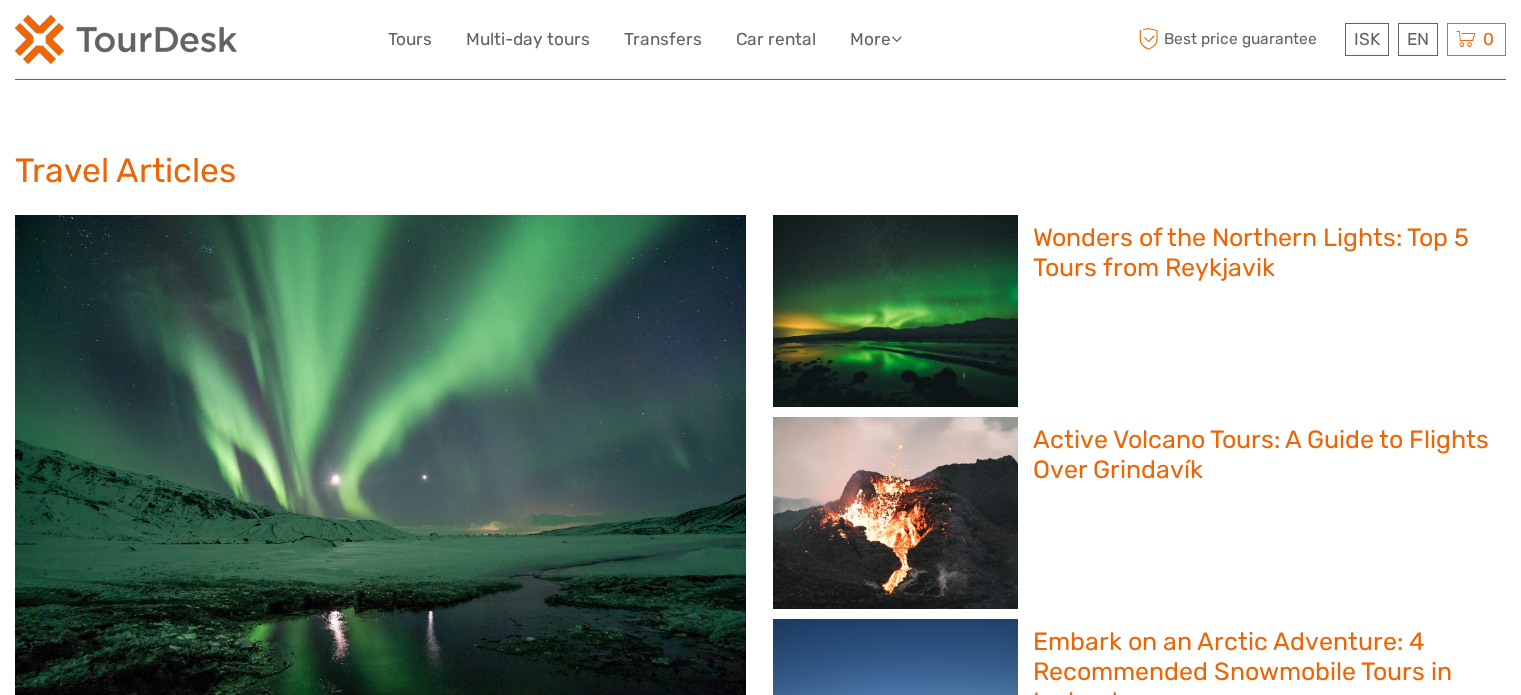 scroll, scrollTop: 0, scrollLeft: 0, axis: both 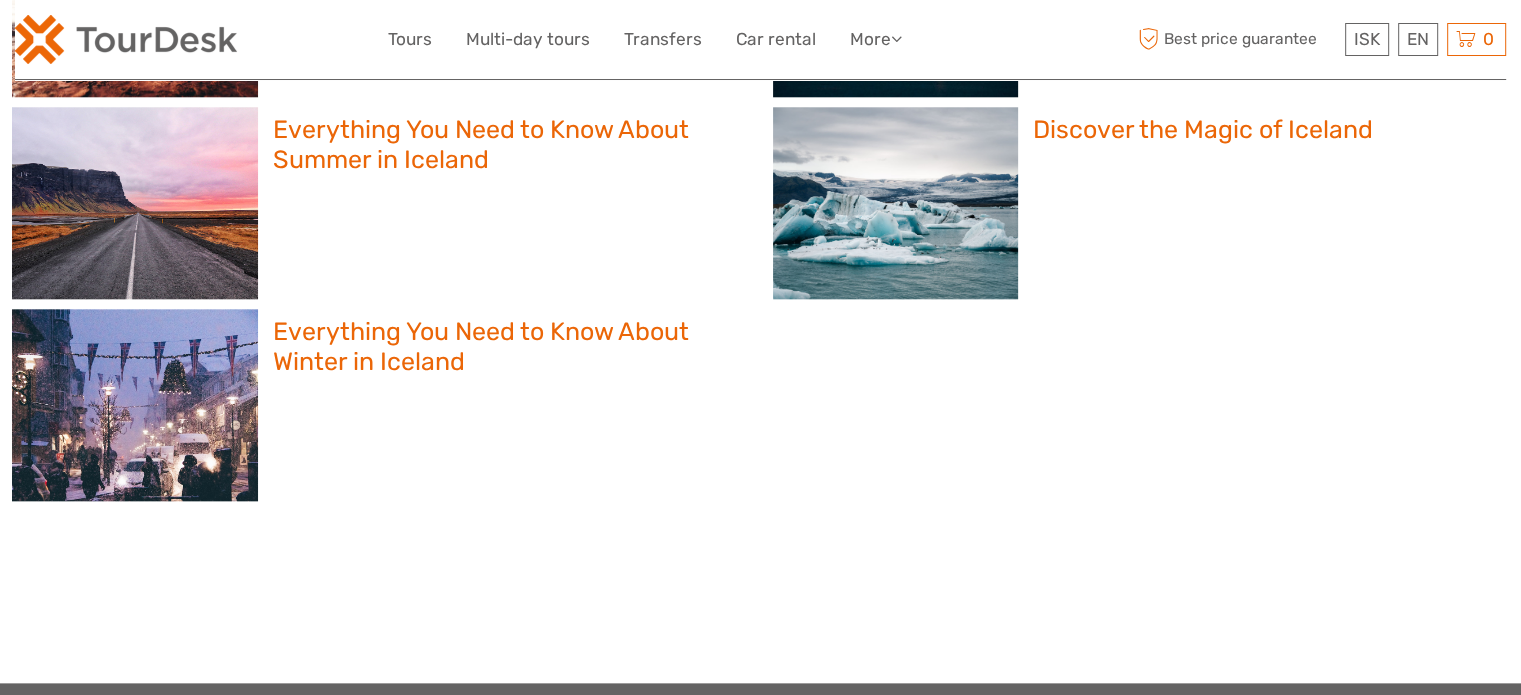 click on "Everything You Need to Know About Winter in Iceland" at bounding box center [503, 347] 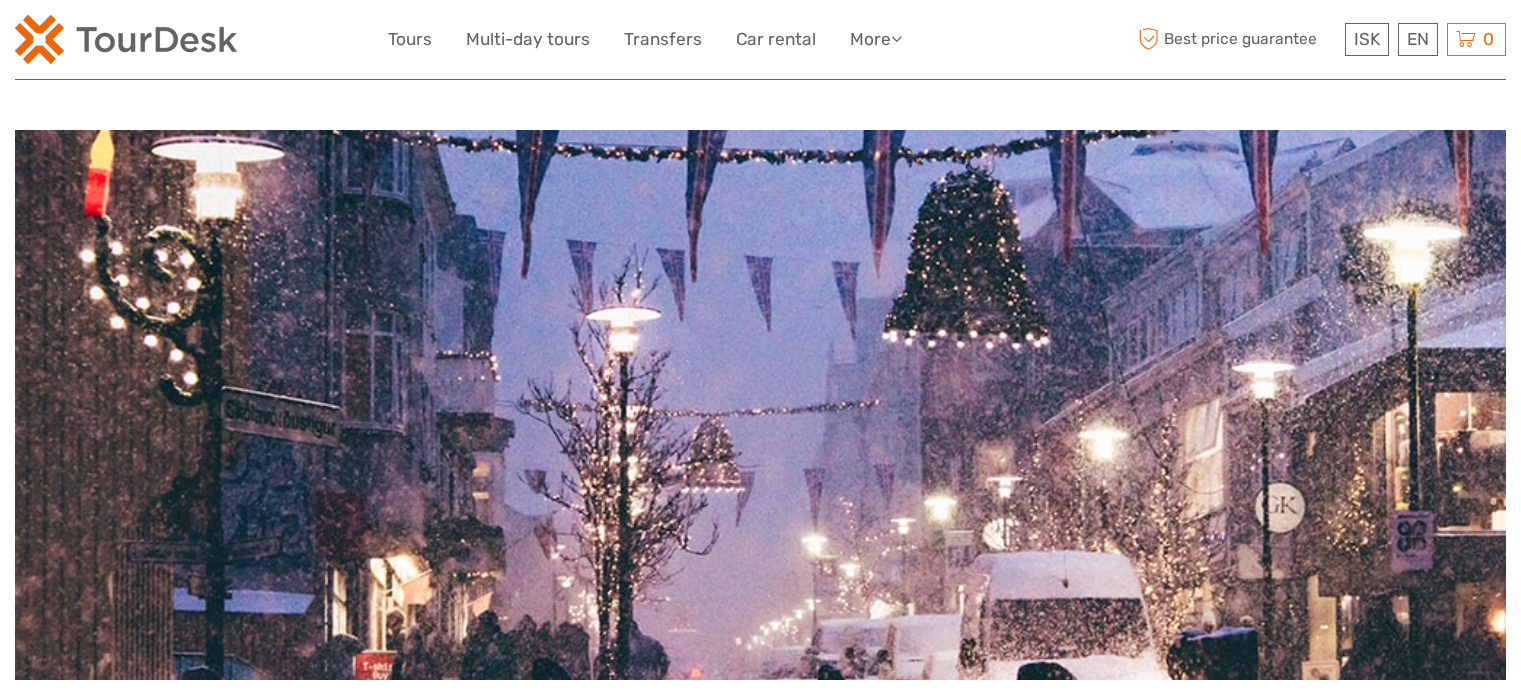 scroll, scrollTop: 0, scrollLeft: 0, axis: both 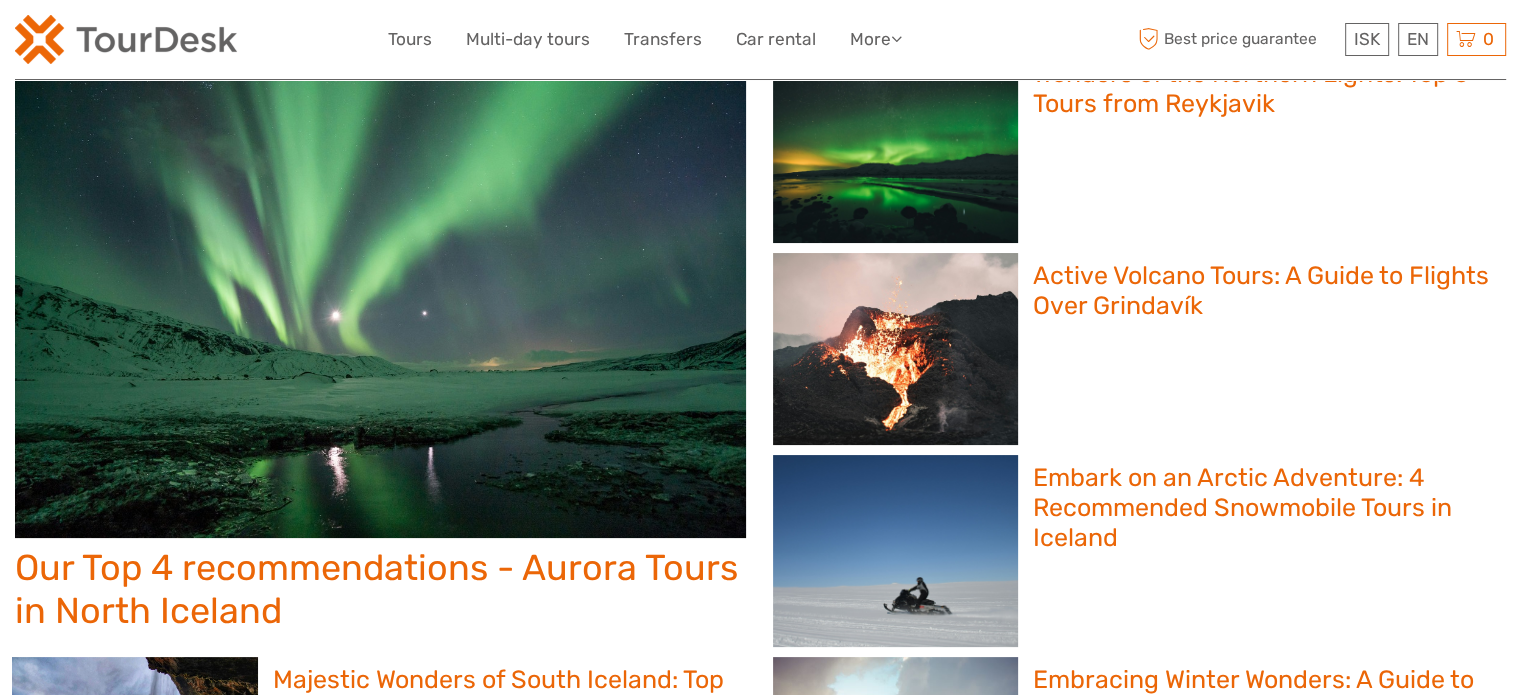 click on "Active Volcano Tours: A Guide to Flights Over Grindavík" at bounding box center [1263, 291] 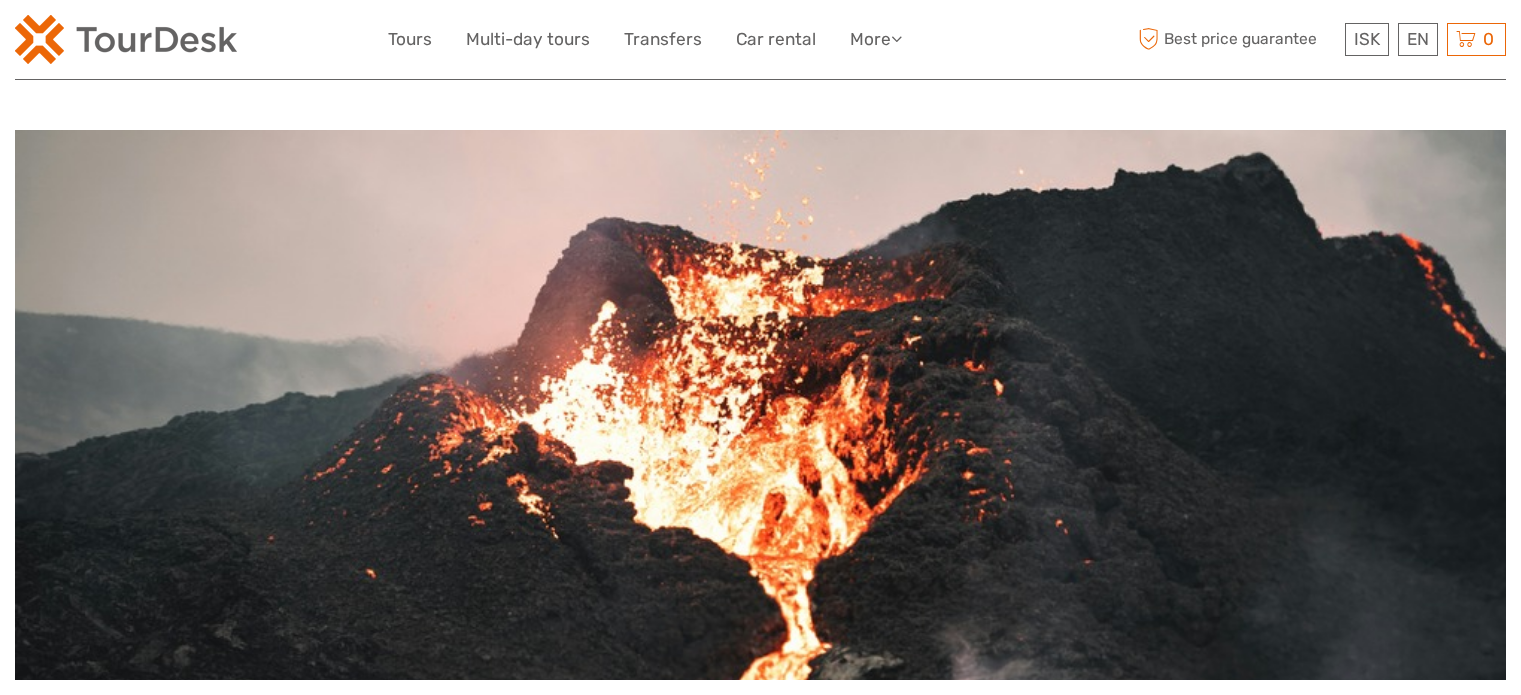 scroll, scrollTop: 0, scrollLeft: 0, axis: both 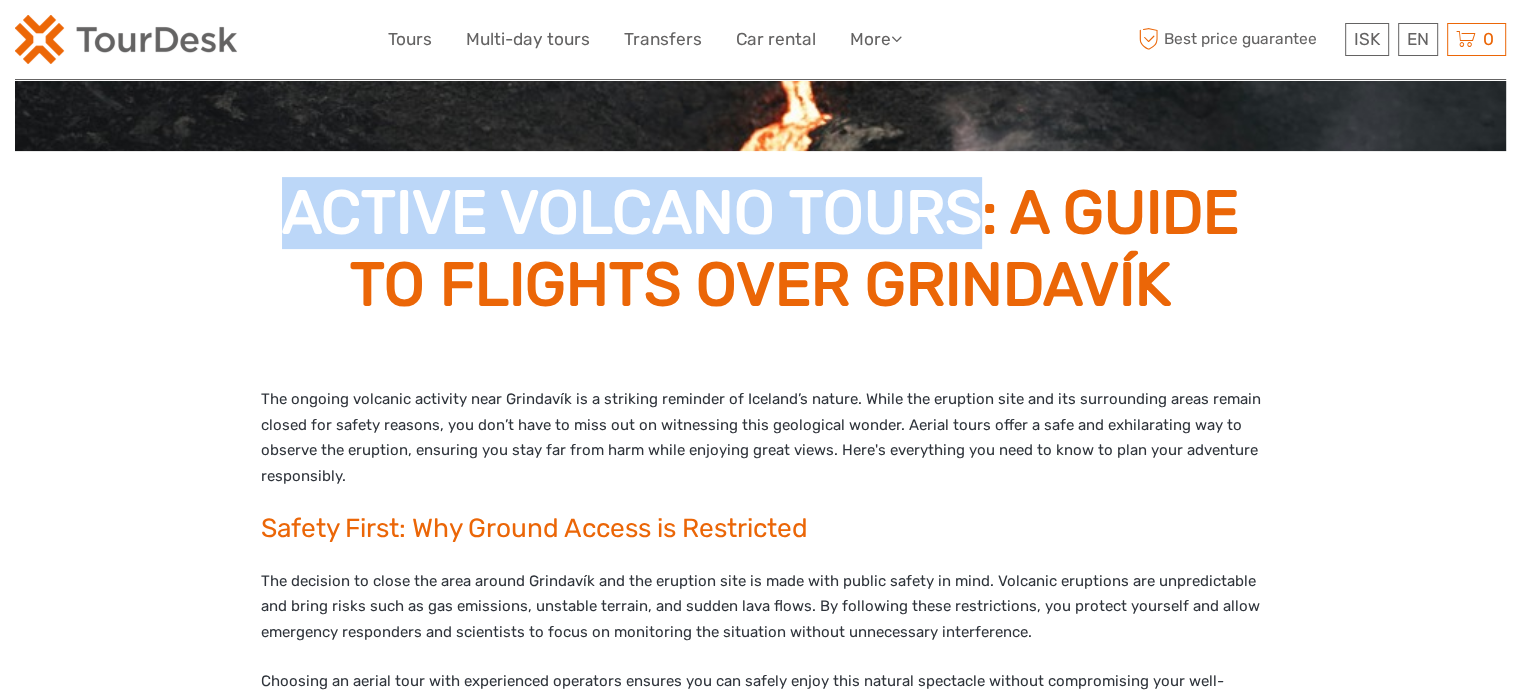 drag, startPoint x: 288, startPoint y: 208, endPoint x: 974, endPoint y: 193, distance: 686.164 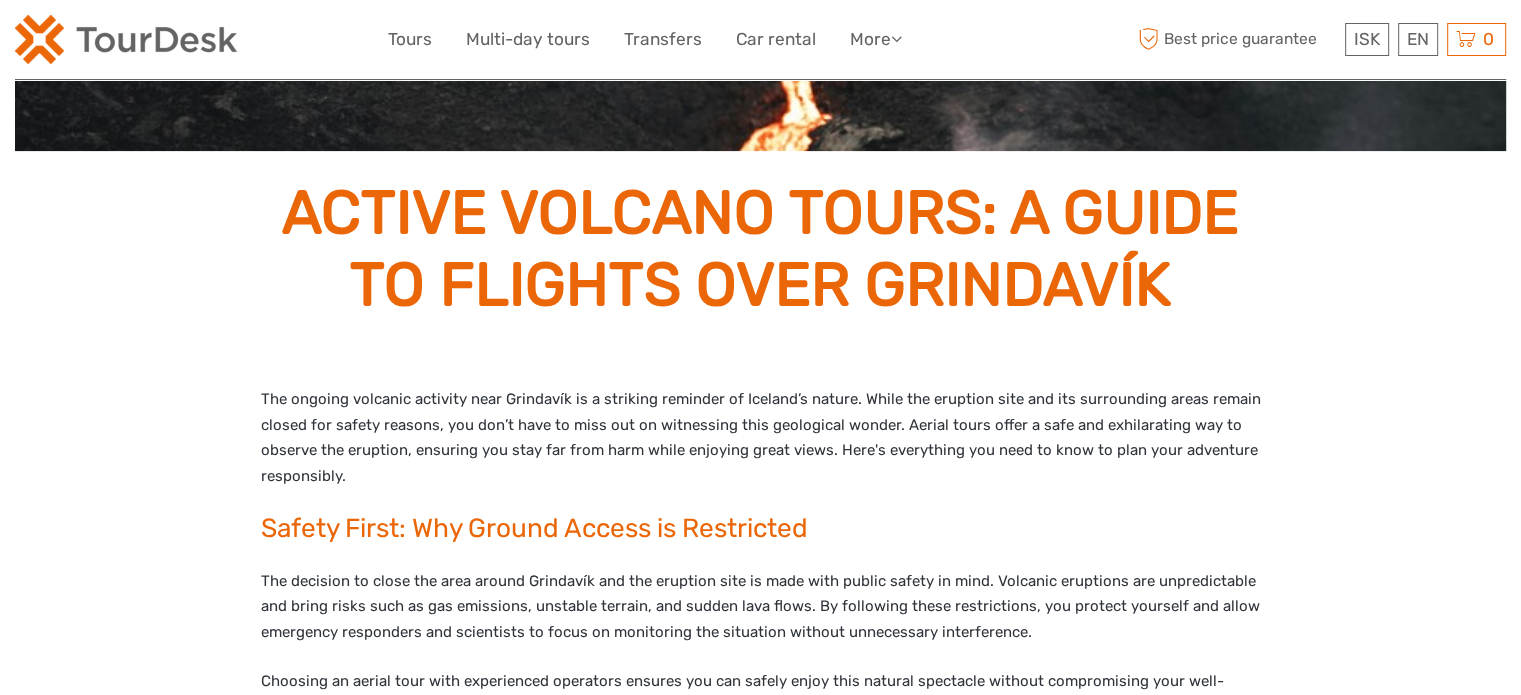 click on "Active Volcano Tours: A Guide to Flights Over Grindavík" at bounding box center [761, 249] 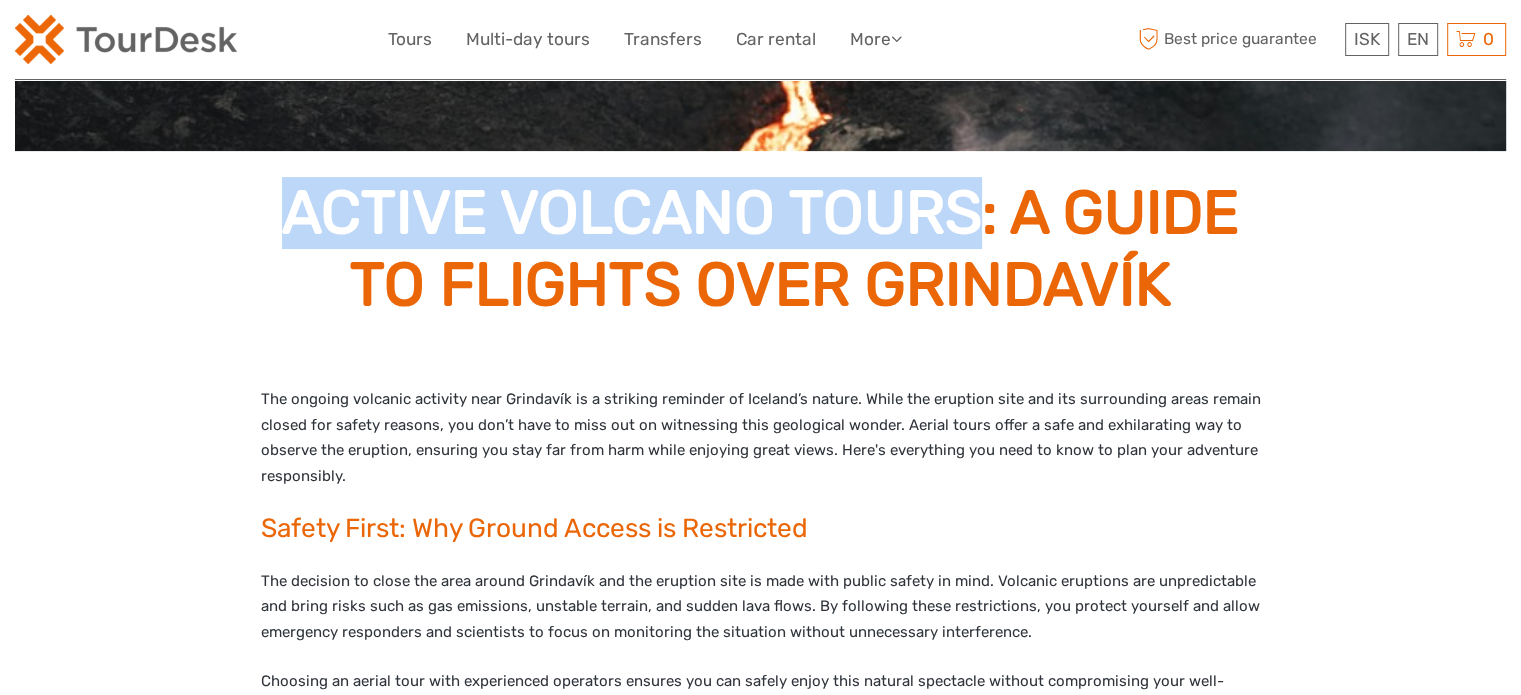 drag, startPoint x: 977, startPoint y: 211, endPoint x: 292, endPoint y: 183, distance: 685.572 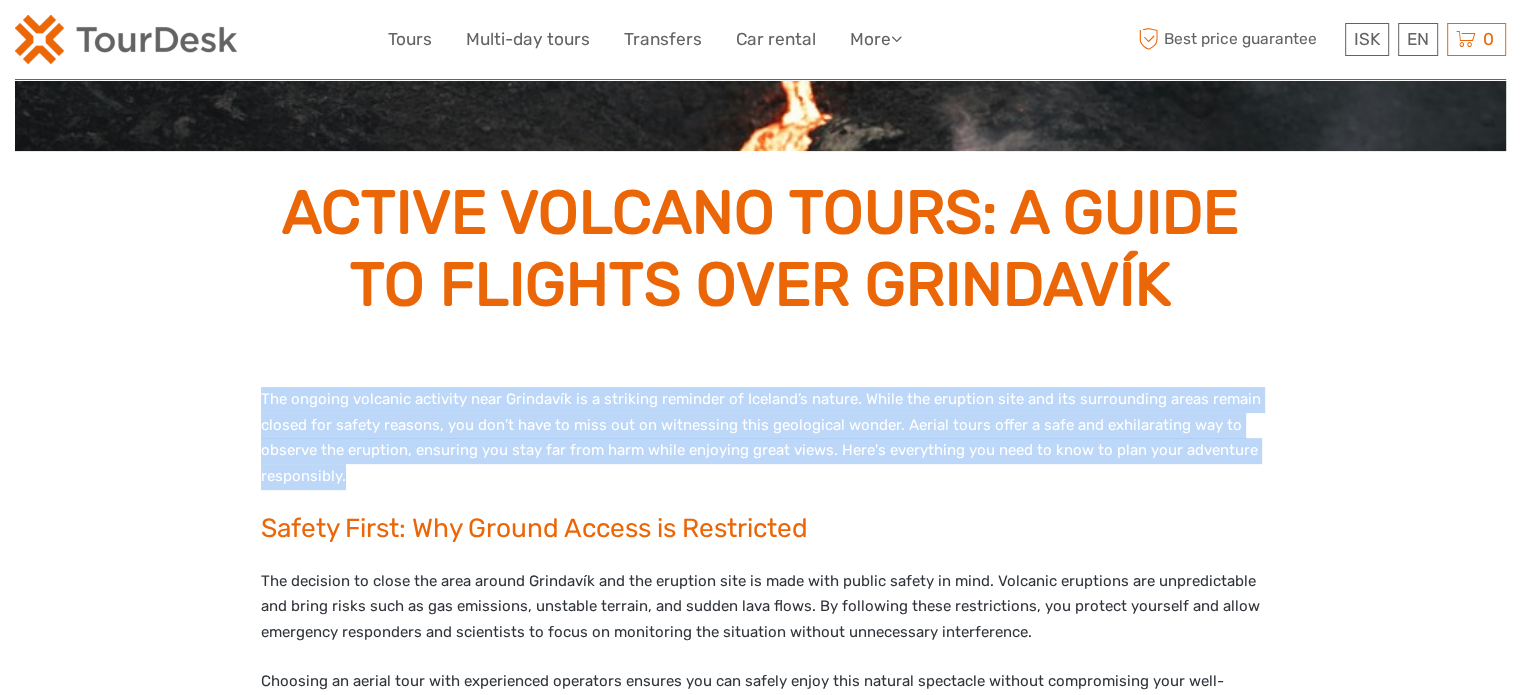 drag, startPoint x: 260, startPoint y: 395, endPoint x: 363, endPoint y: 482, distance: 134.82582 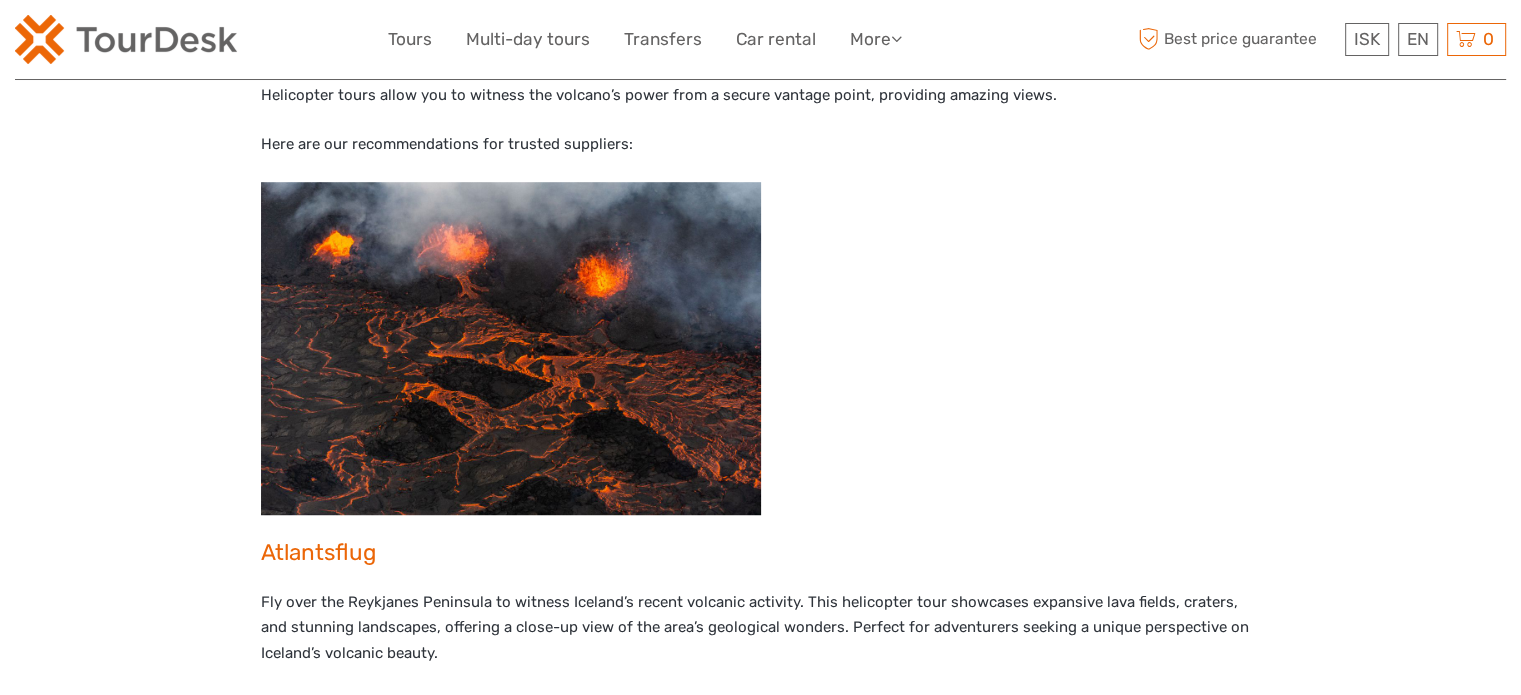 scroll, scrollTop: 1252, scrollLeft: 0, axis: vertical 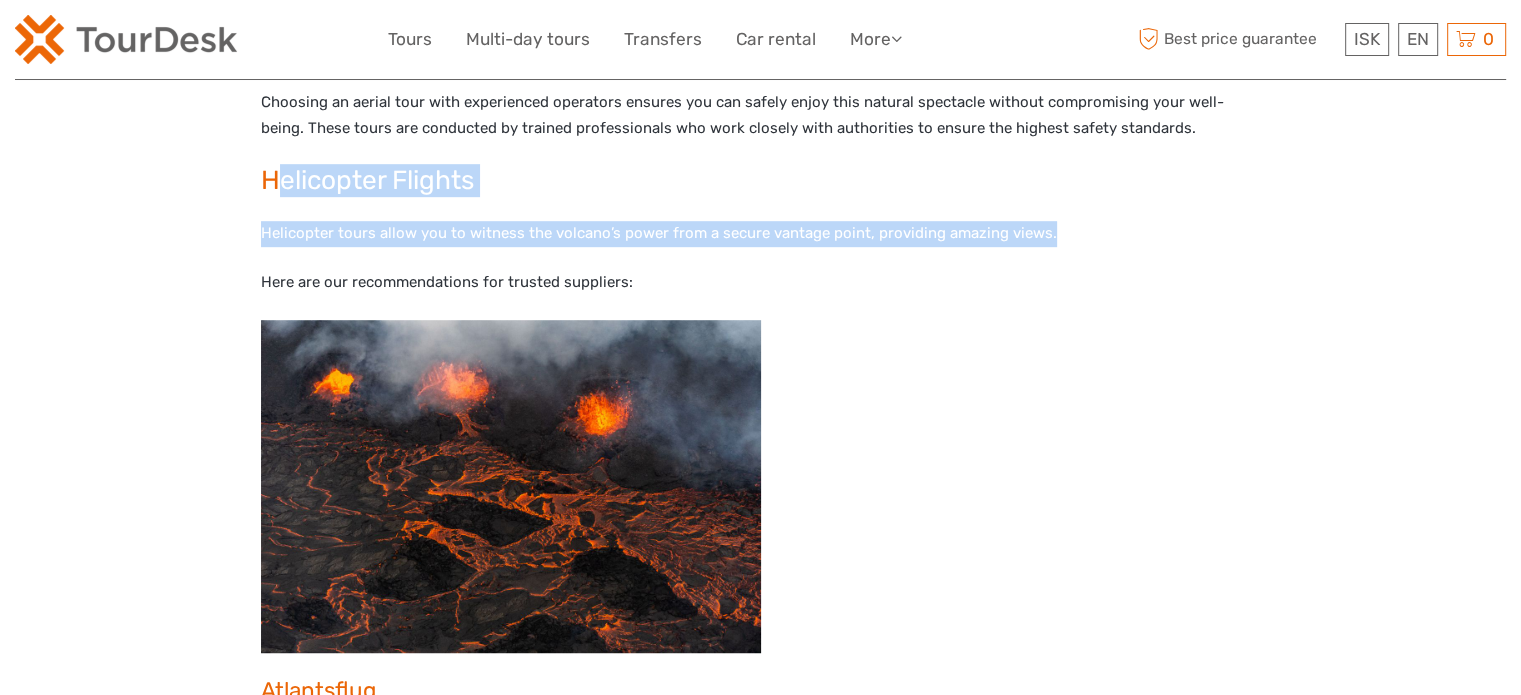 drag, startPoint x: 272, startPoint y: 170, endPoint x: 1050, endPoint y: 213, distance: 779.1874 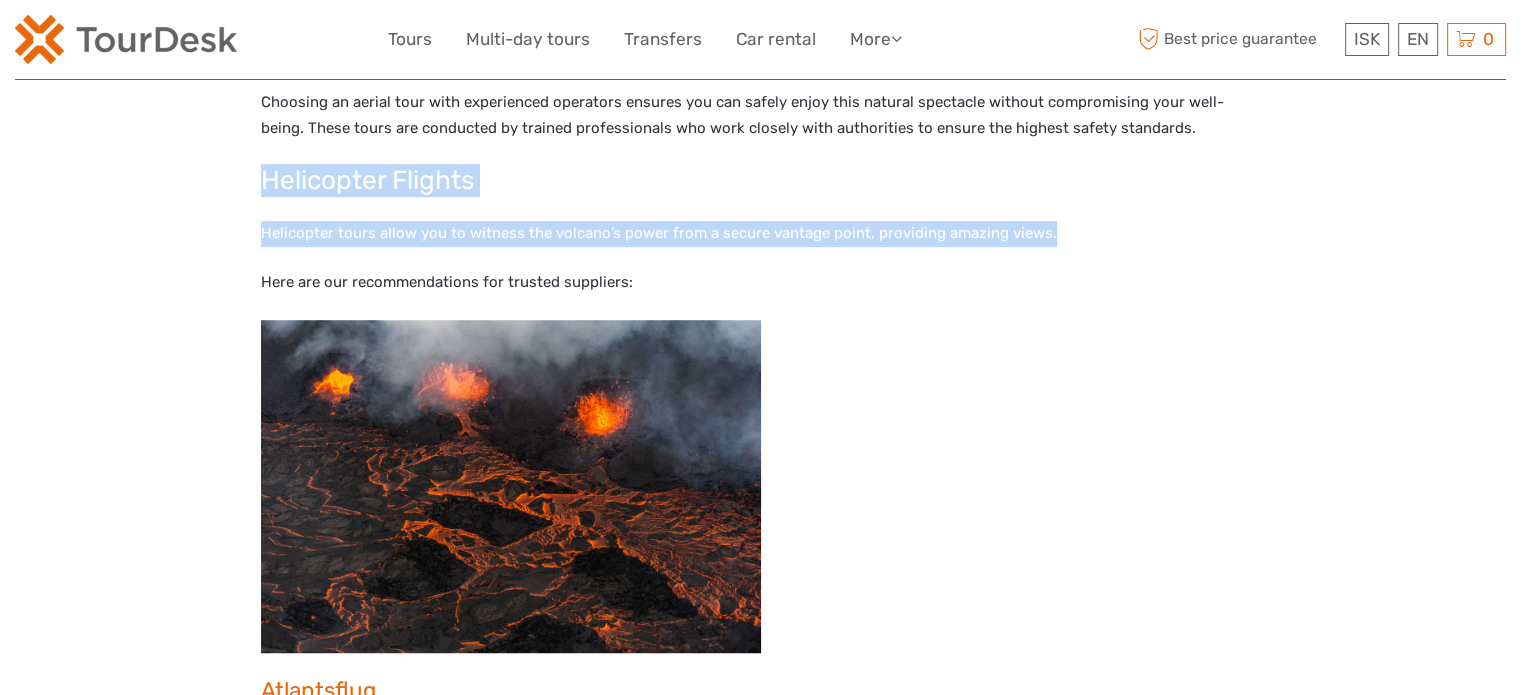 drag, startPoint x: 1071, startPoint y: 223, endPoint x: 249, endPoint y: 180, distance: 823.1239 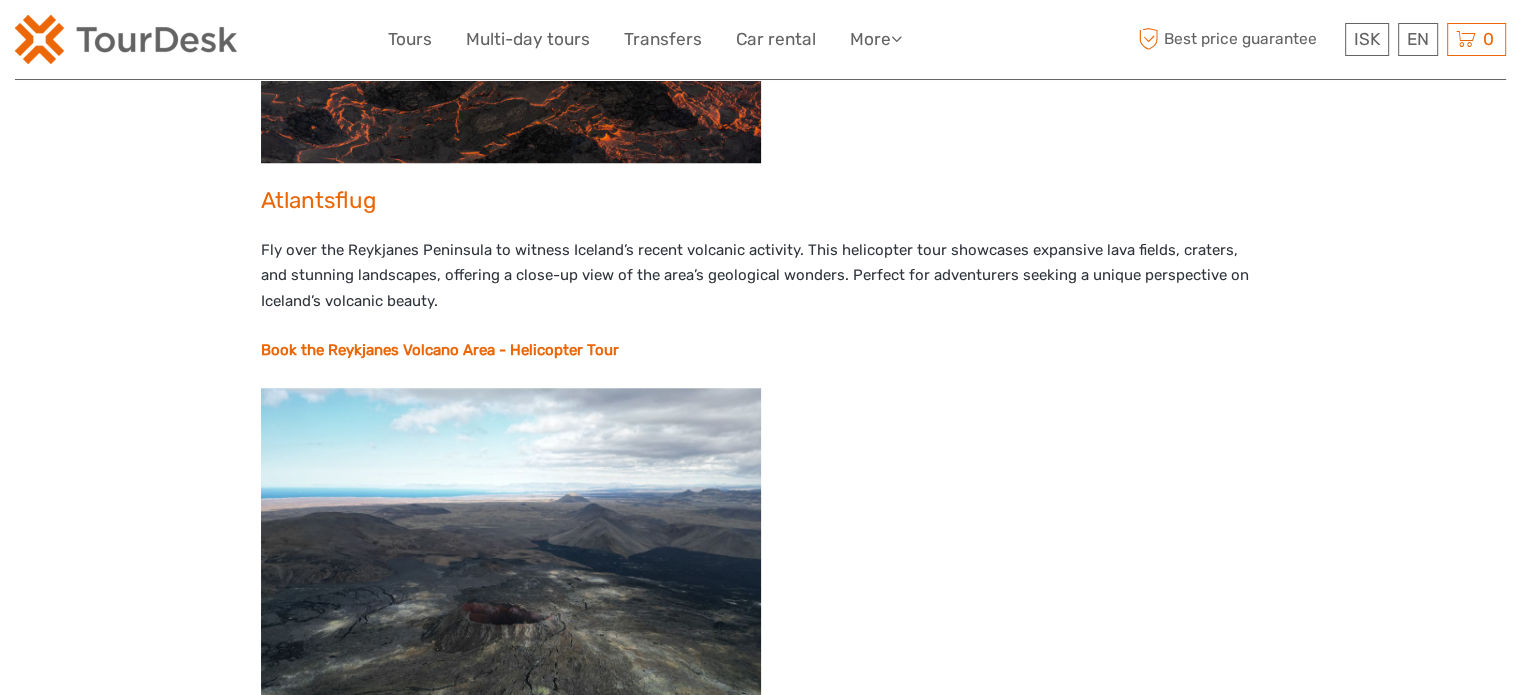 scroll, scrollTop: 1626, scrollLeft: 0, axis: vertical 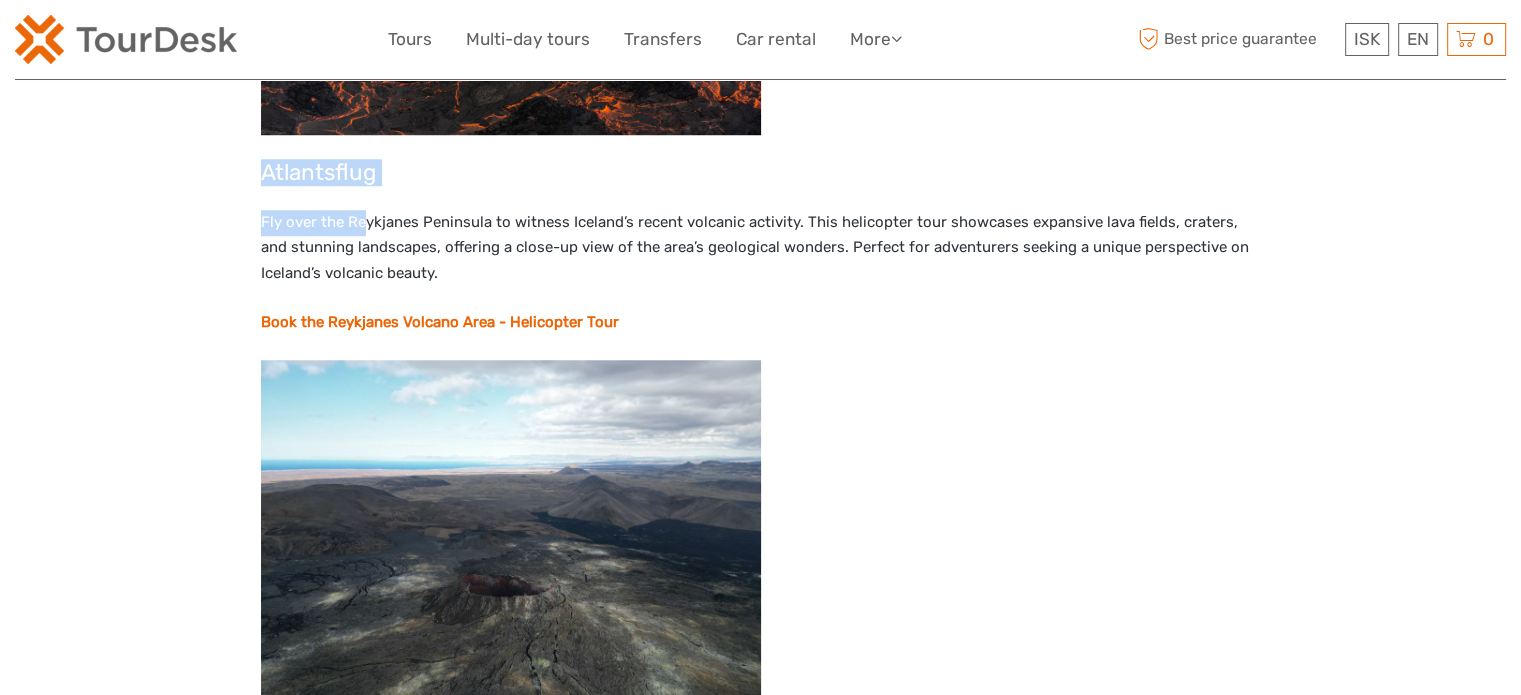 drag, startPoint x: 248, startPoint y: 169, endPoint x: 365, endPoint y: 223, distance: 128.86038 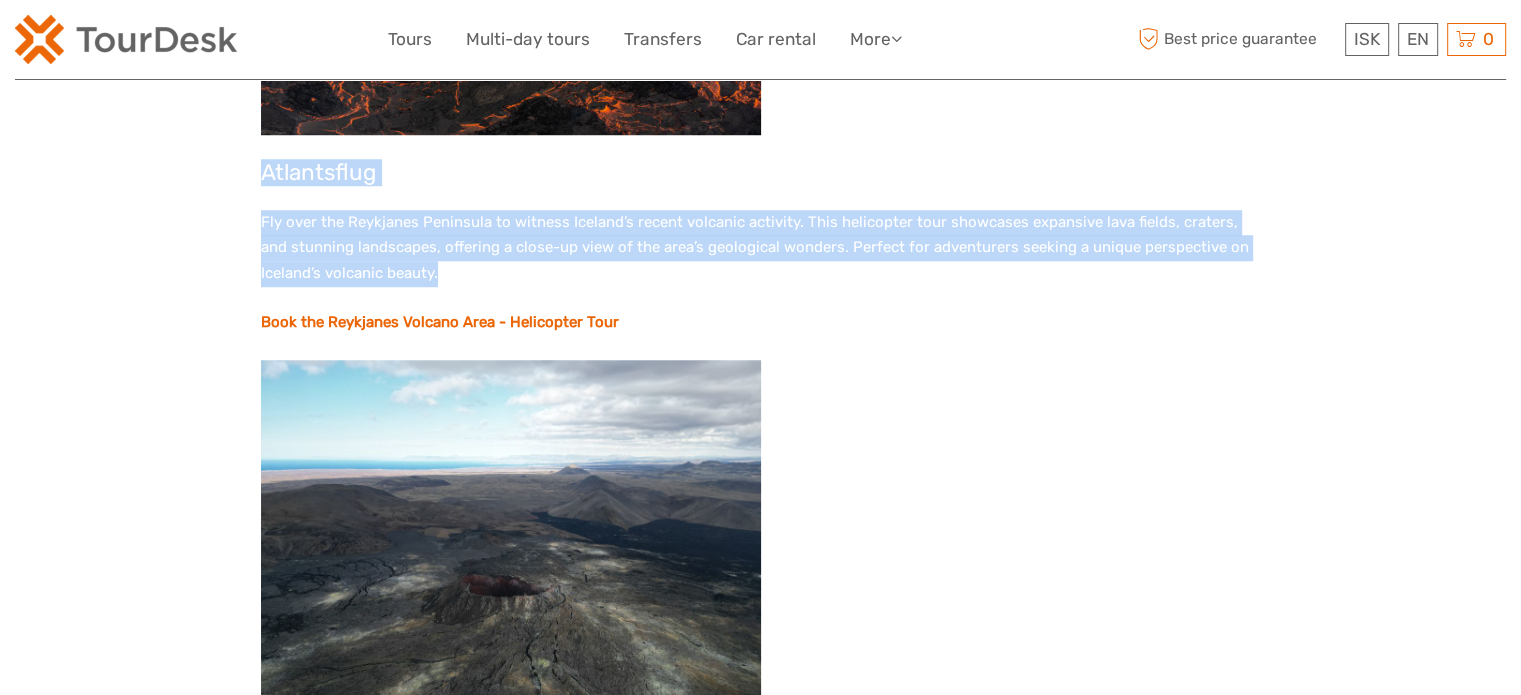 drag, startPoint x: 456, startPoint y: 273, endPoint x: 266, endPoint y: 171, distance: 215.64786 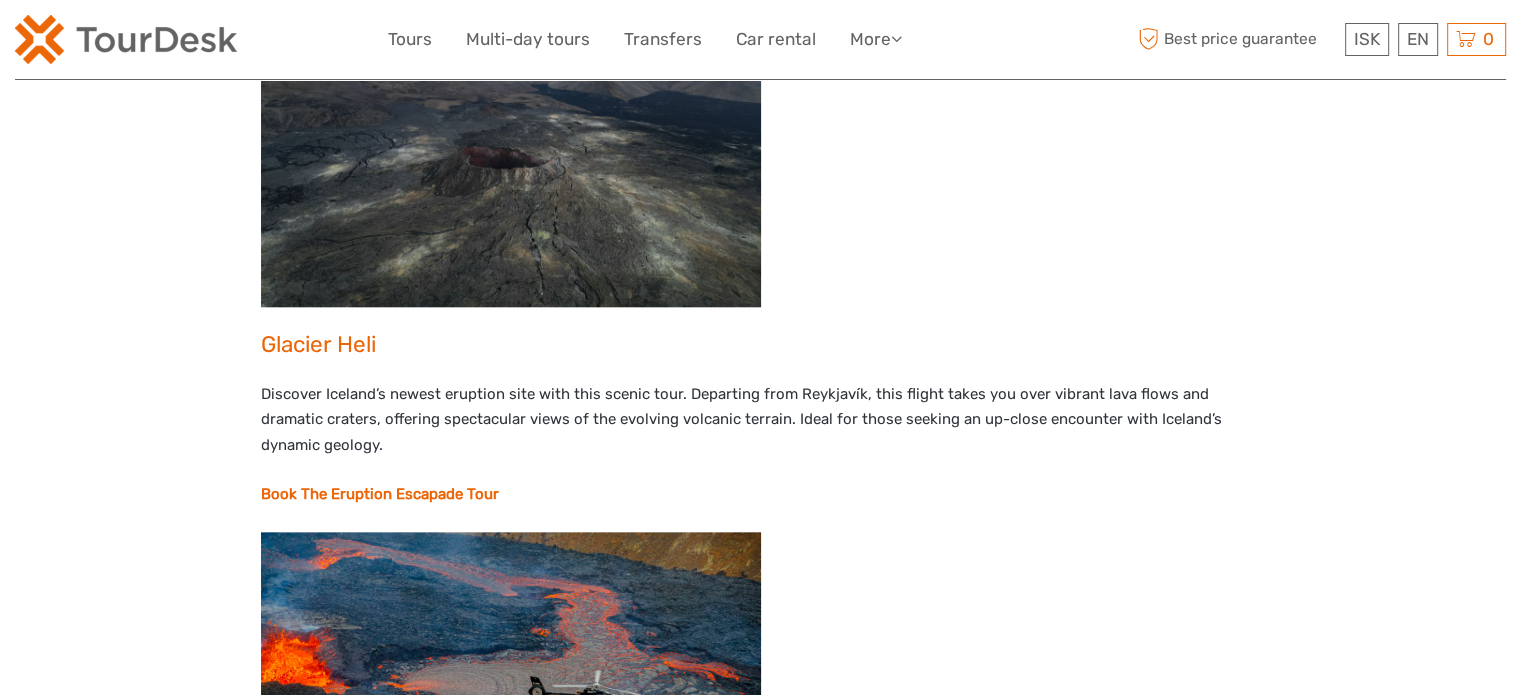 scroll, scrollTop: 2074, scrollLeft: 0, axis: vertical 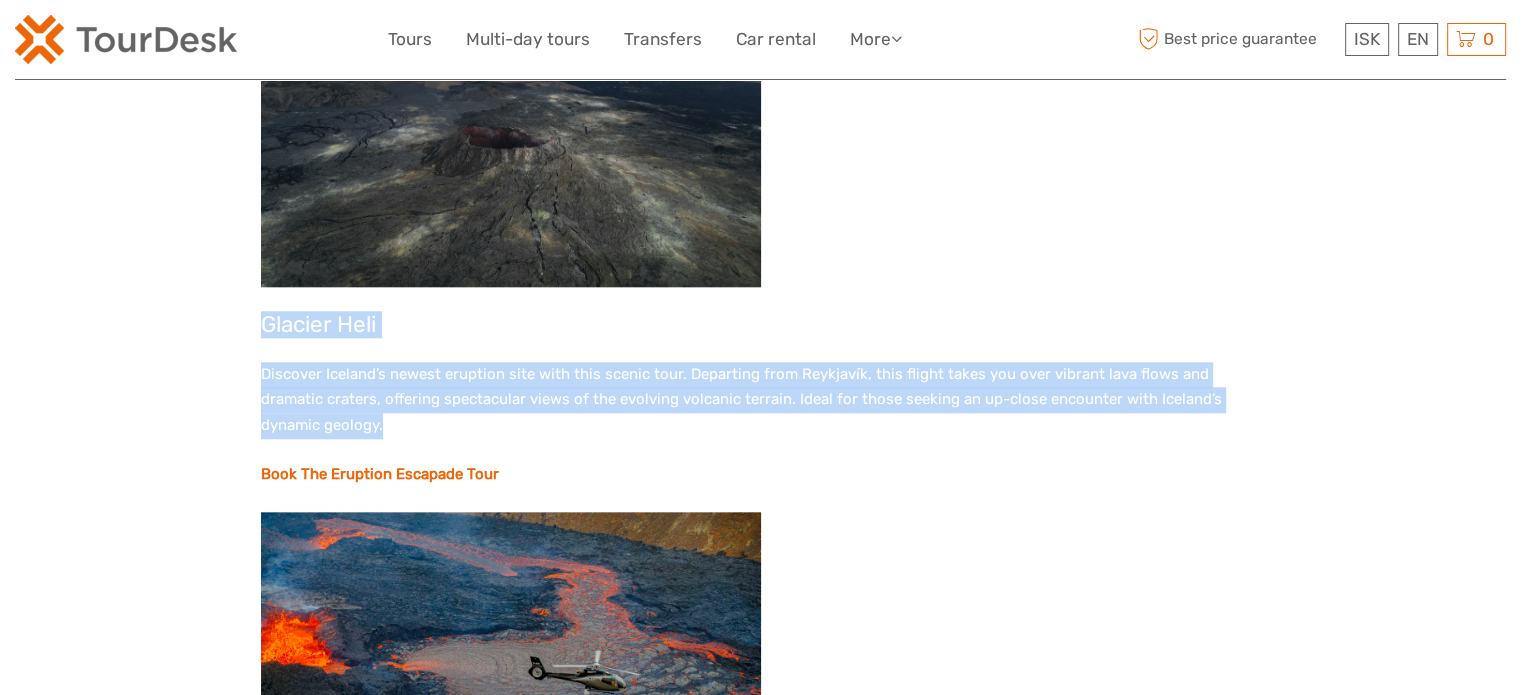 drag, startPoint x: 378, startPoint y: 425, endPoint x: 259, endPoint y: 321, distance: 158.04114 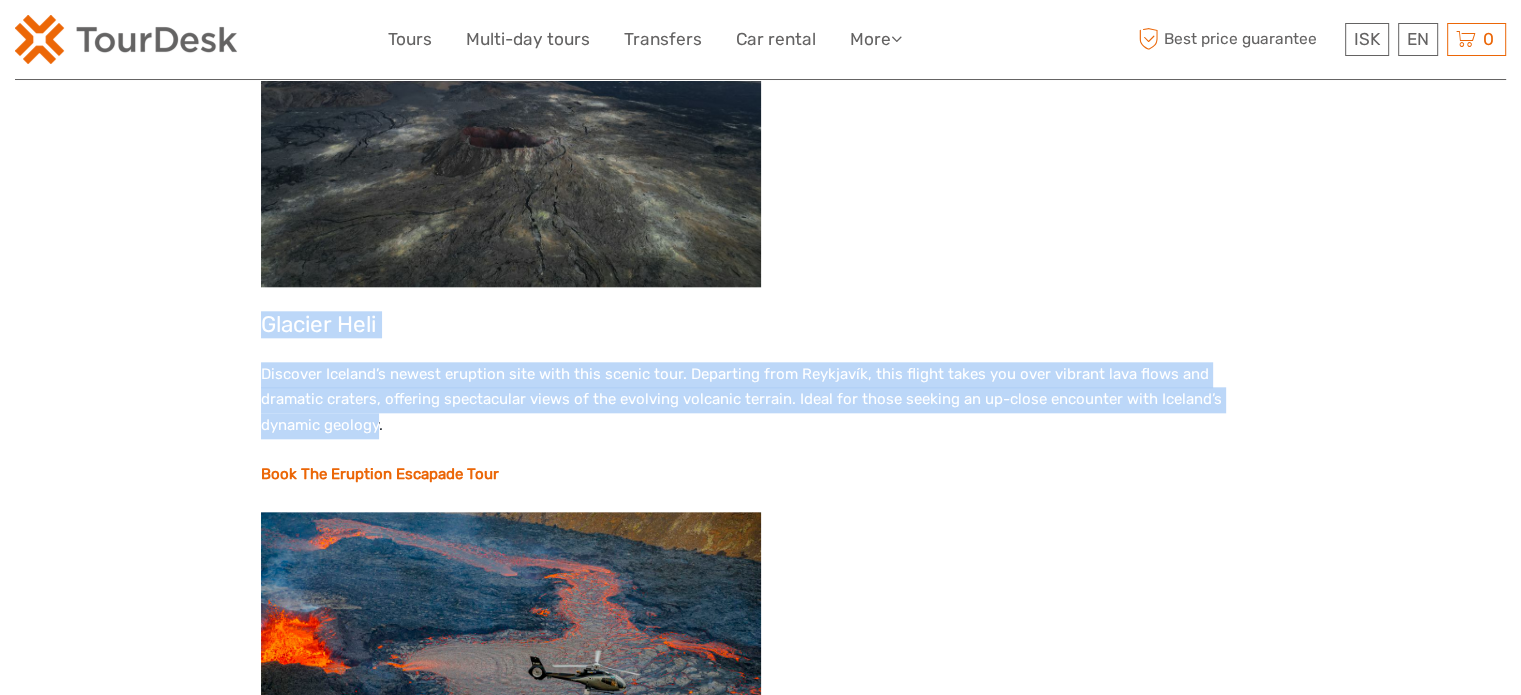 drag, startPoint x: 313, startPoint y: 432, endPoint x: 243, endPoint y: 303, distance: 146.76852 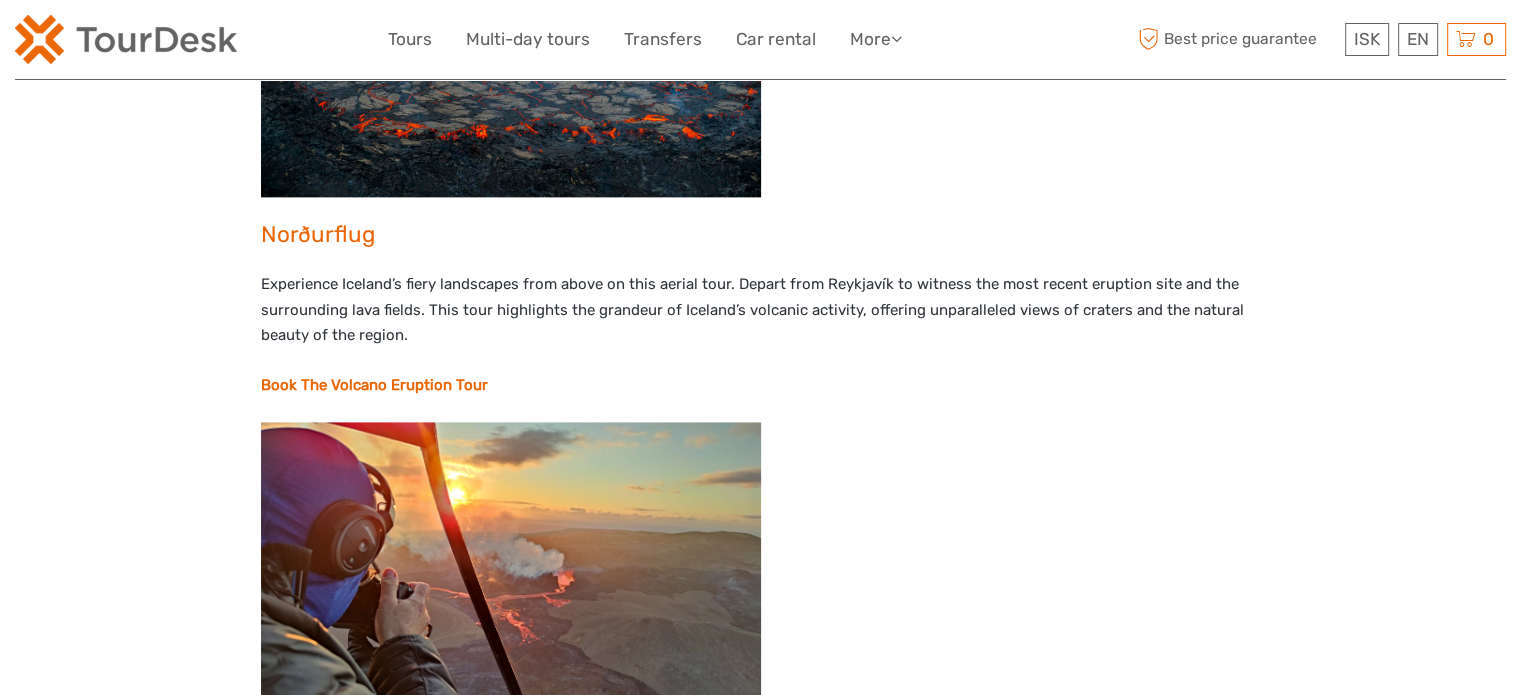 scroll, scrollTop: 2743, scrollLeft: 0, axis: vertical 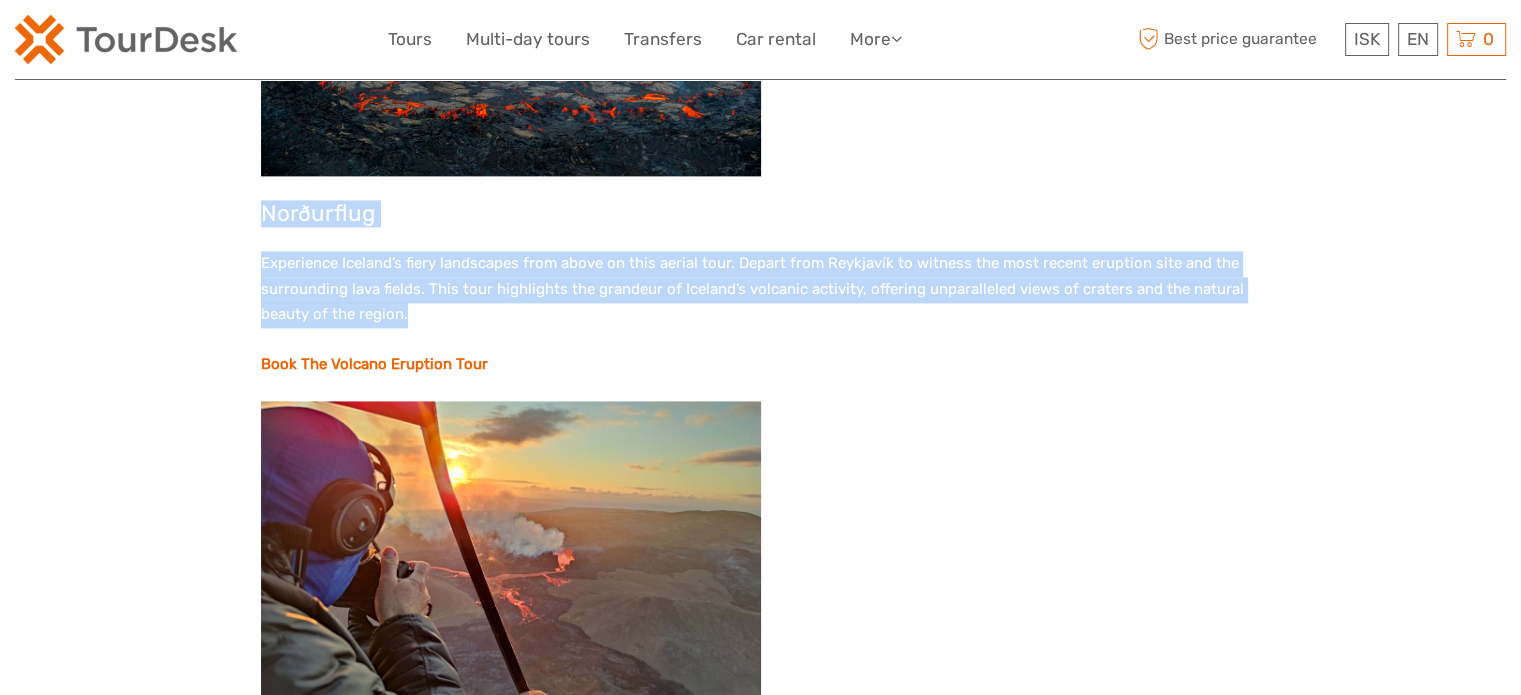drag, startPoint x: 408, startPoint y: 311, endPoint x: 249, endPoint y: 203, distance: 192.21082 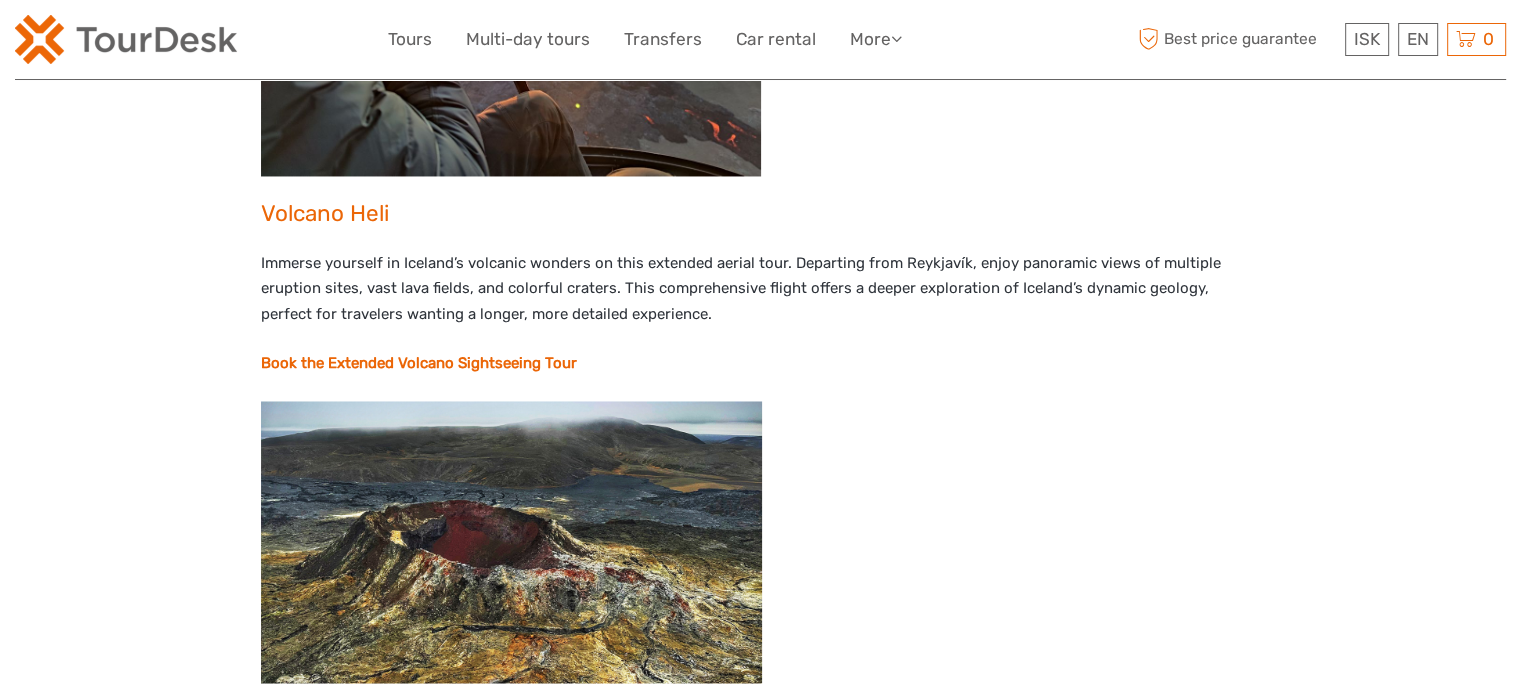scroll, scrollTop: 3384, scrollLeft: 0, axis: vertical 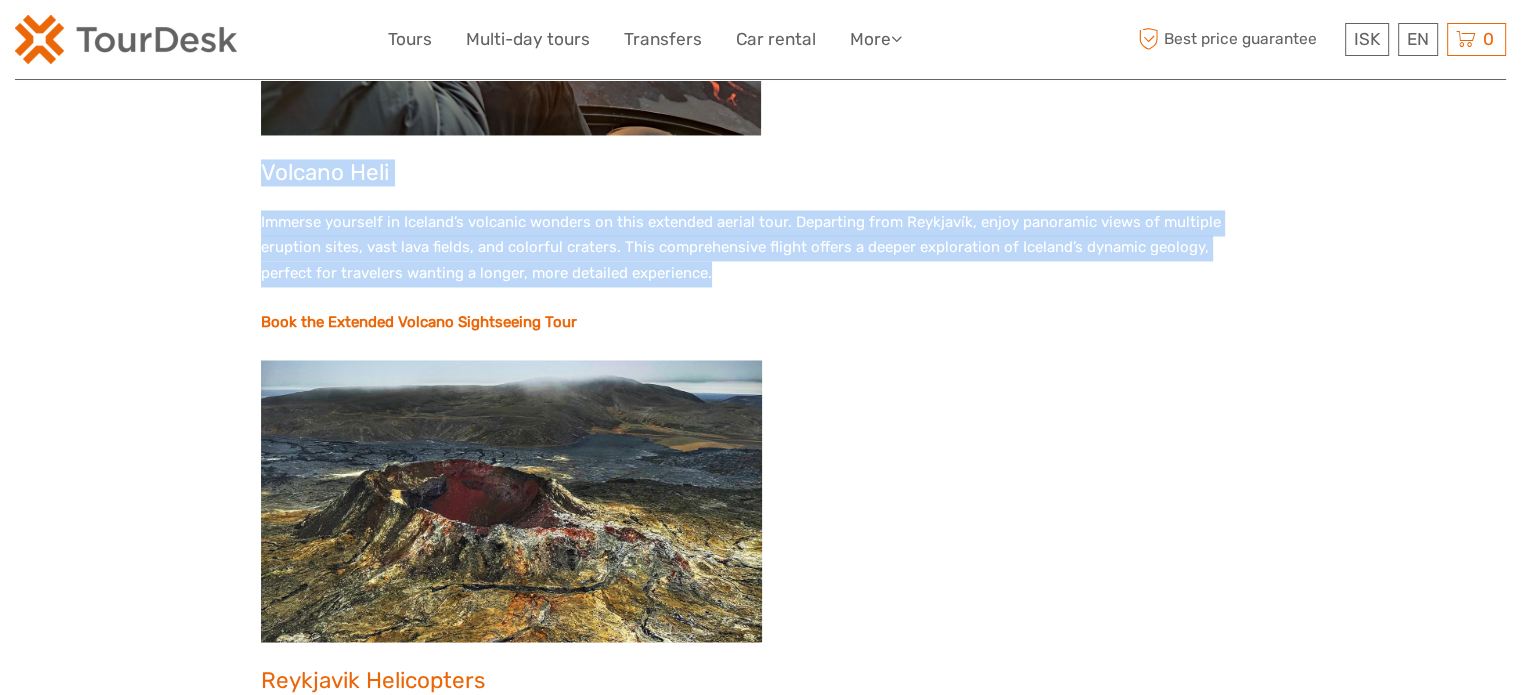 drag, startPoint x: 676, startPoint y: 272, endPoint x: 255, endPoint y: 161, distance: 435.38718 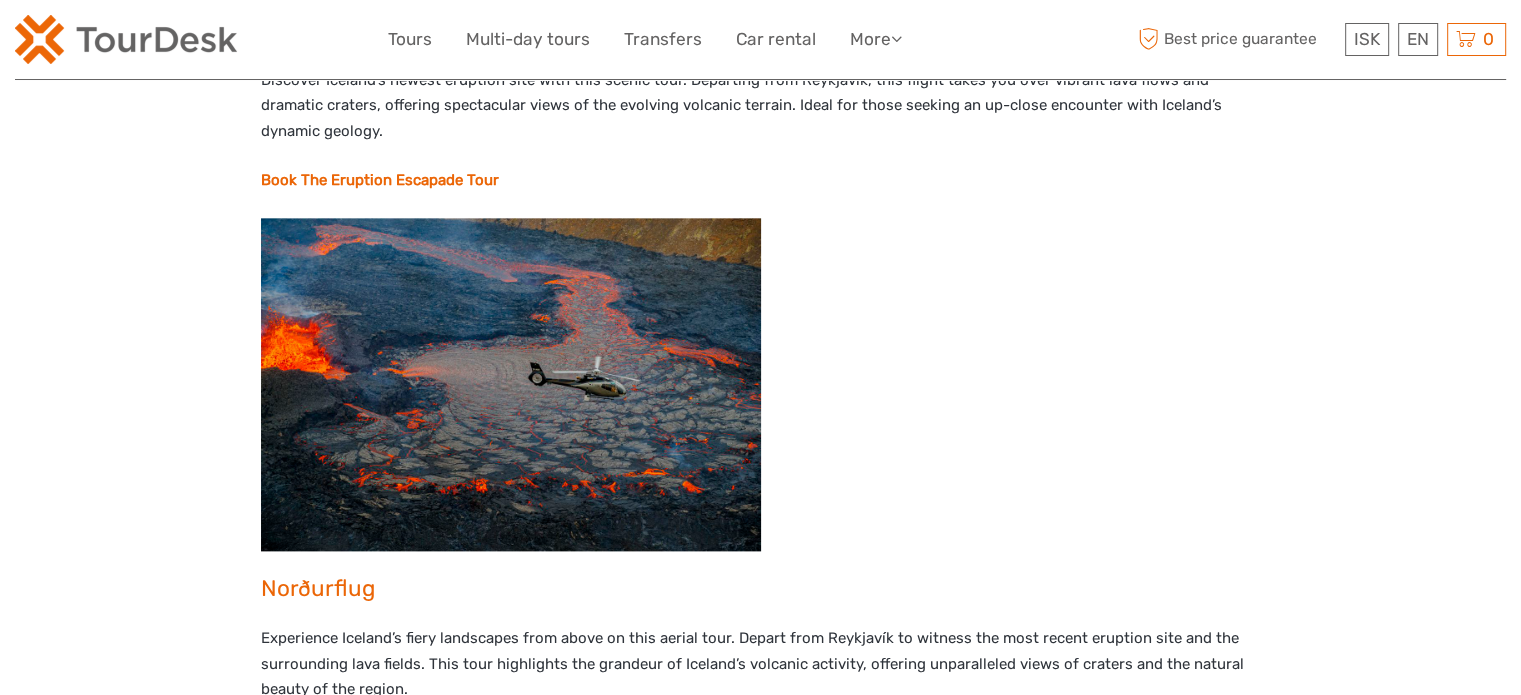 scroll, scrollTop: 2396, scrollLeft: 0, axis: vertical 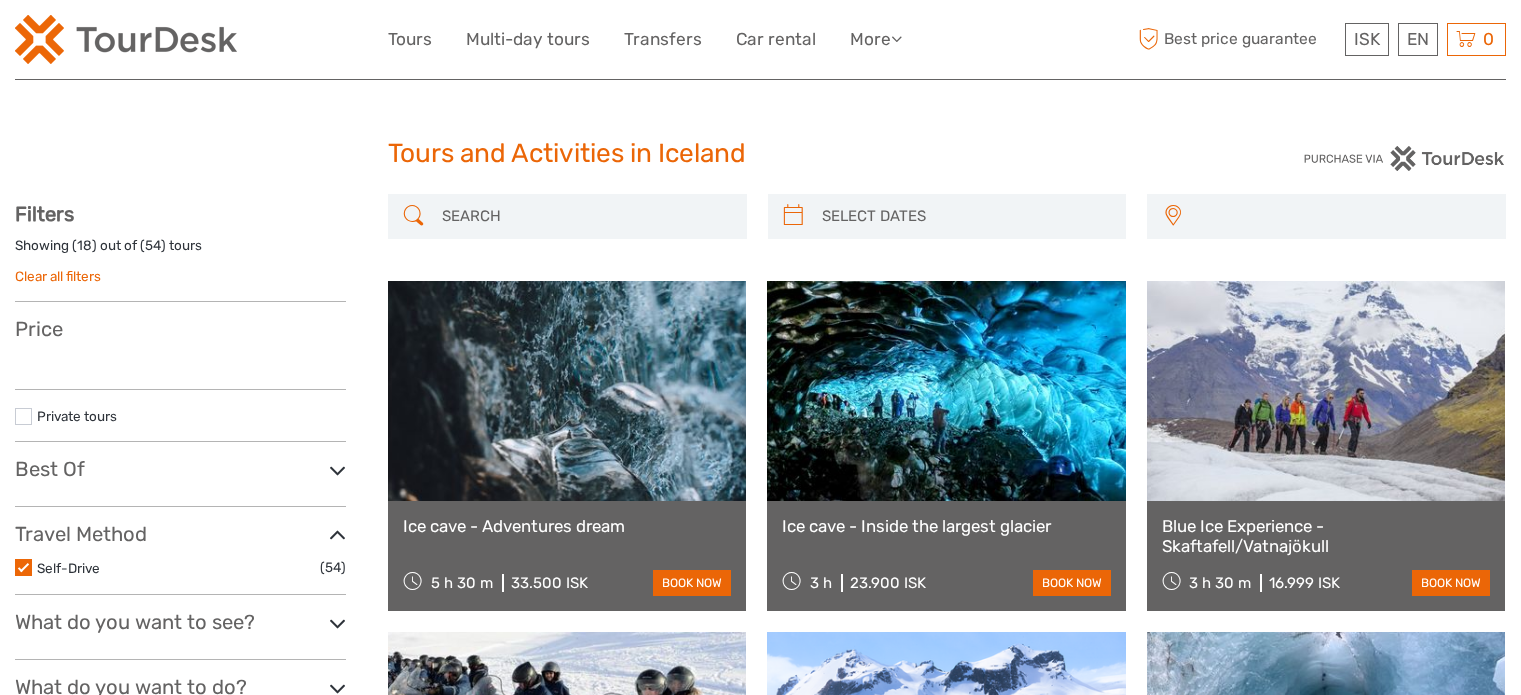 select 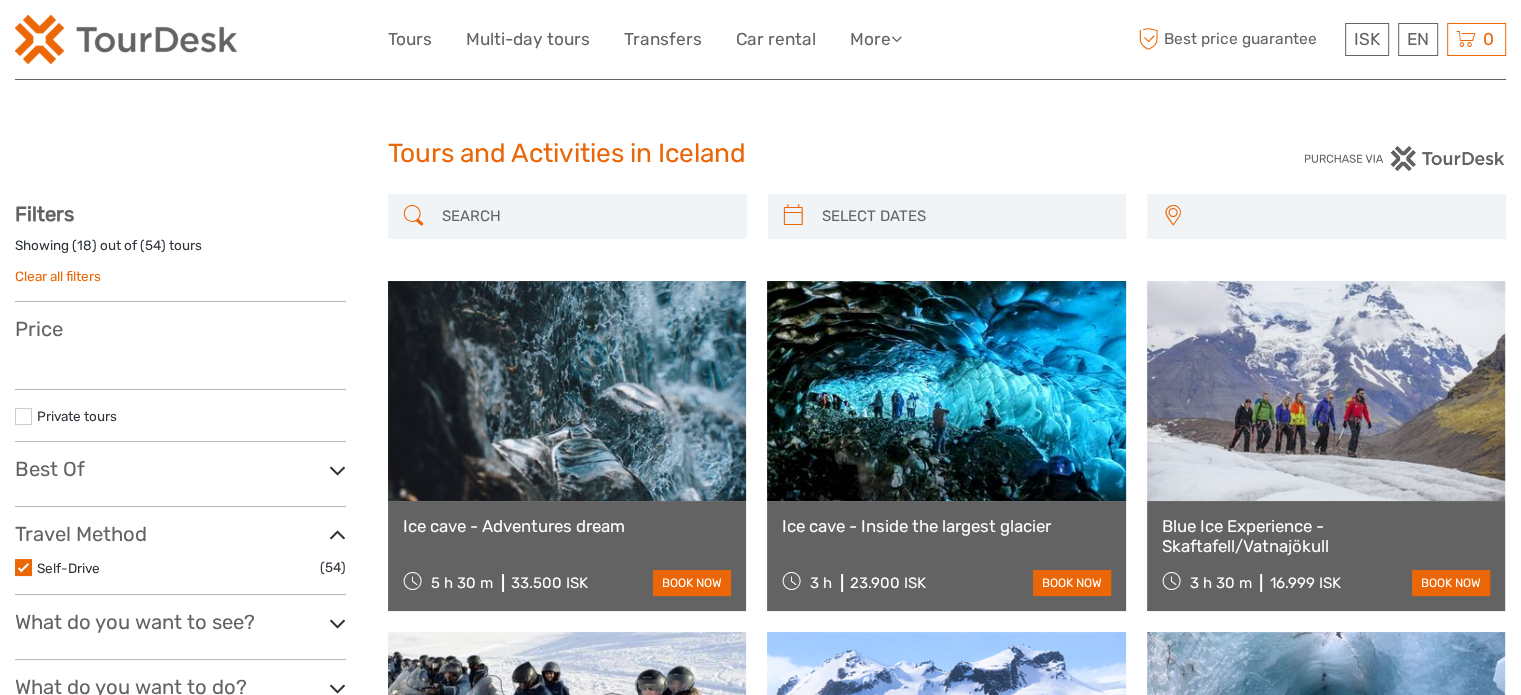 select 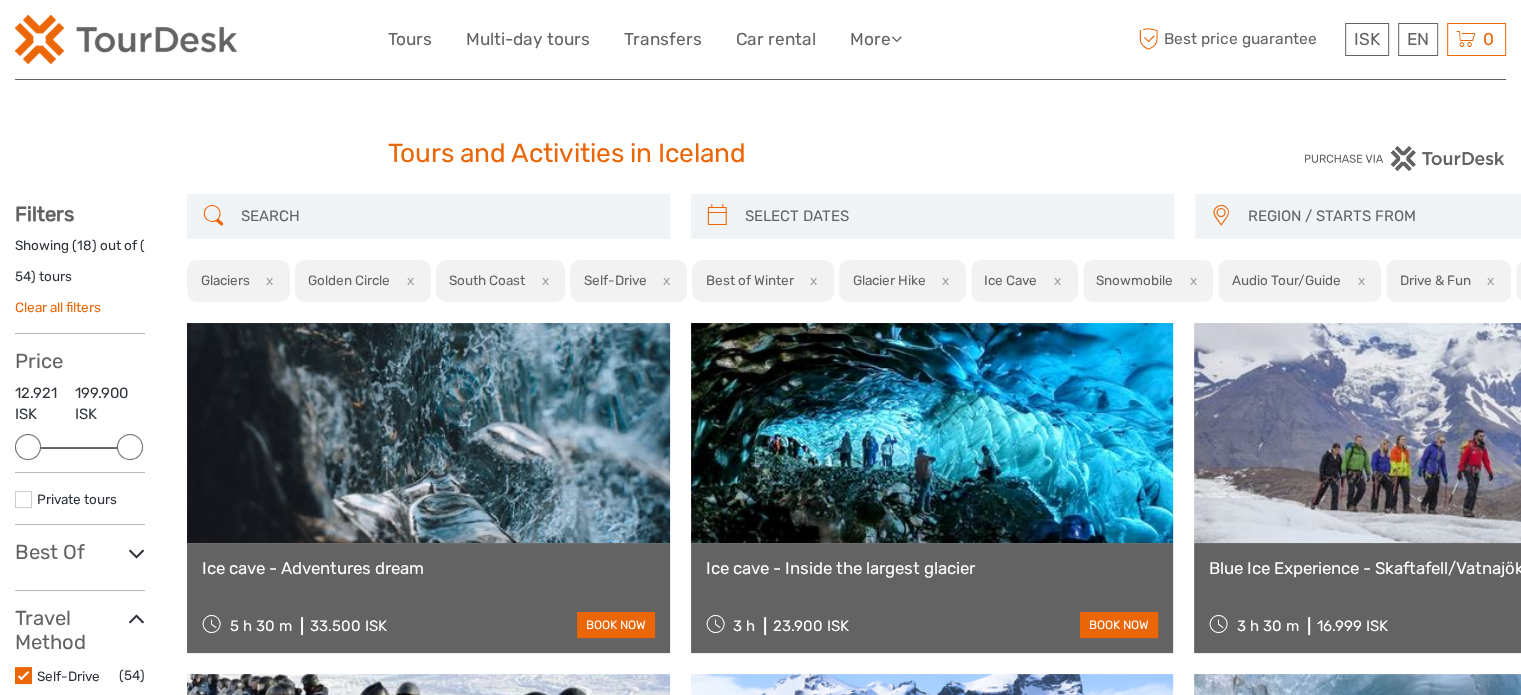 scroll, scrollTop: 0, scrollLeft: 0, axis: both 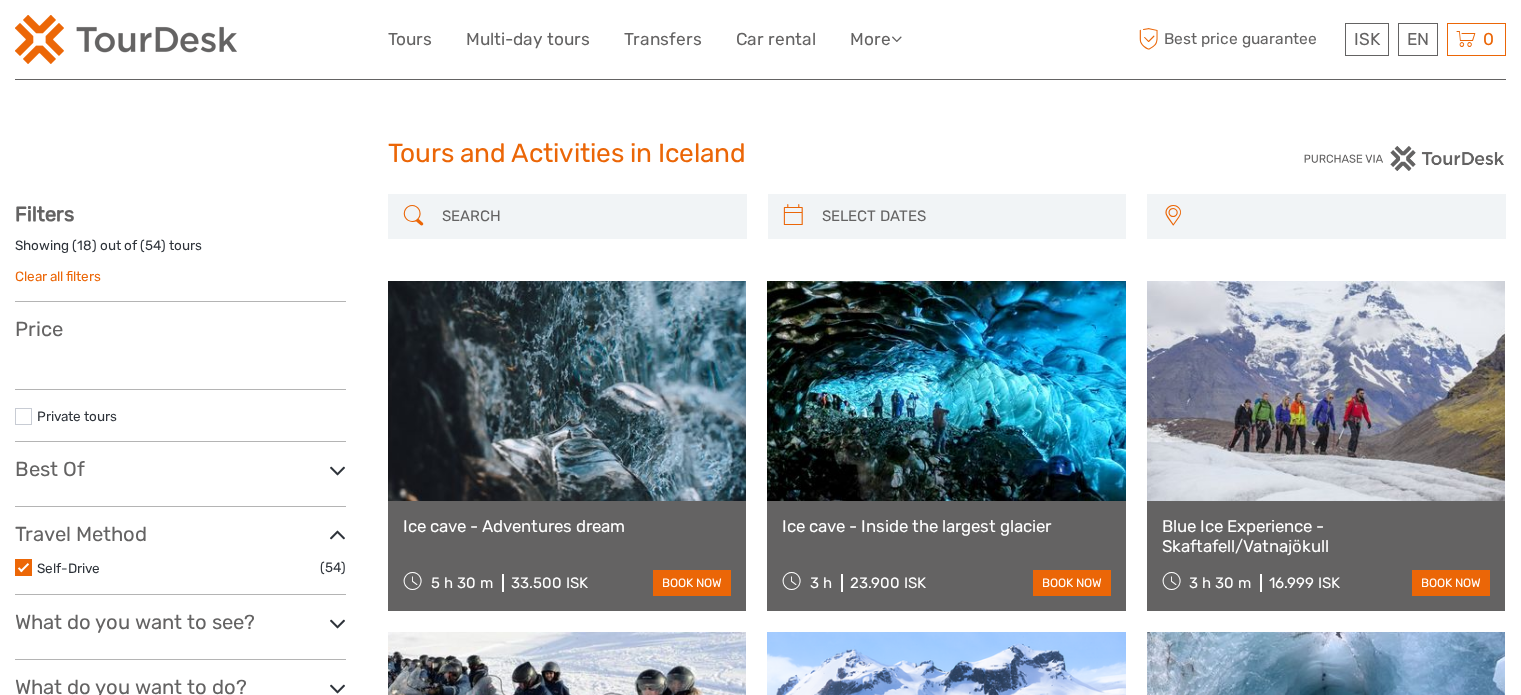 select 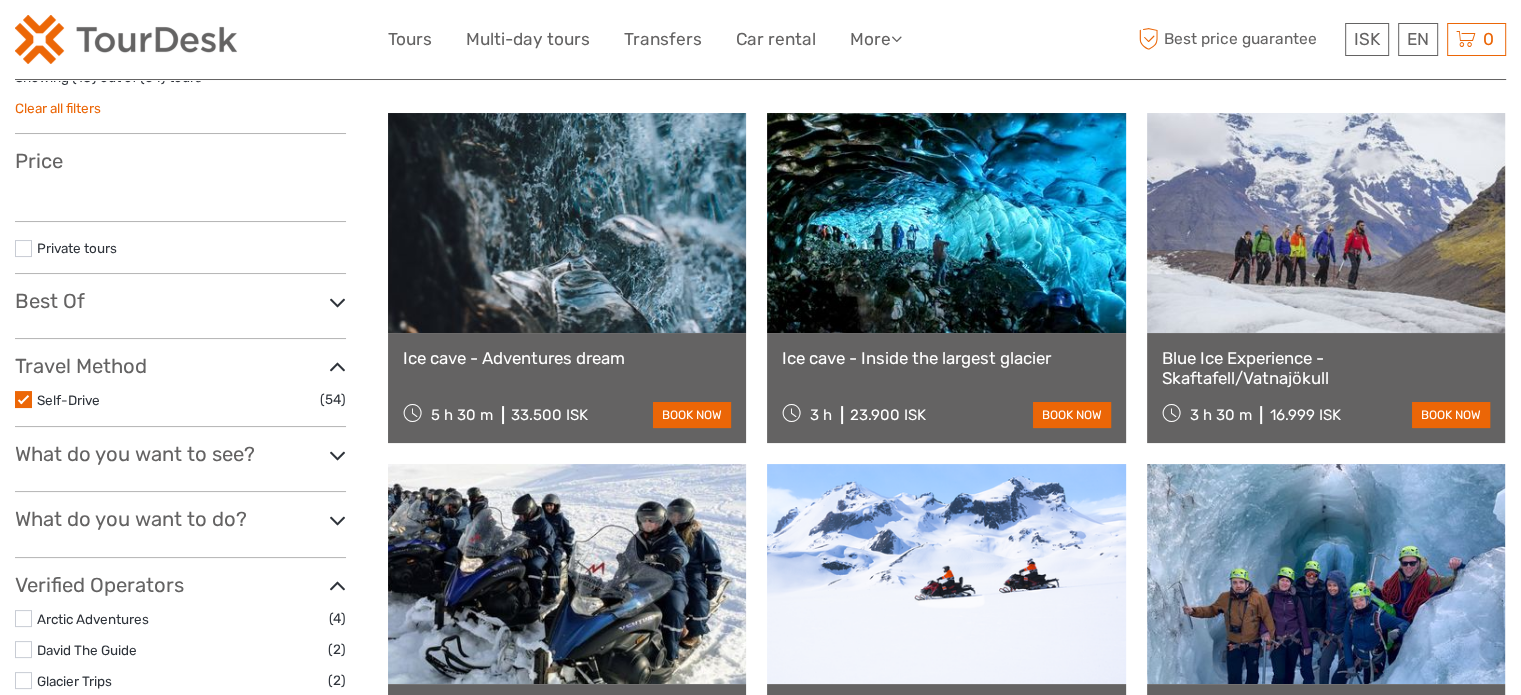select 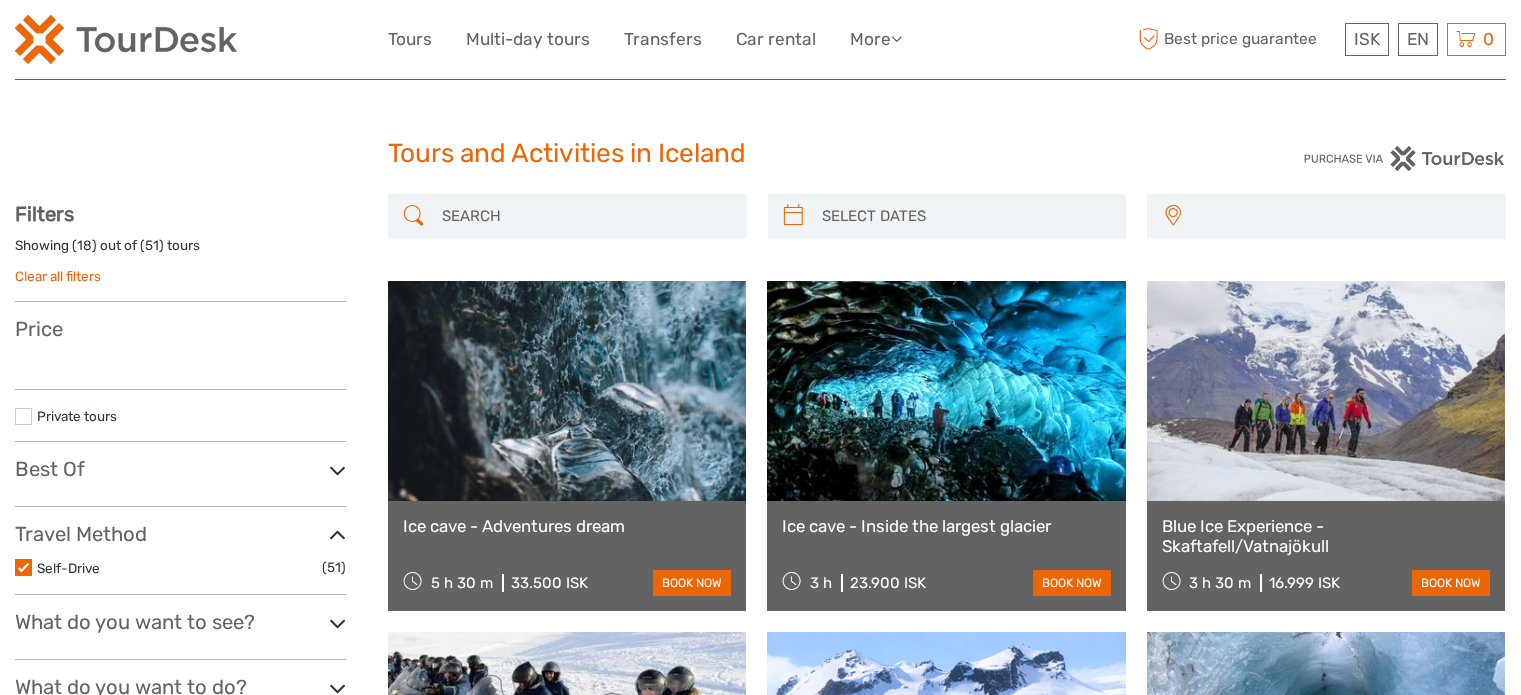 scroll, scrollTop: 128, scrollLeft: 0, axis: vertical 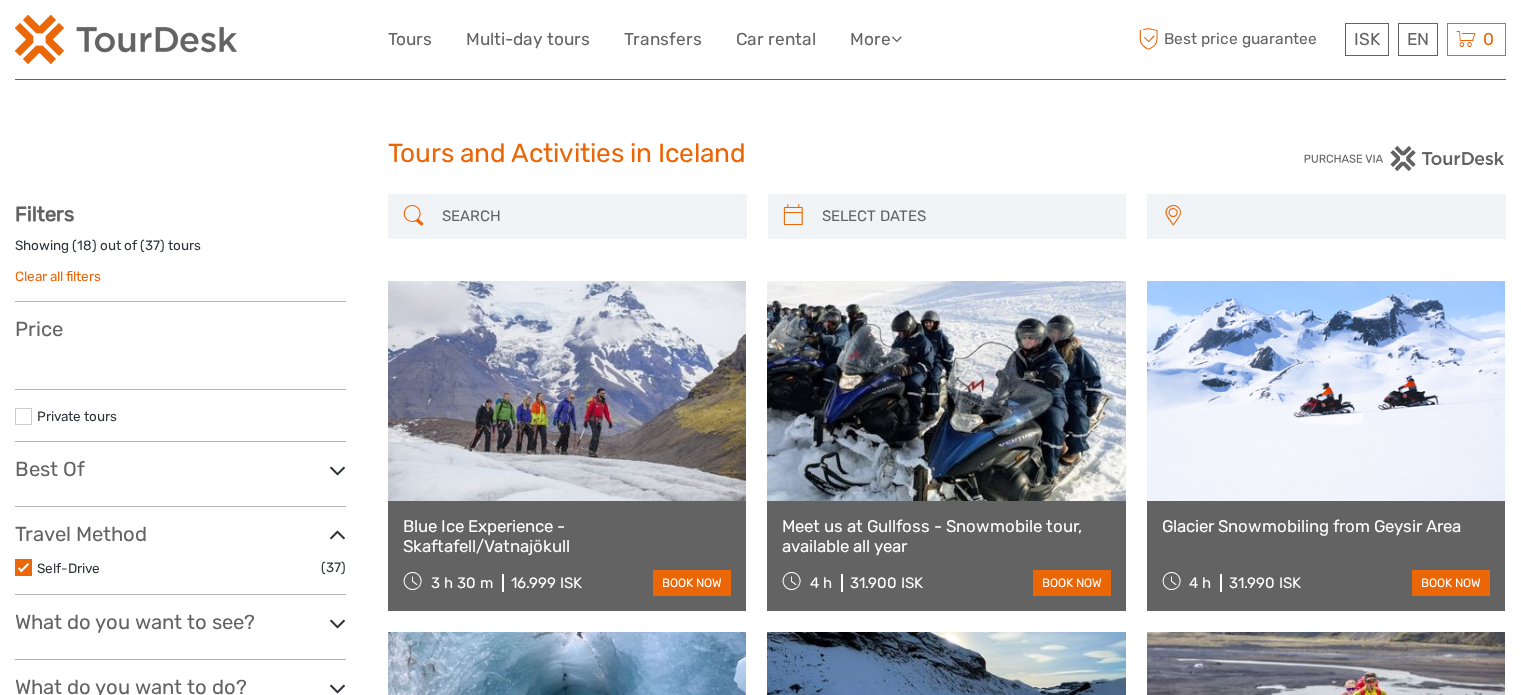 select 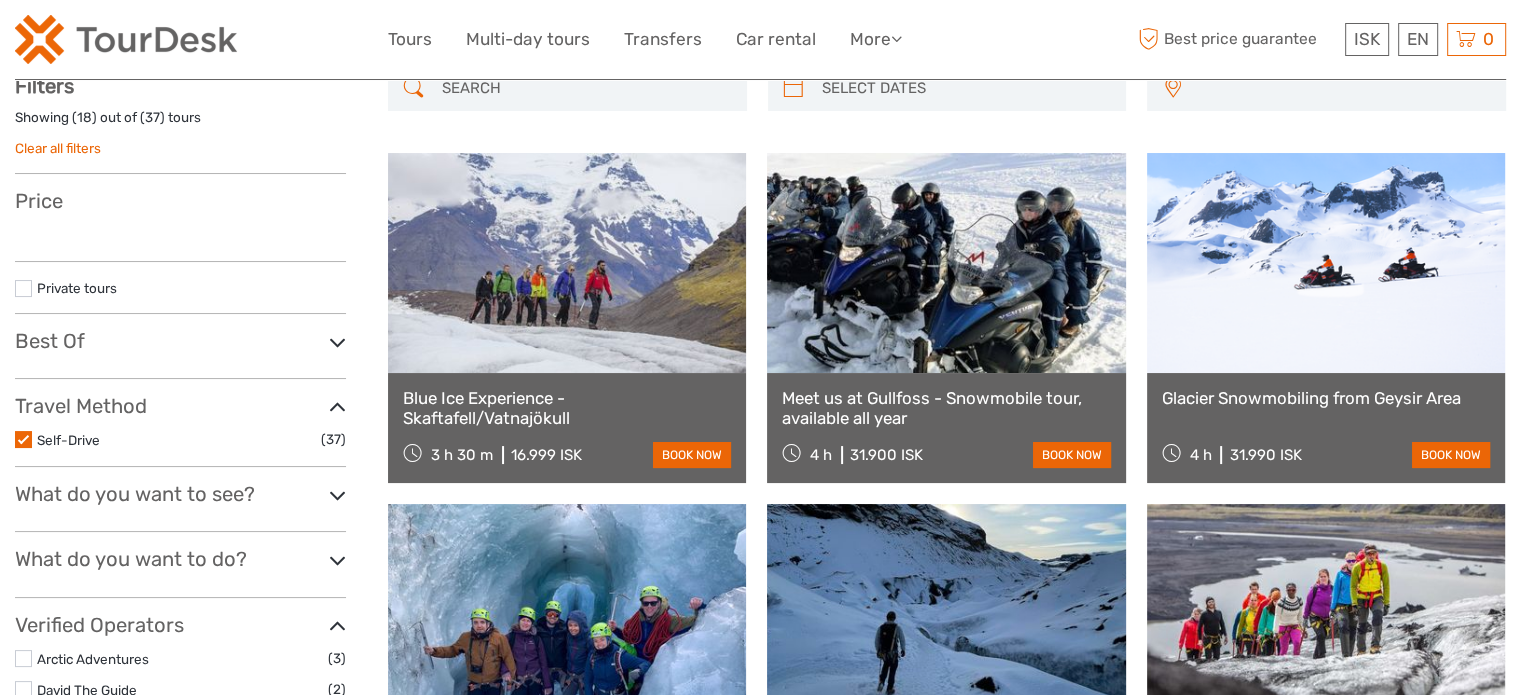 select 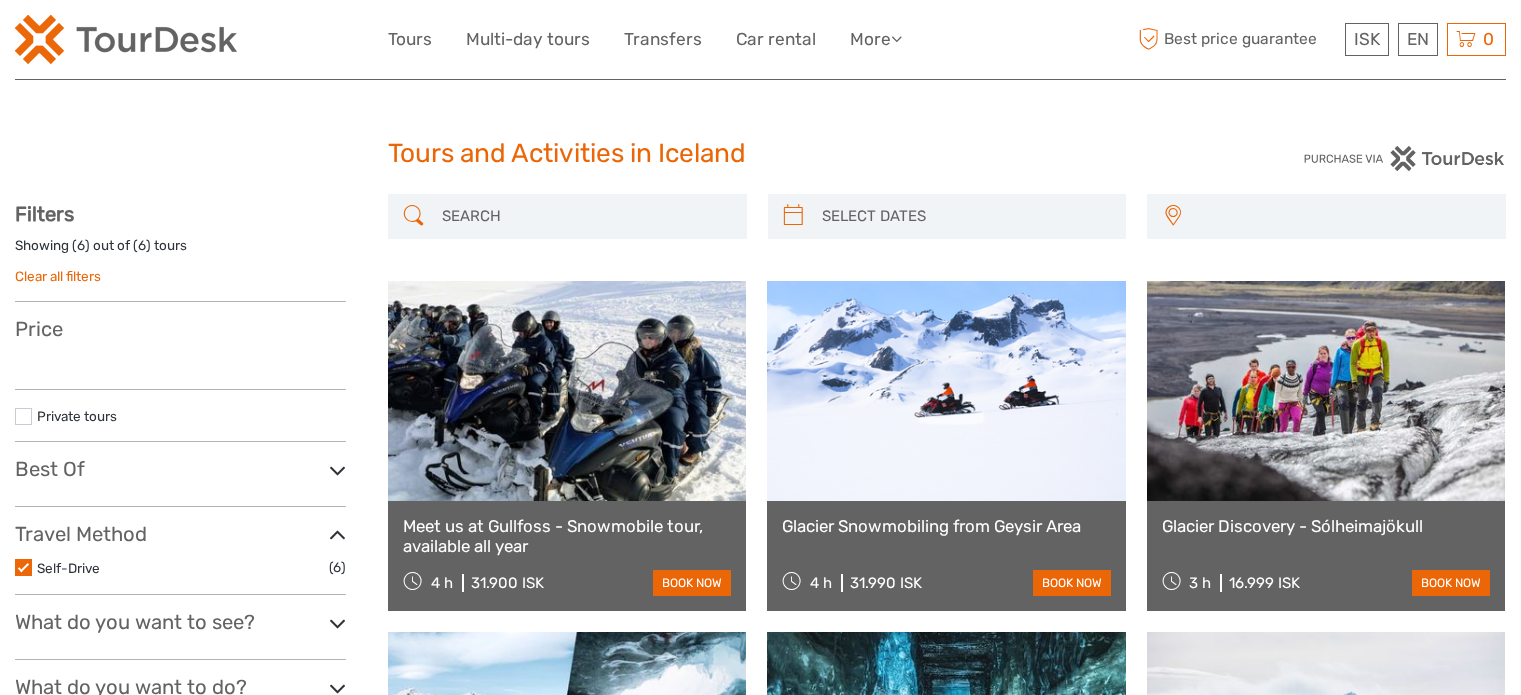 select 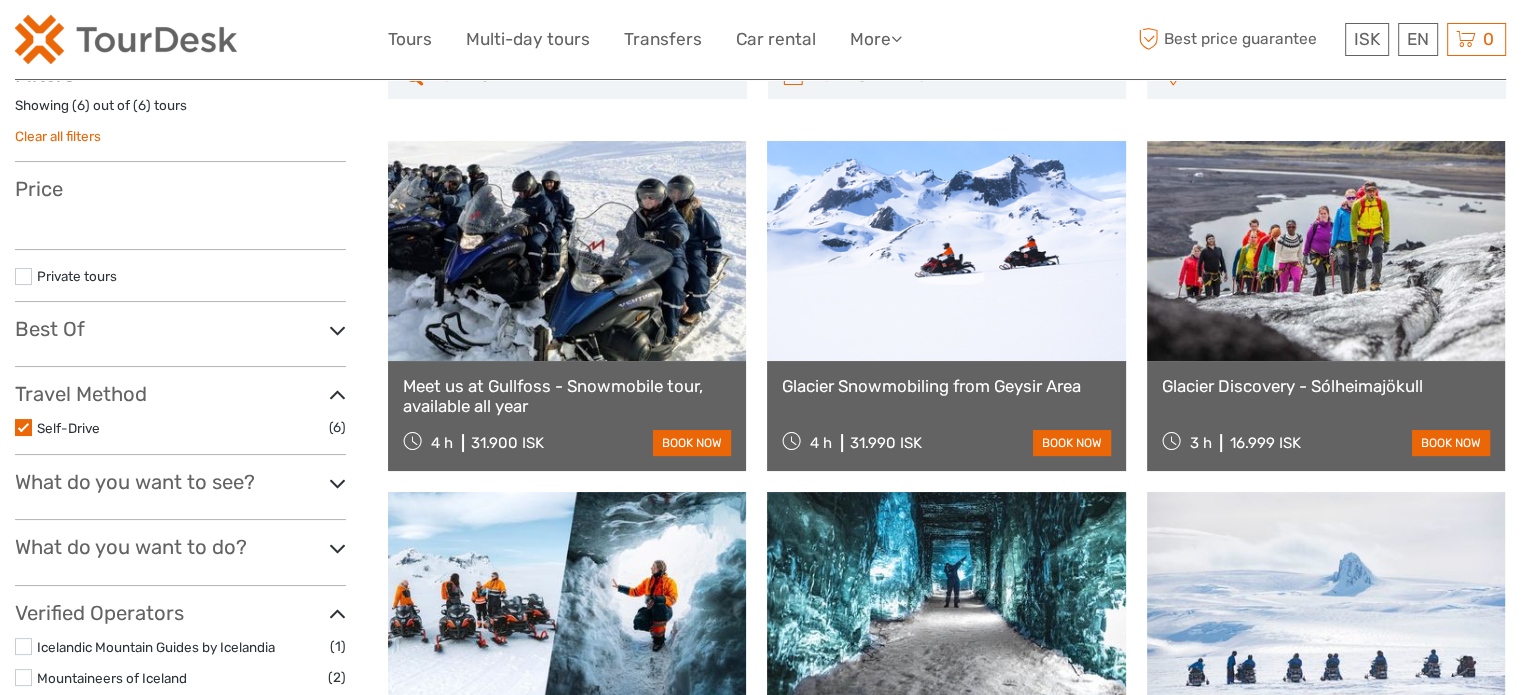 select 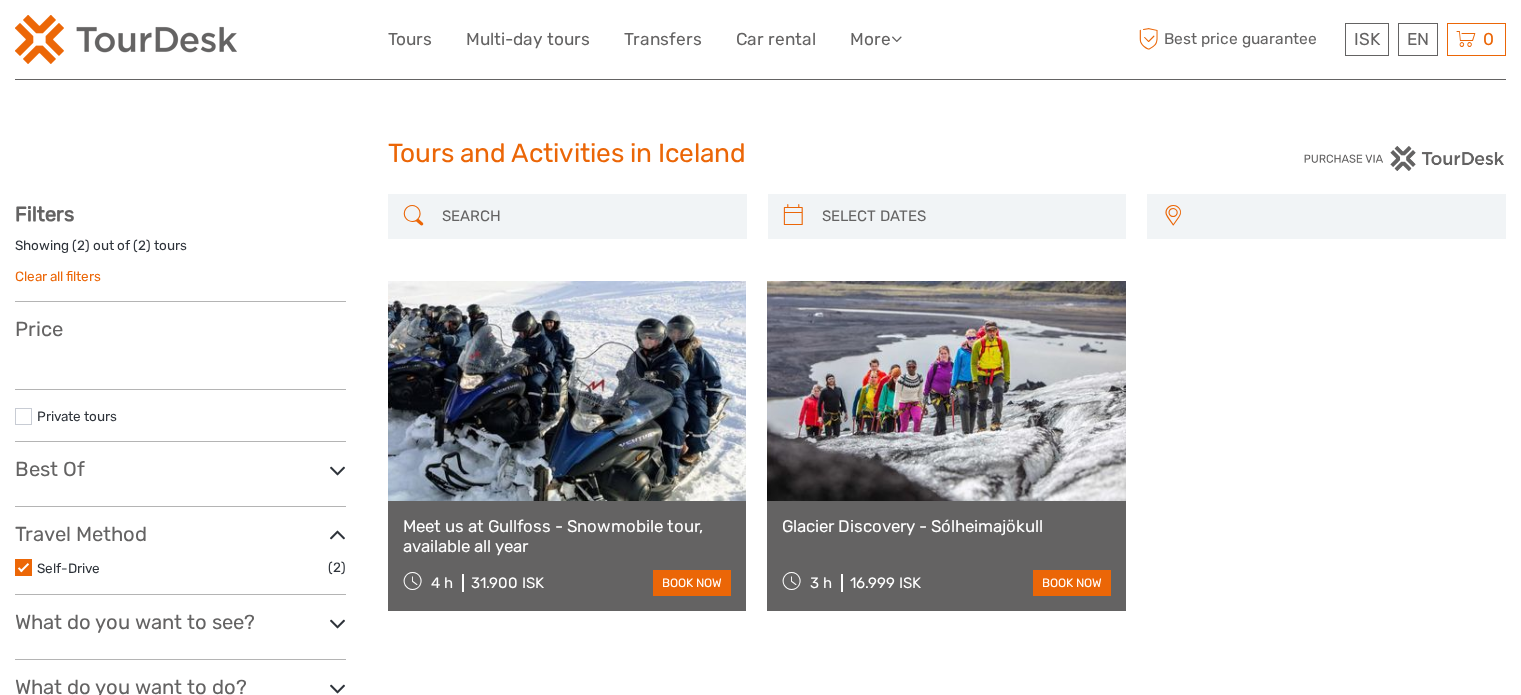 select 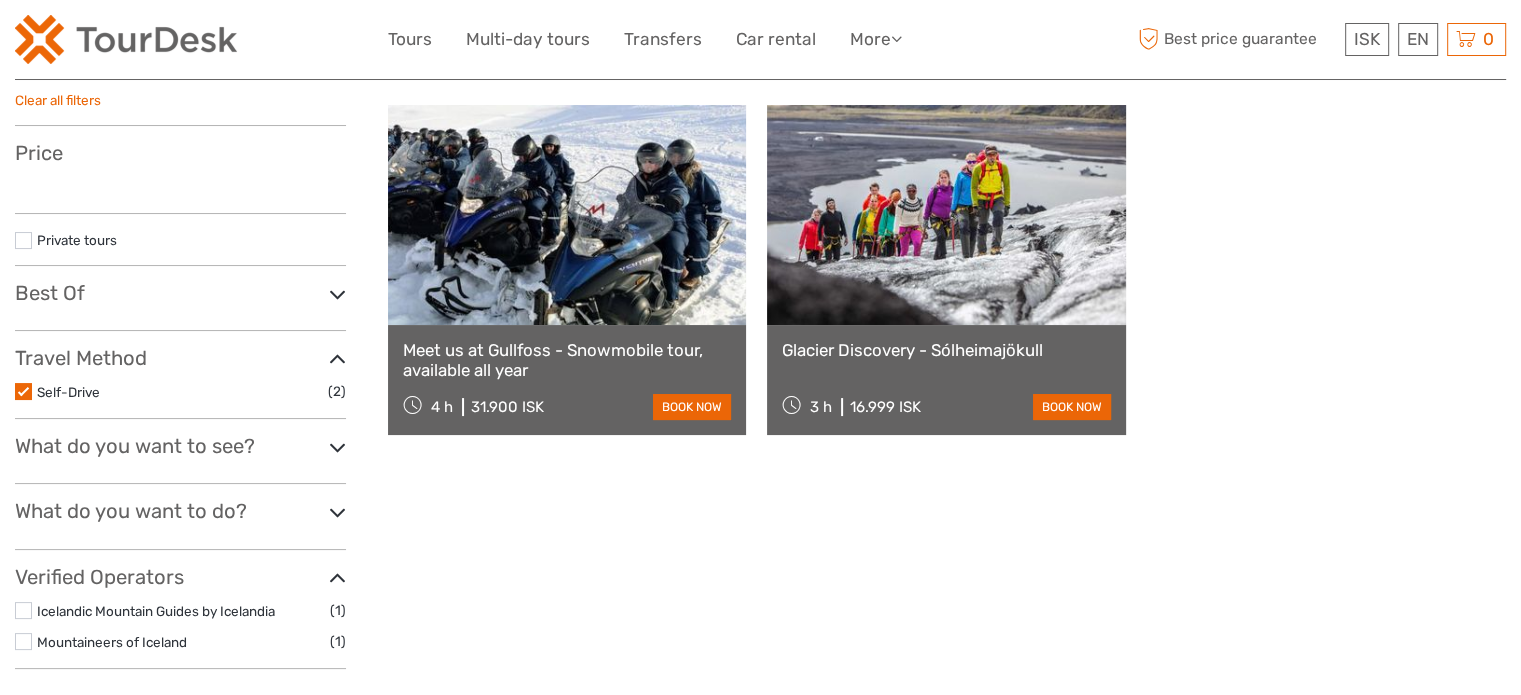 scroll, scrollTop: 176, scrollLeft: 0, axis: vertical 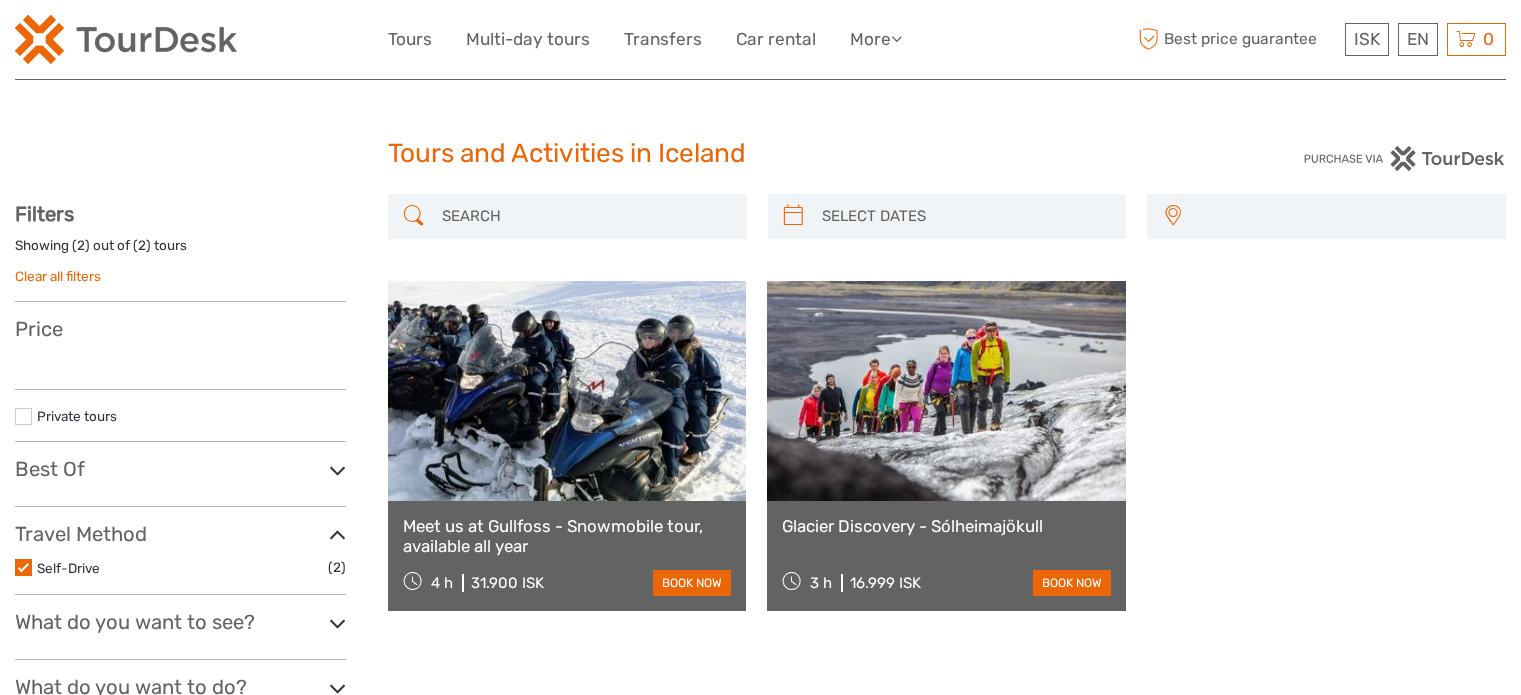 select 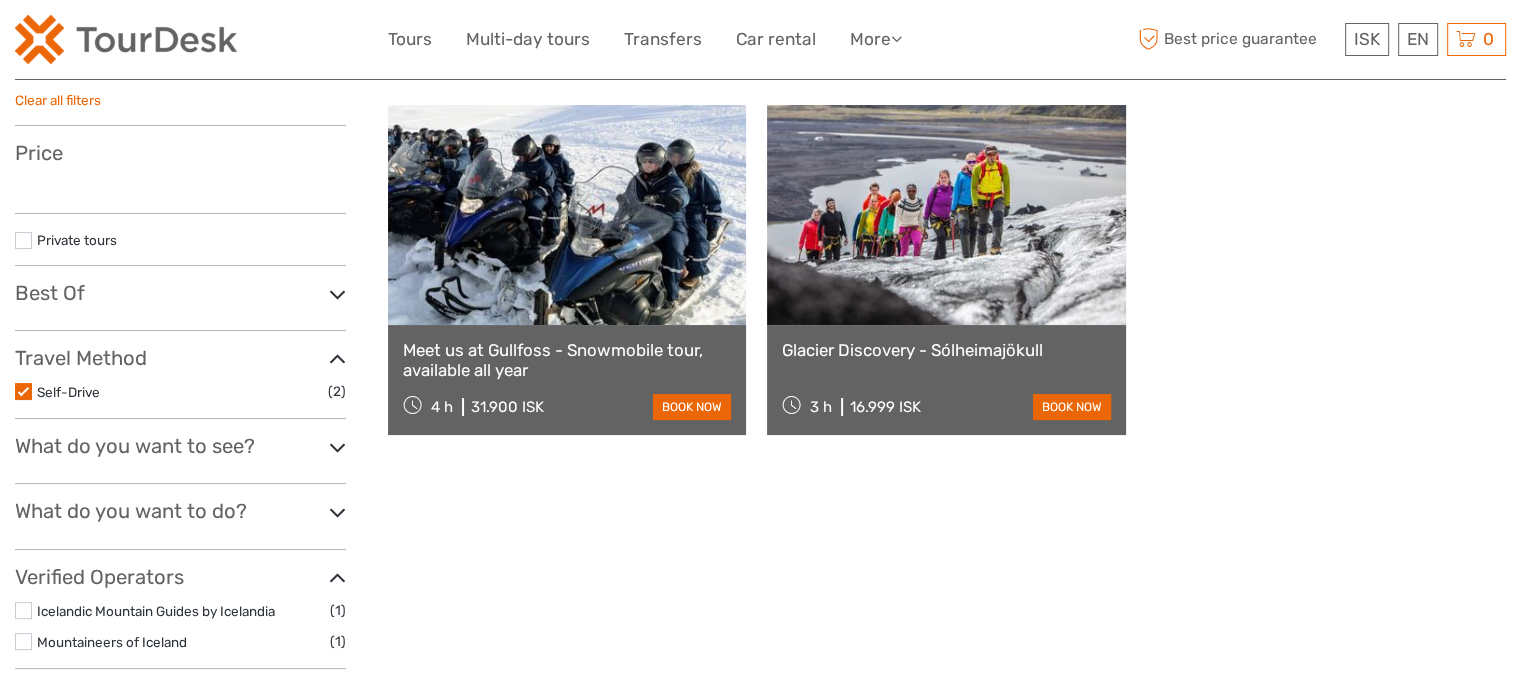 select 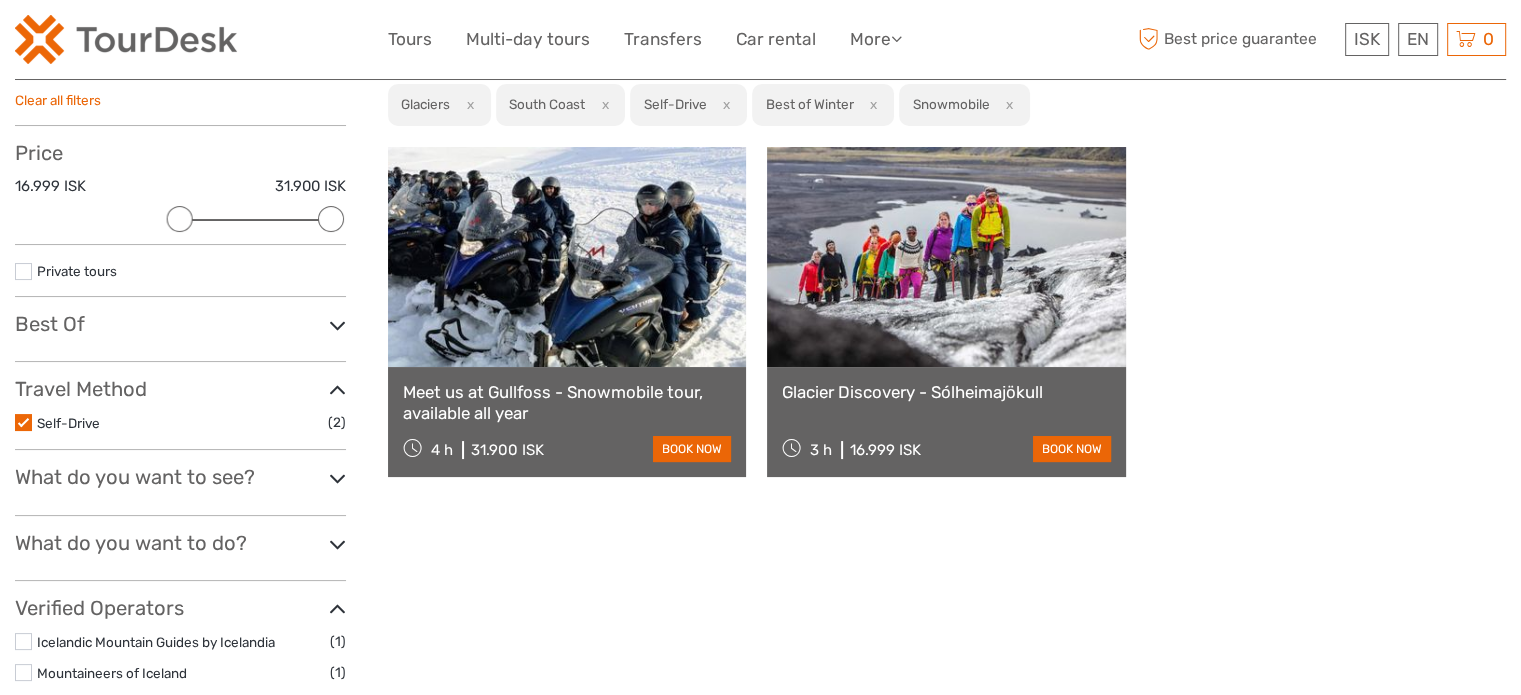 scroll, scrollTop: 0, scrollLeft: 0, axis: both 